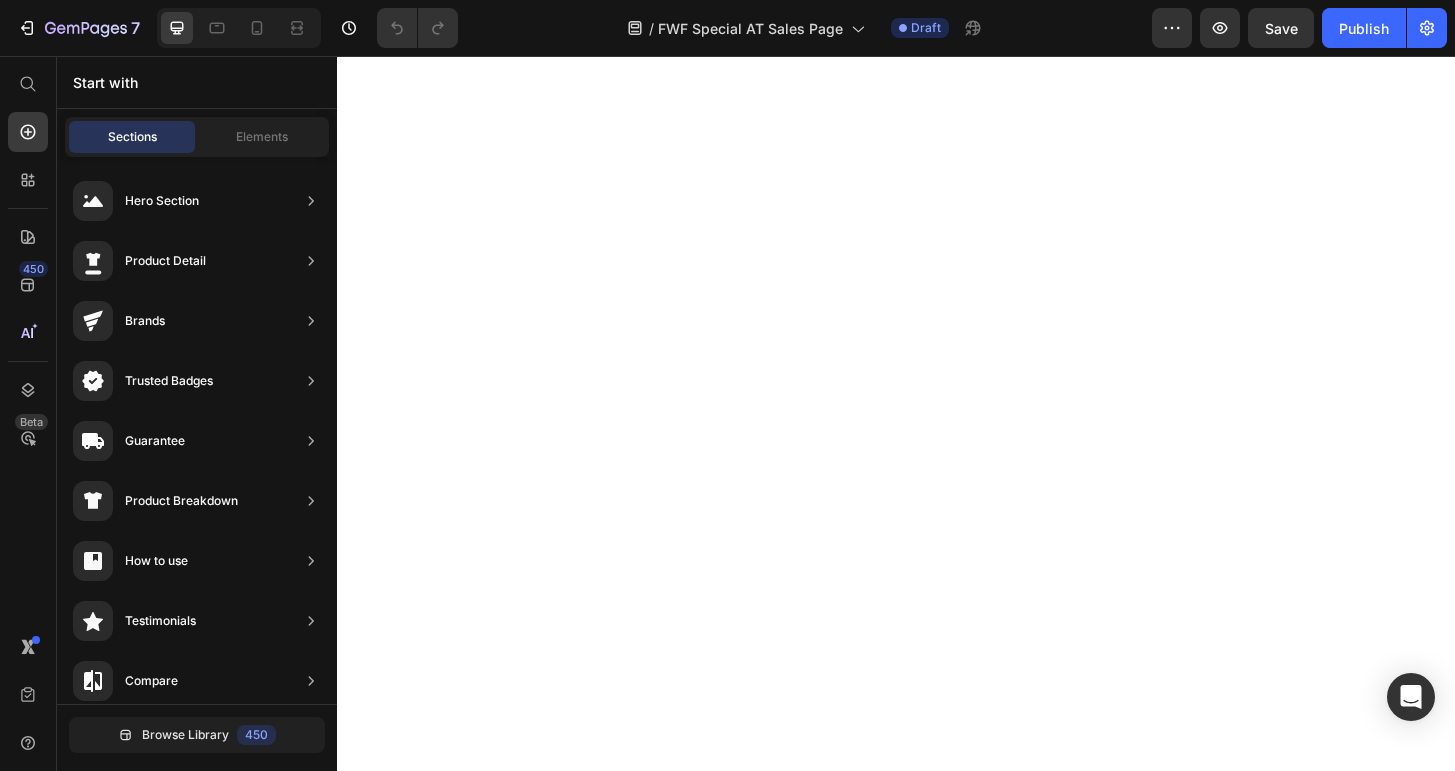scroll, scrollTop: 0, scrollLeft: 0, axis: both 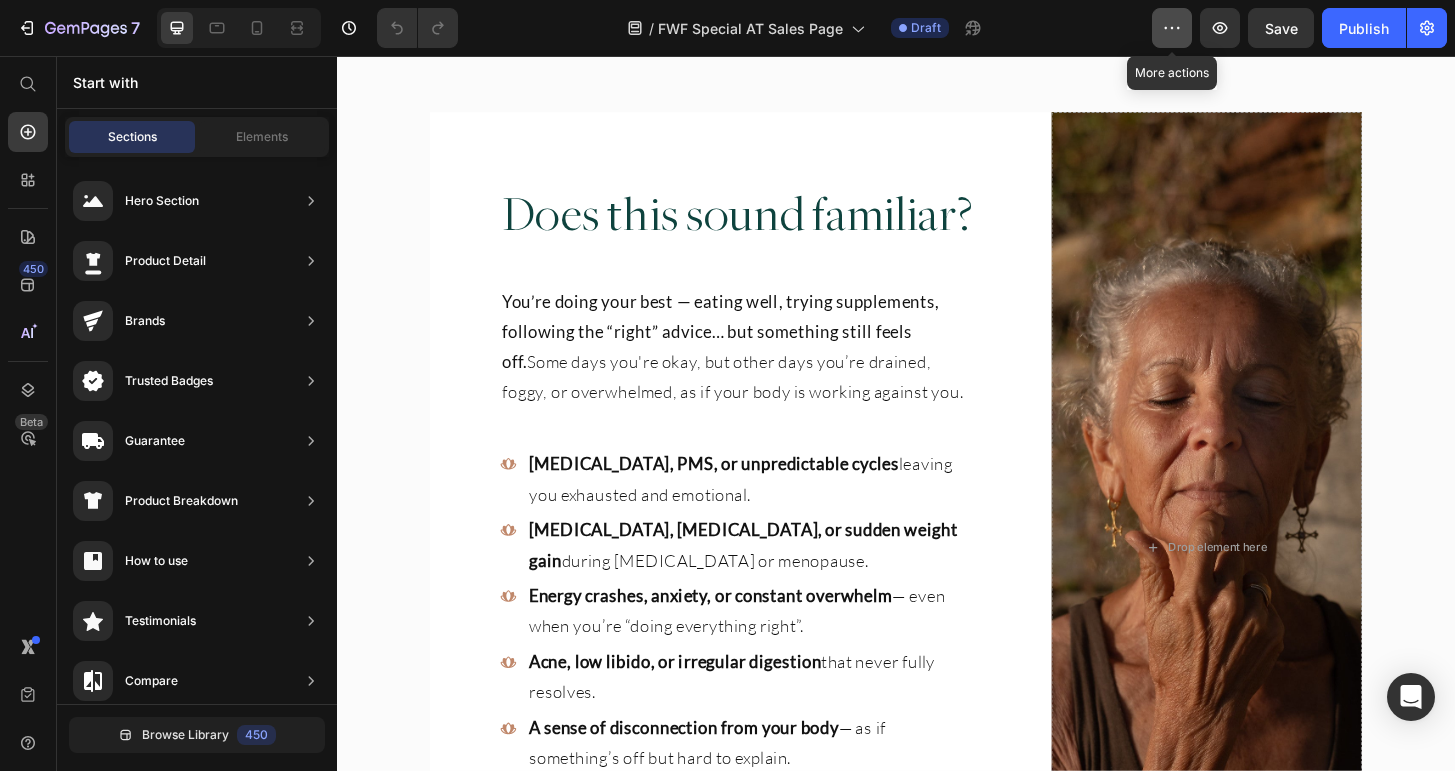 click 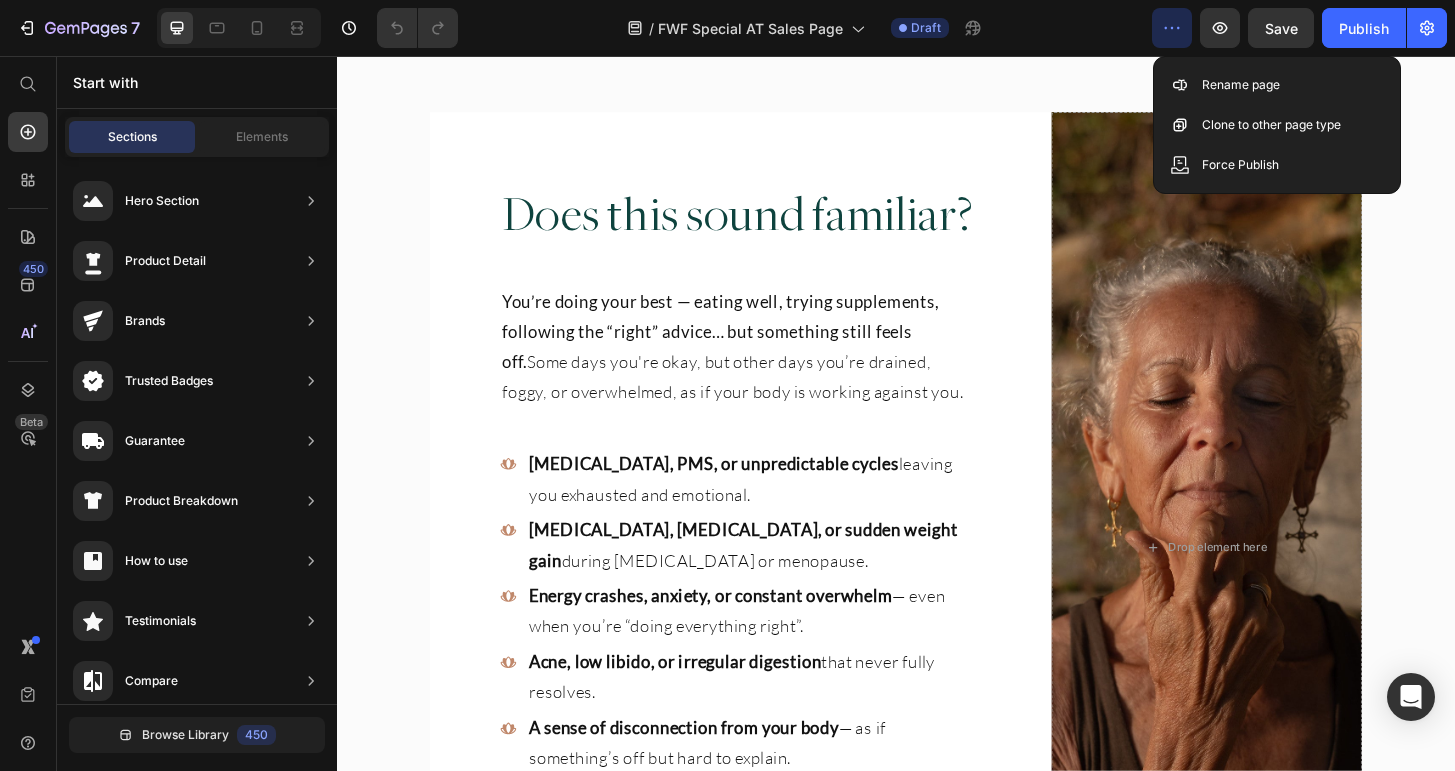 click 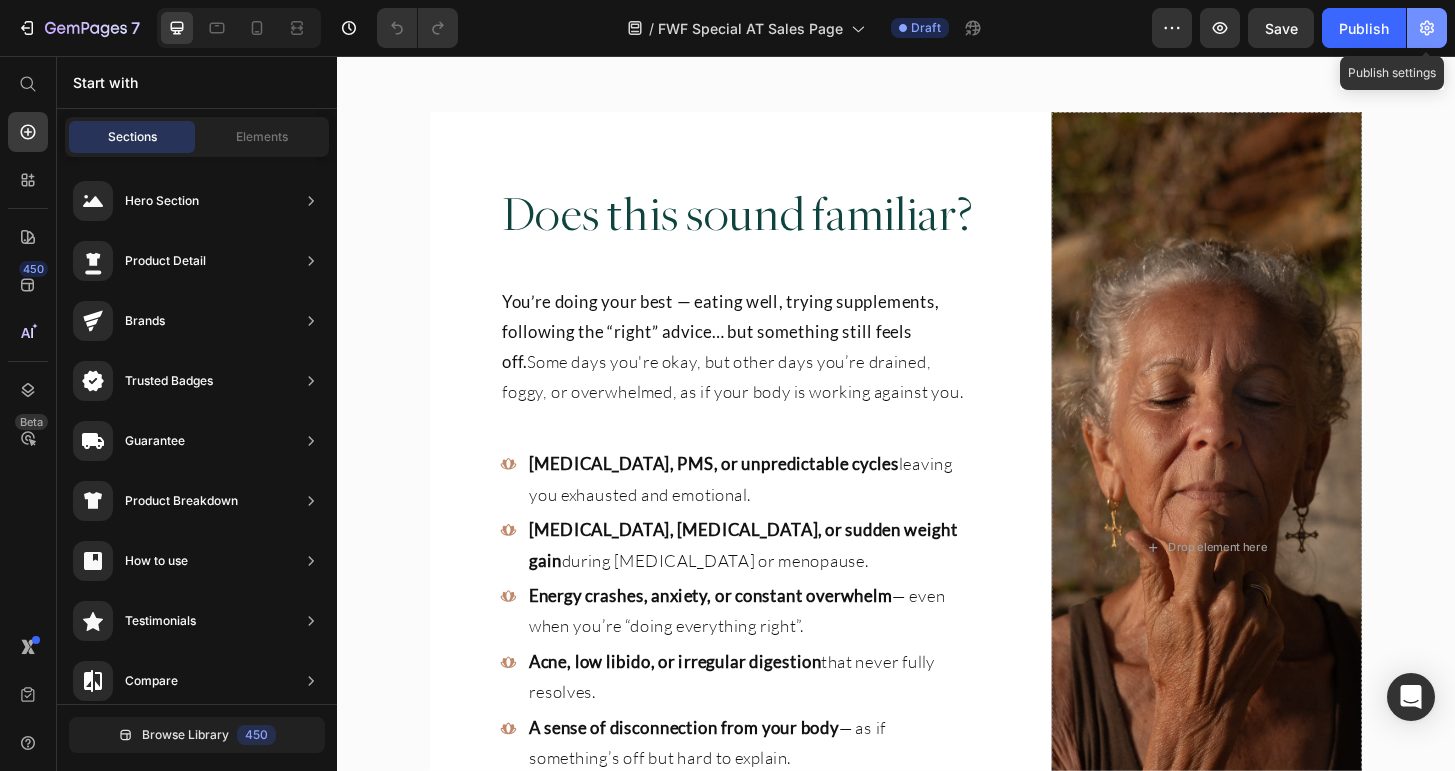 click 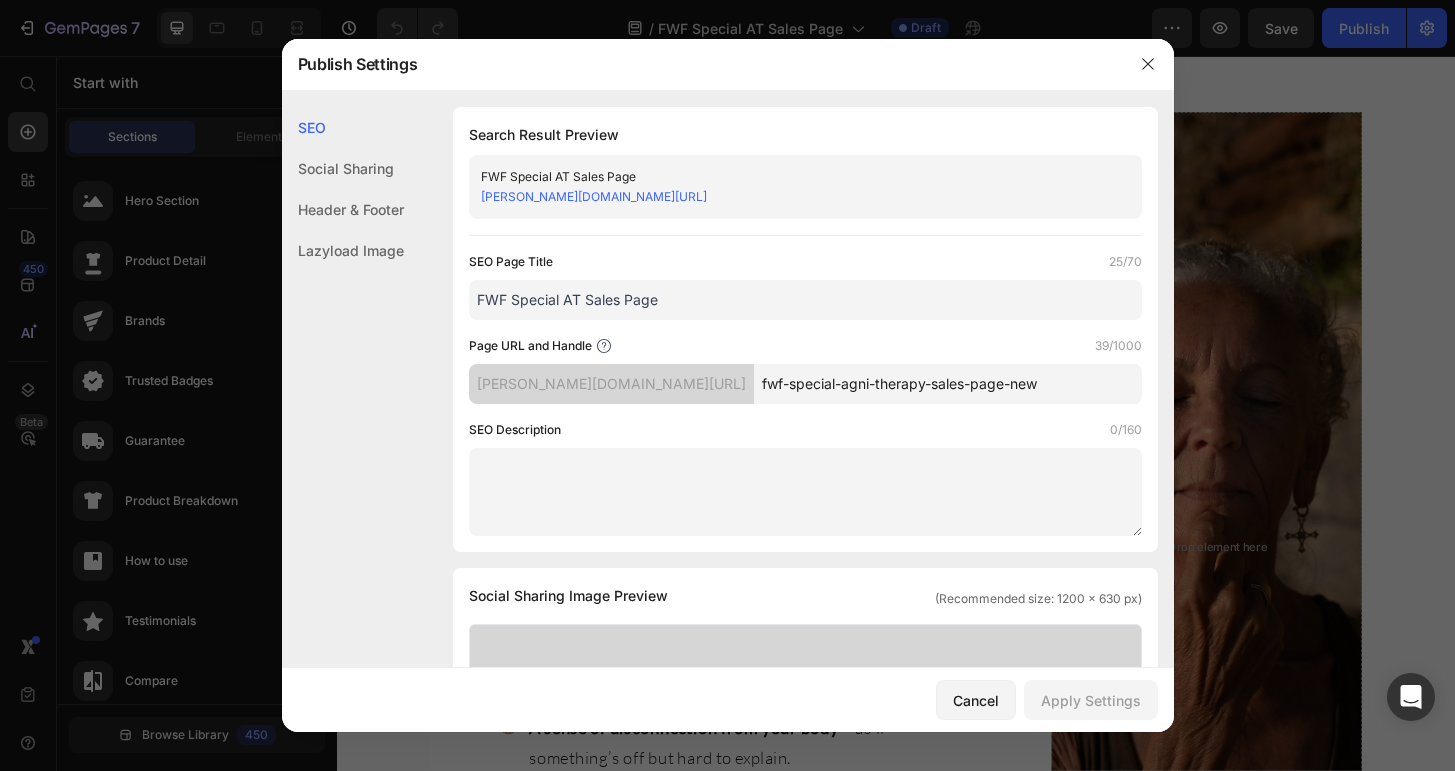 click at bounding box center (727, 385) 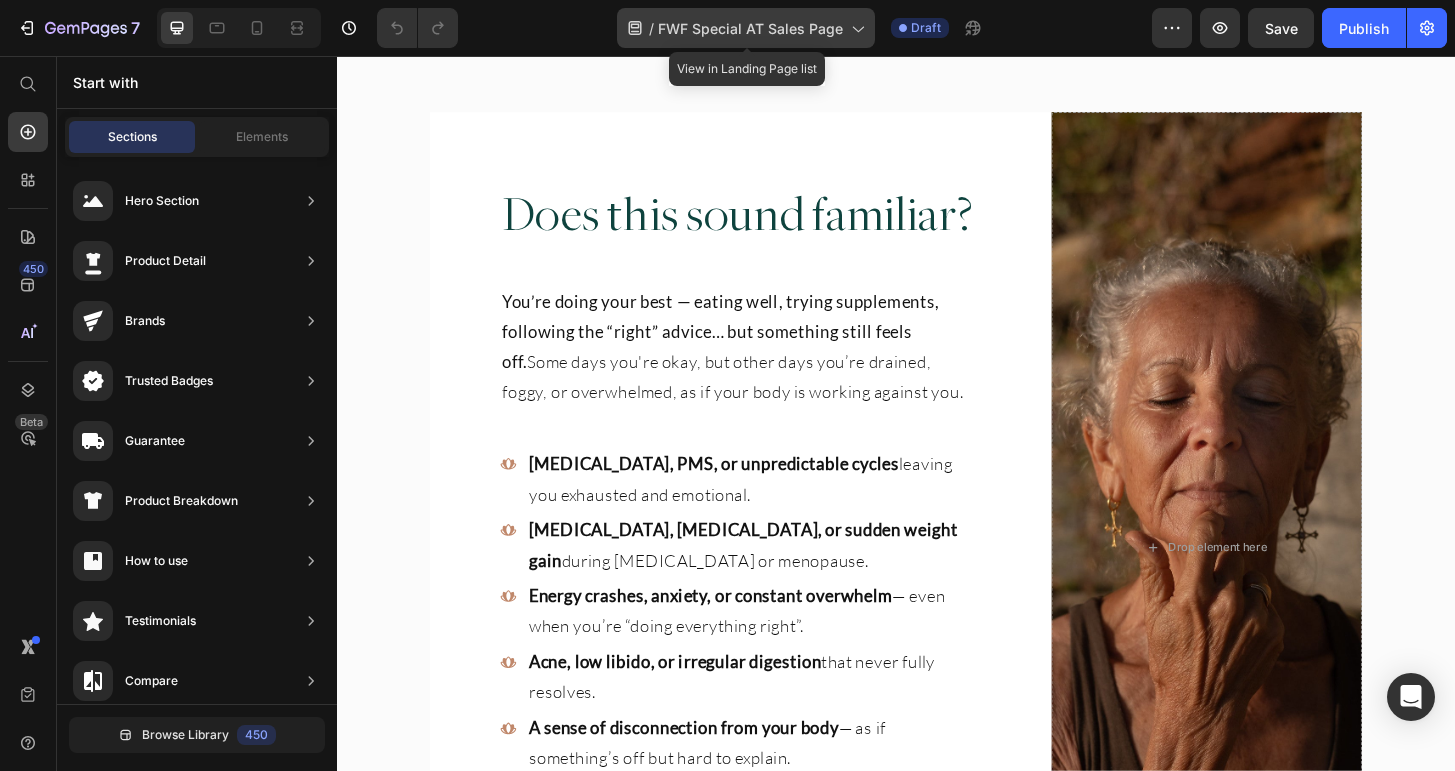 click 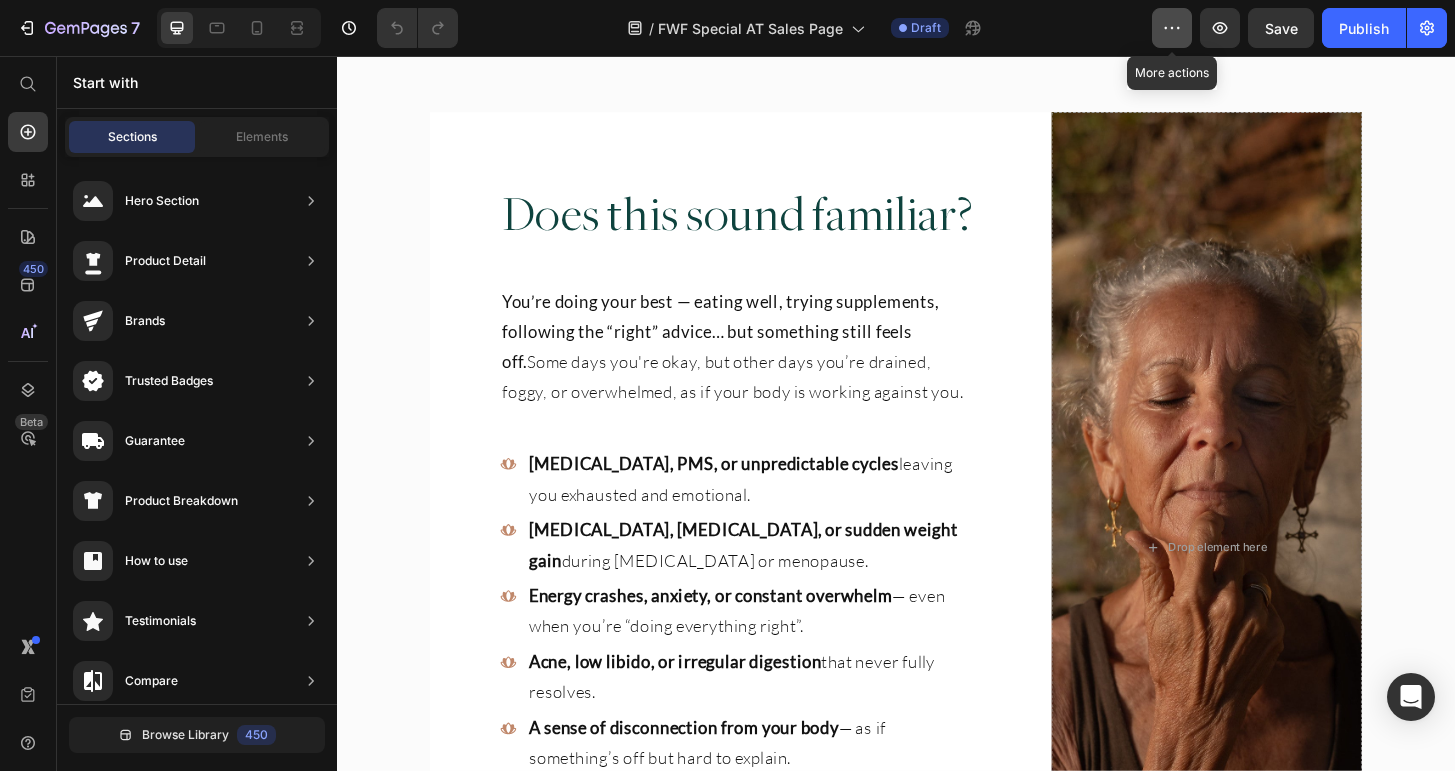 click 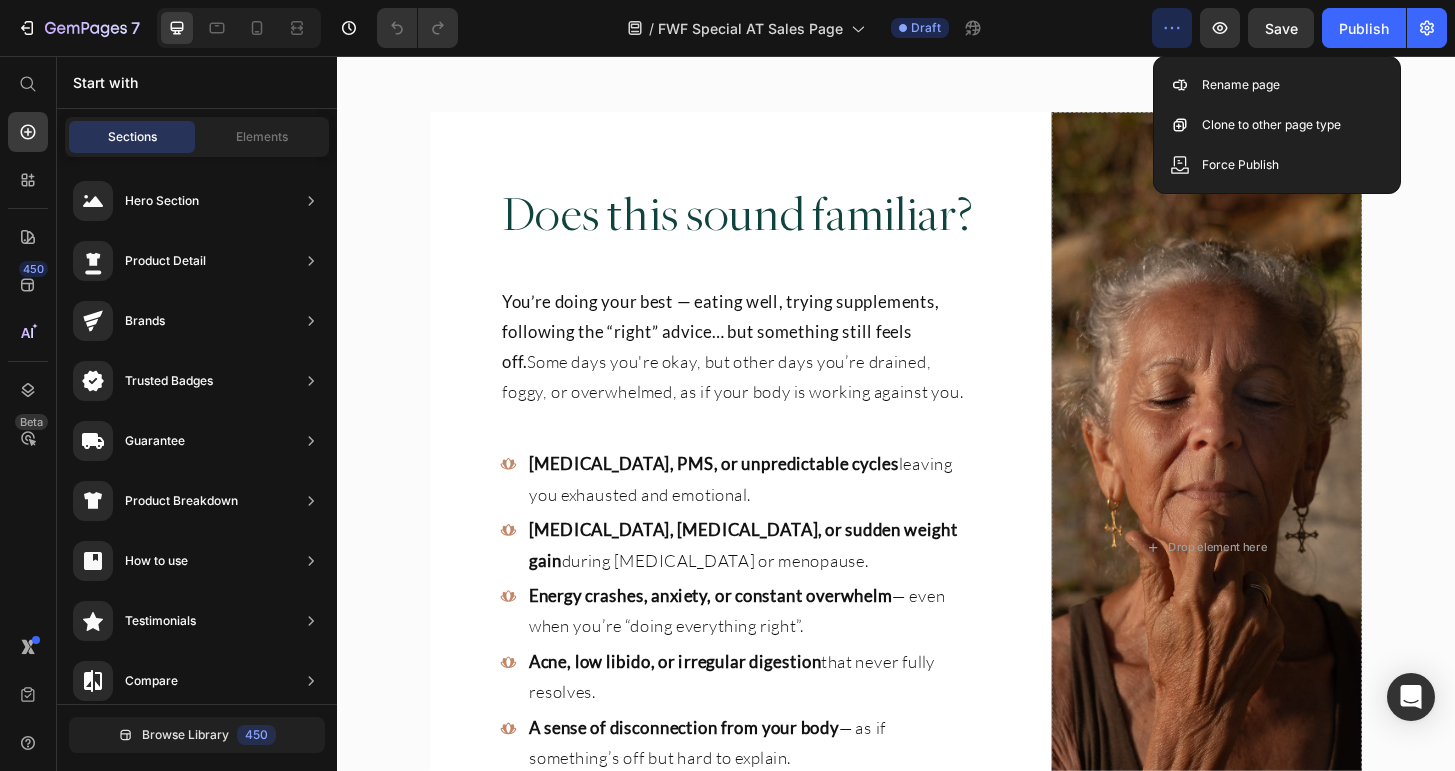 click 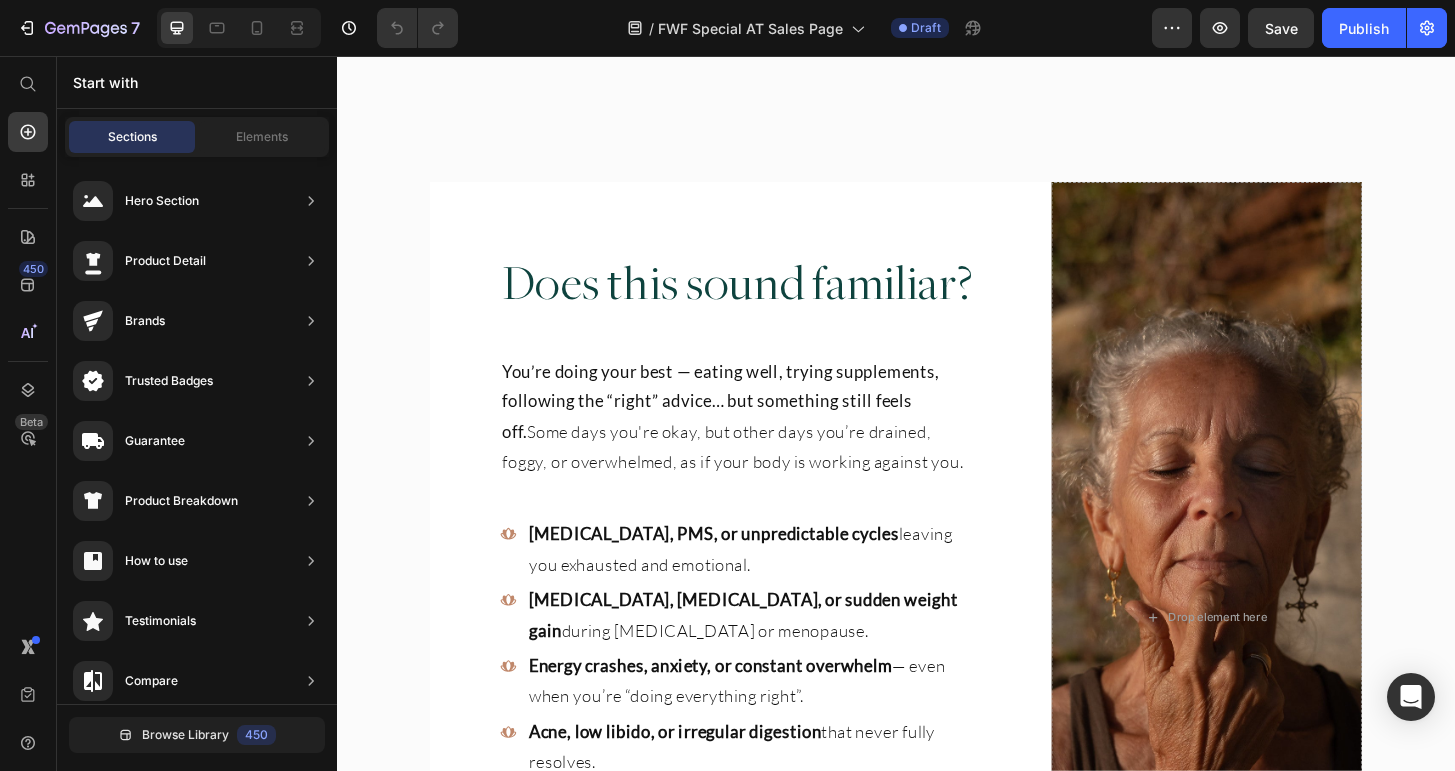 scroll, scrollTop: 1111, scrollLeft: 0, axis: vertical 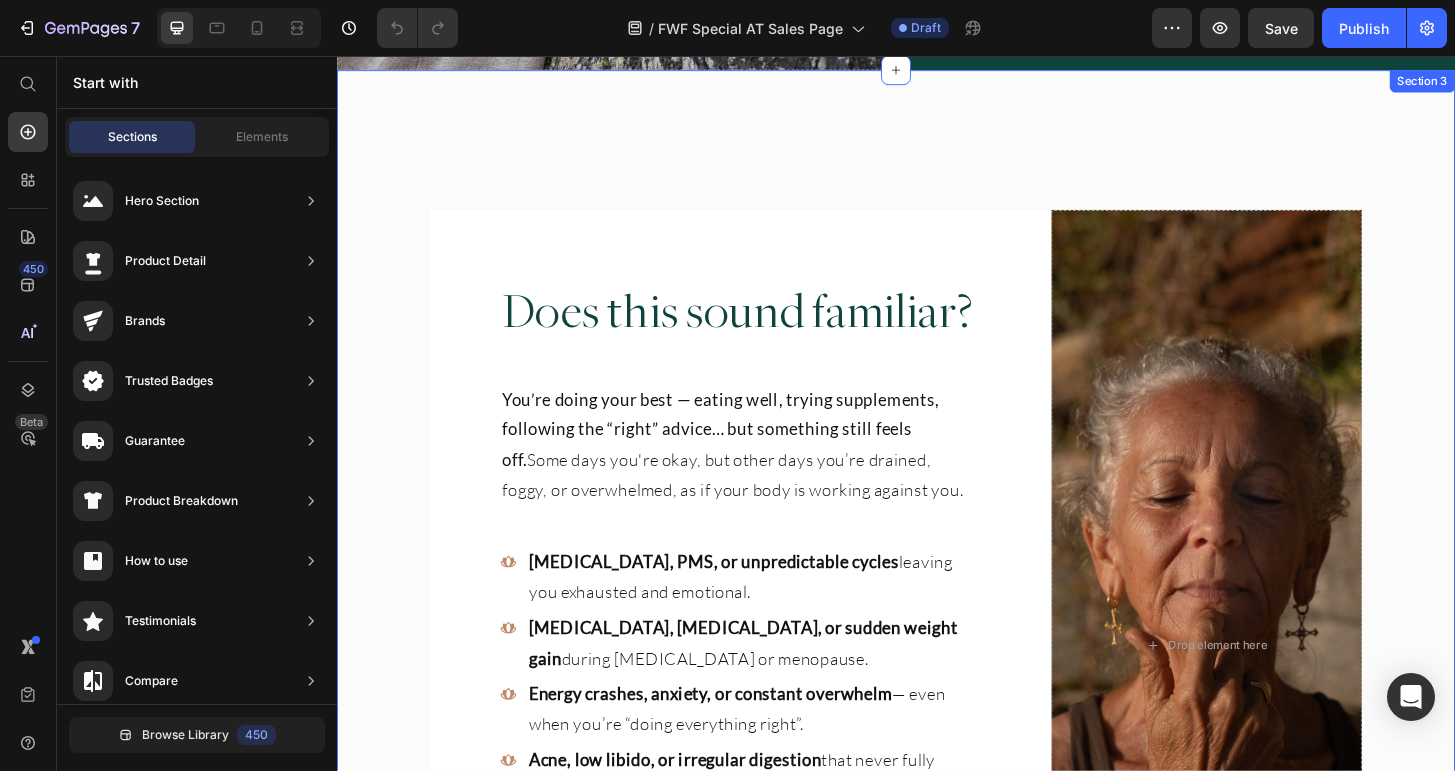type 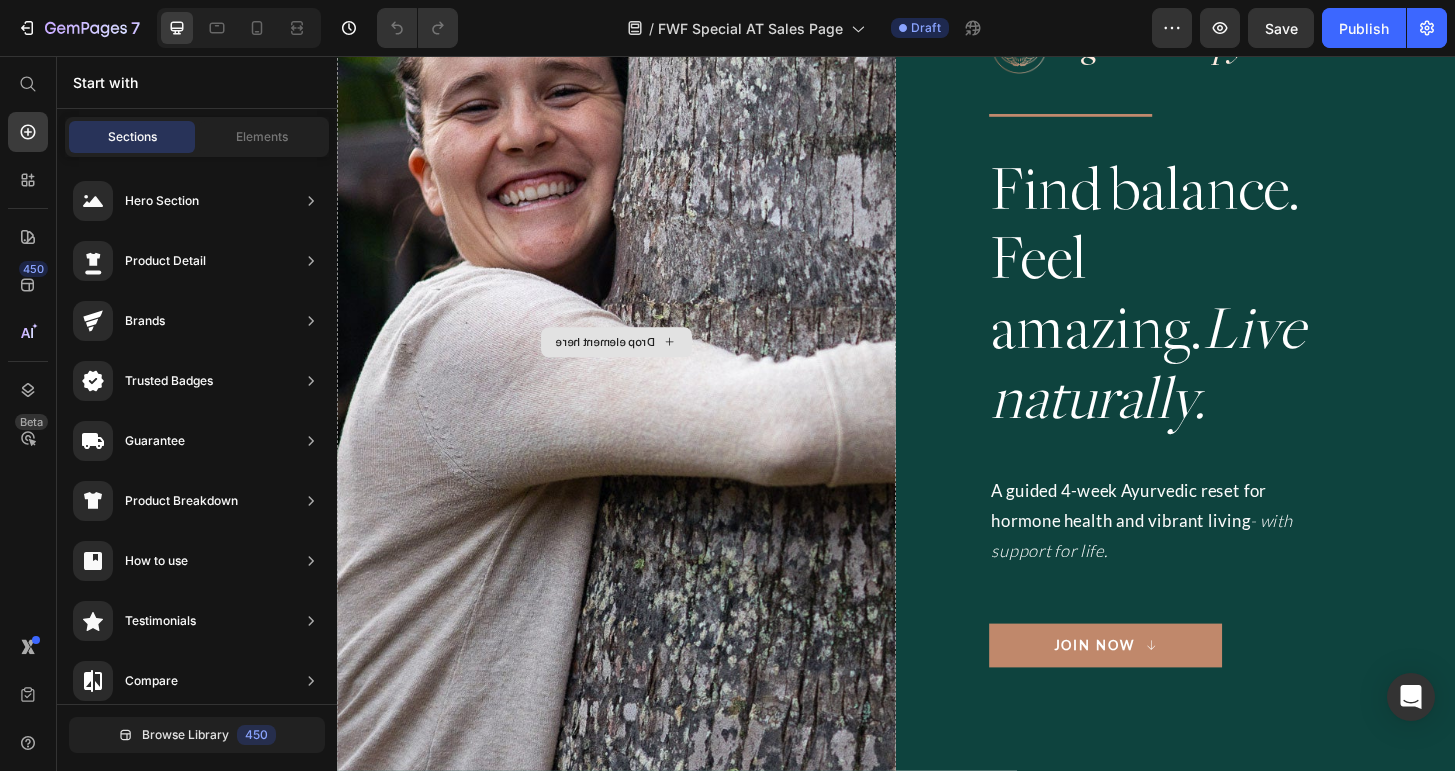 scroll, scrollTop: 0, scrollLeft: 0, axis: both 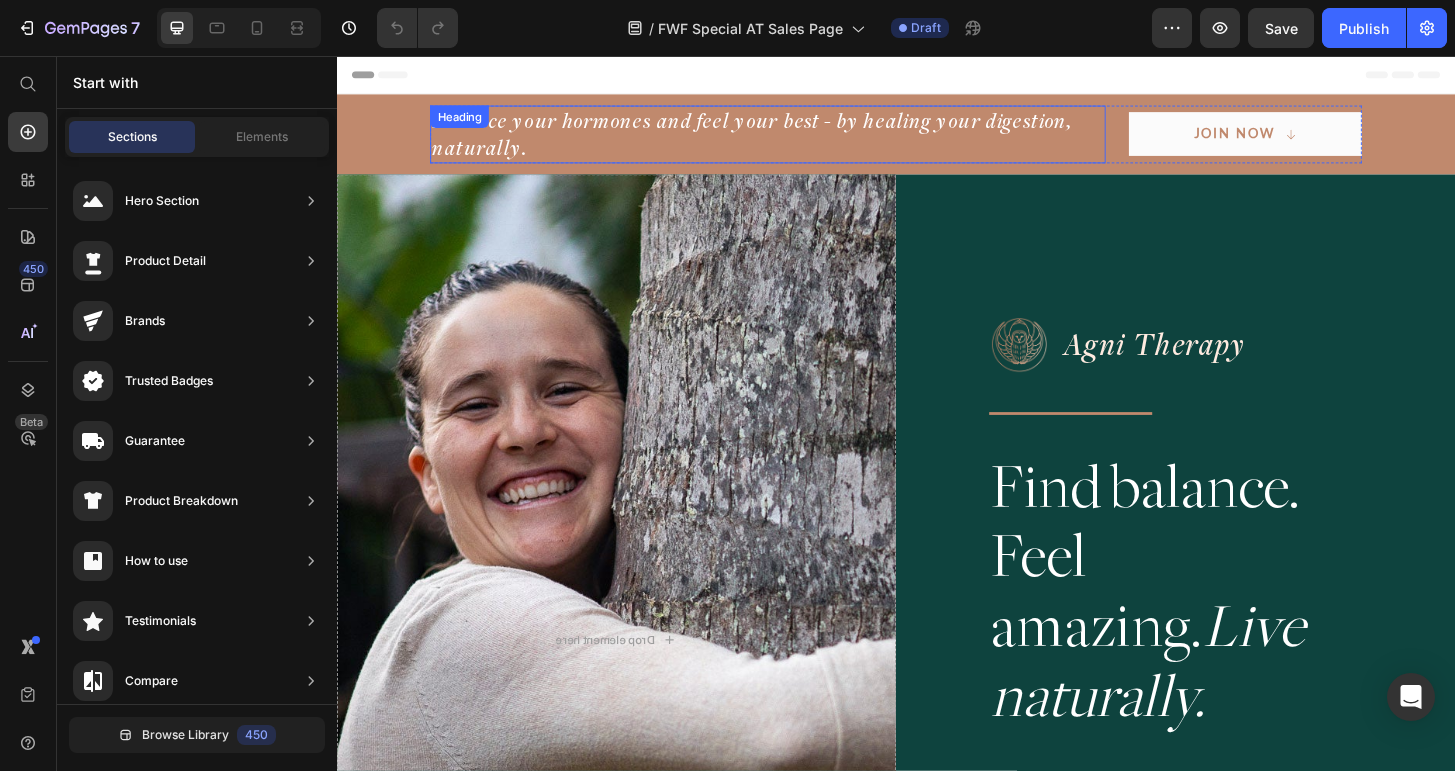 click on "Balance your hormones and feel your best - by healing your digestion, naturally." at bounding box center (799, 140) 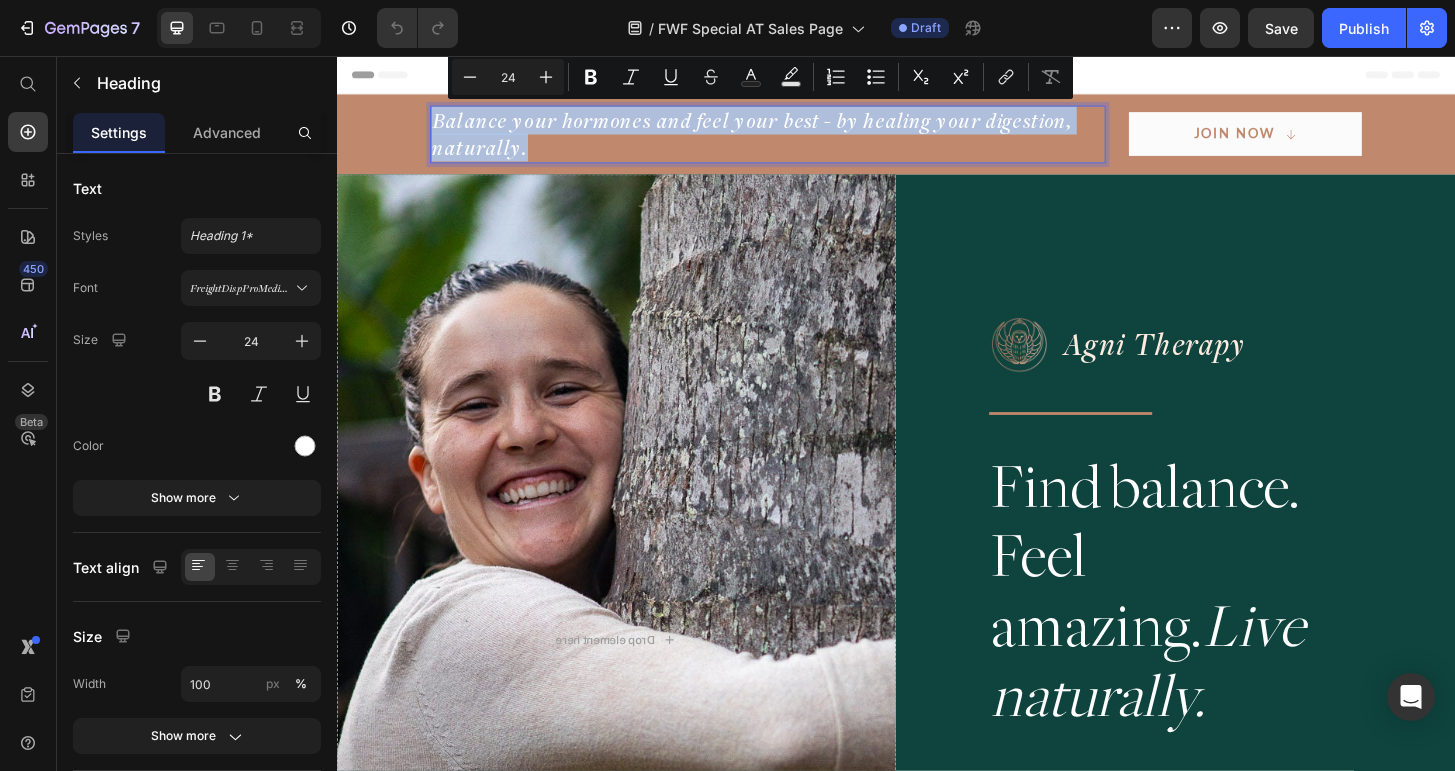 copy on "Balance your hormones and feel your best - by healing your digestion, naturally." 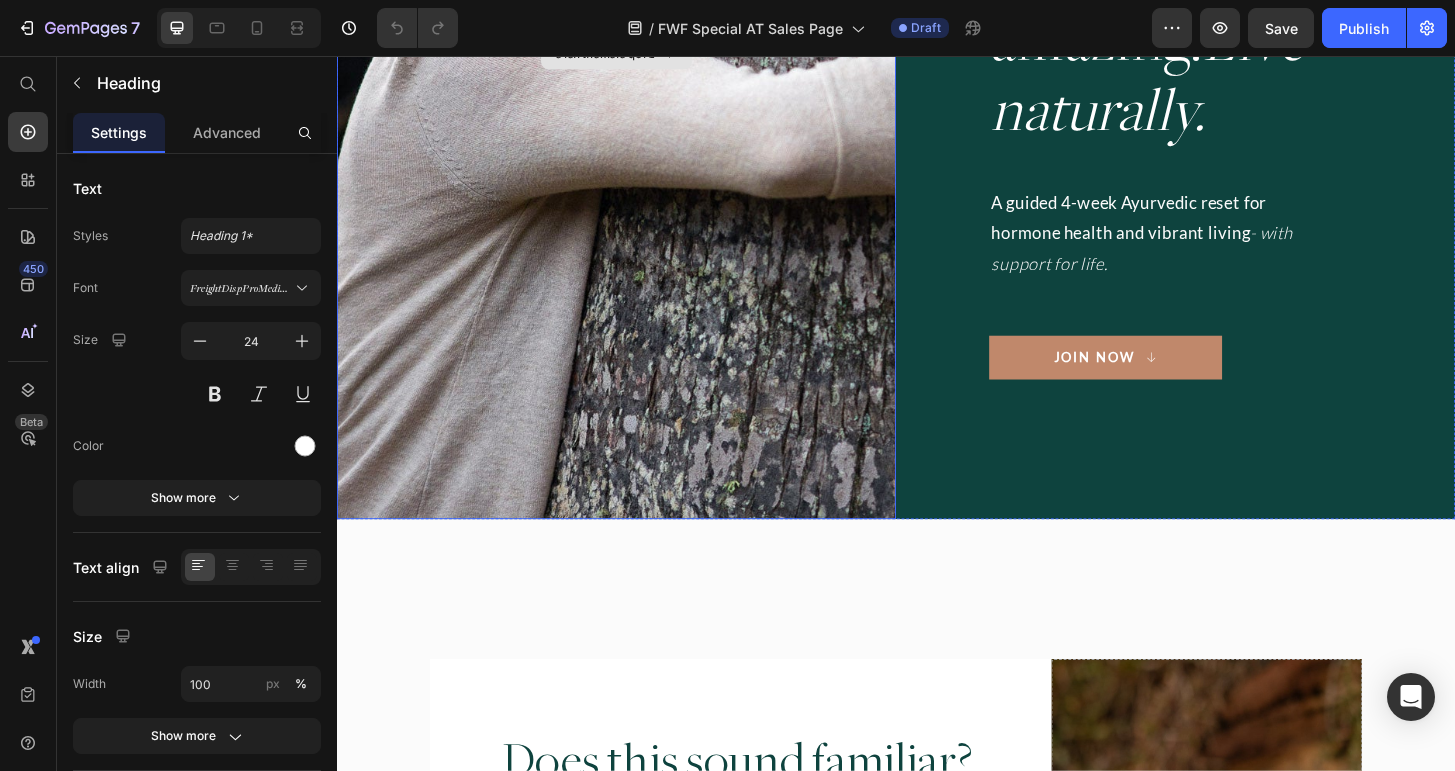 type on "16" 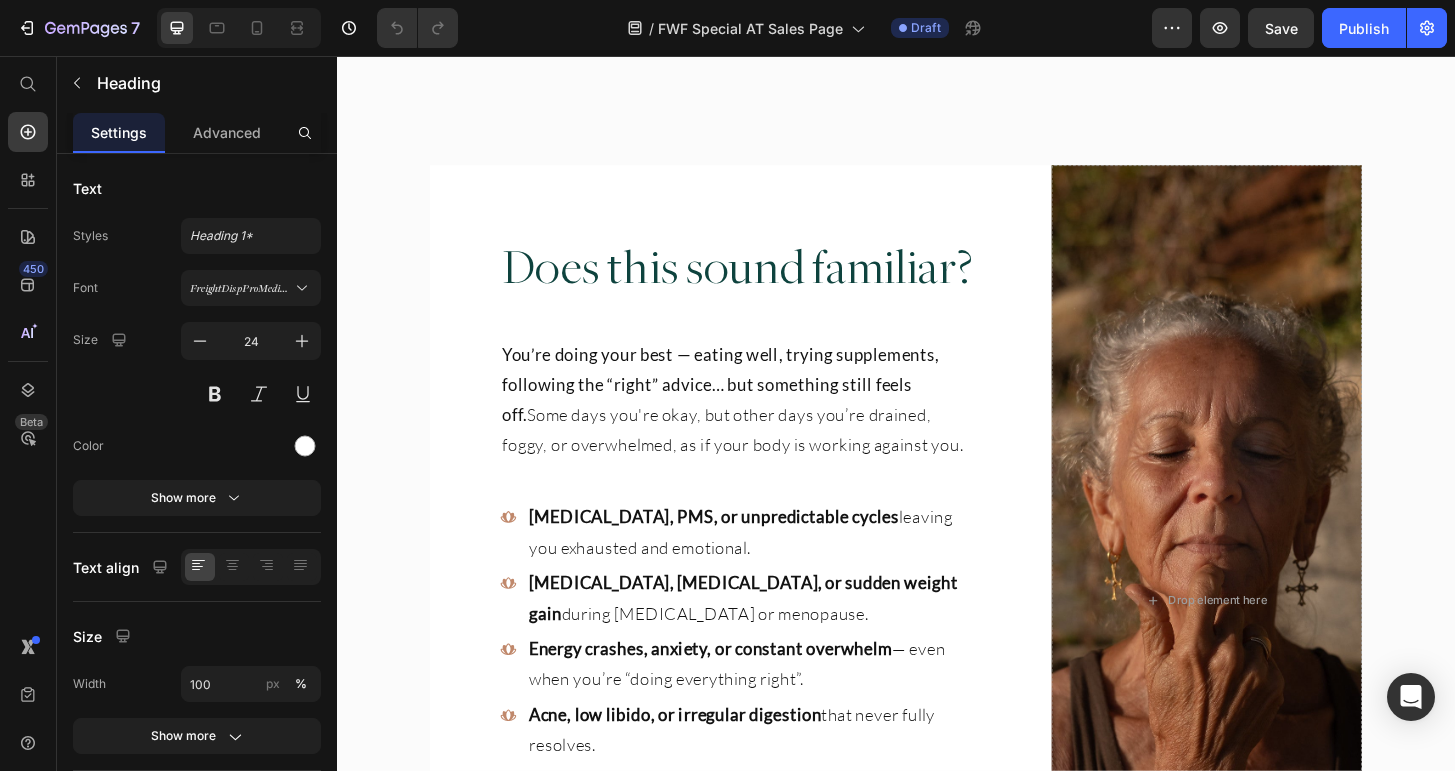 scroll, scrollTop: 1232, scrollLeft: 0, axis: vertical 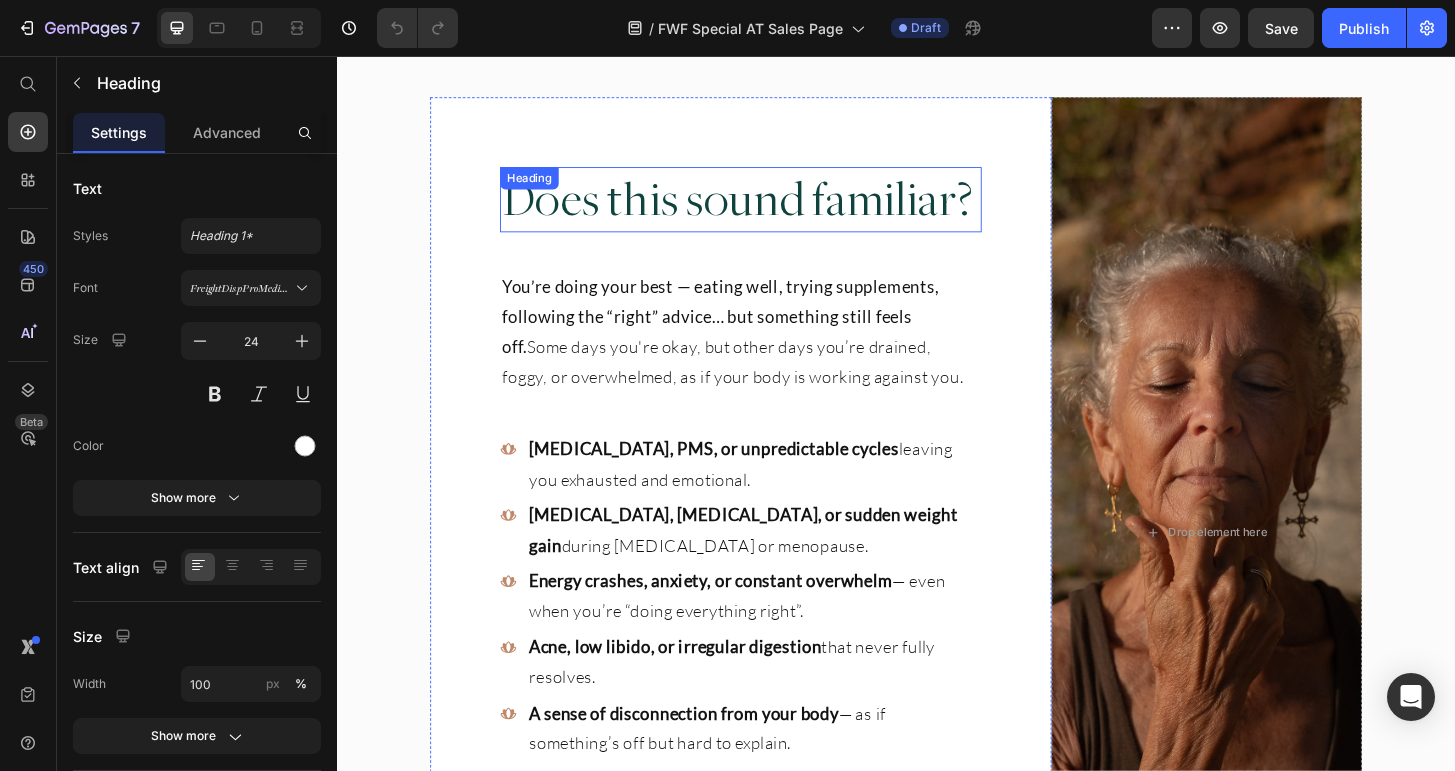 click on "Does this sound familiar? Heading" at bounding box center [770, 210] 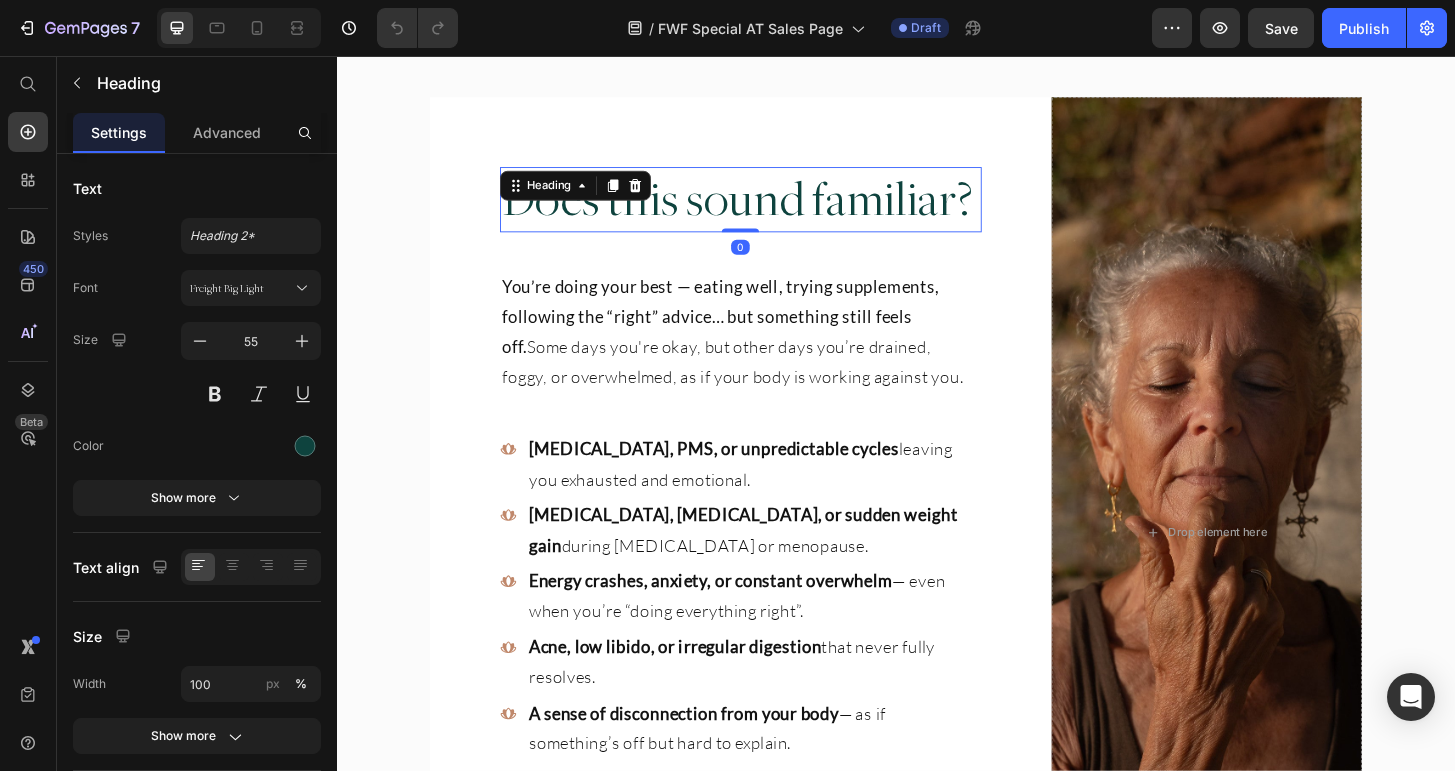click on "Heading" at bounding box center (564, 195) 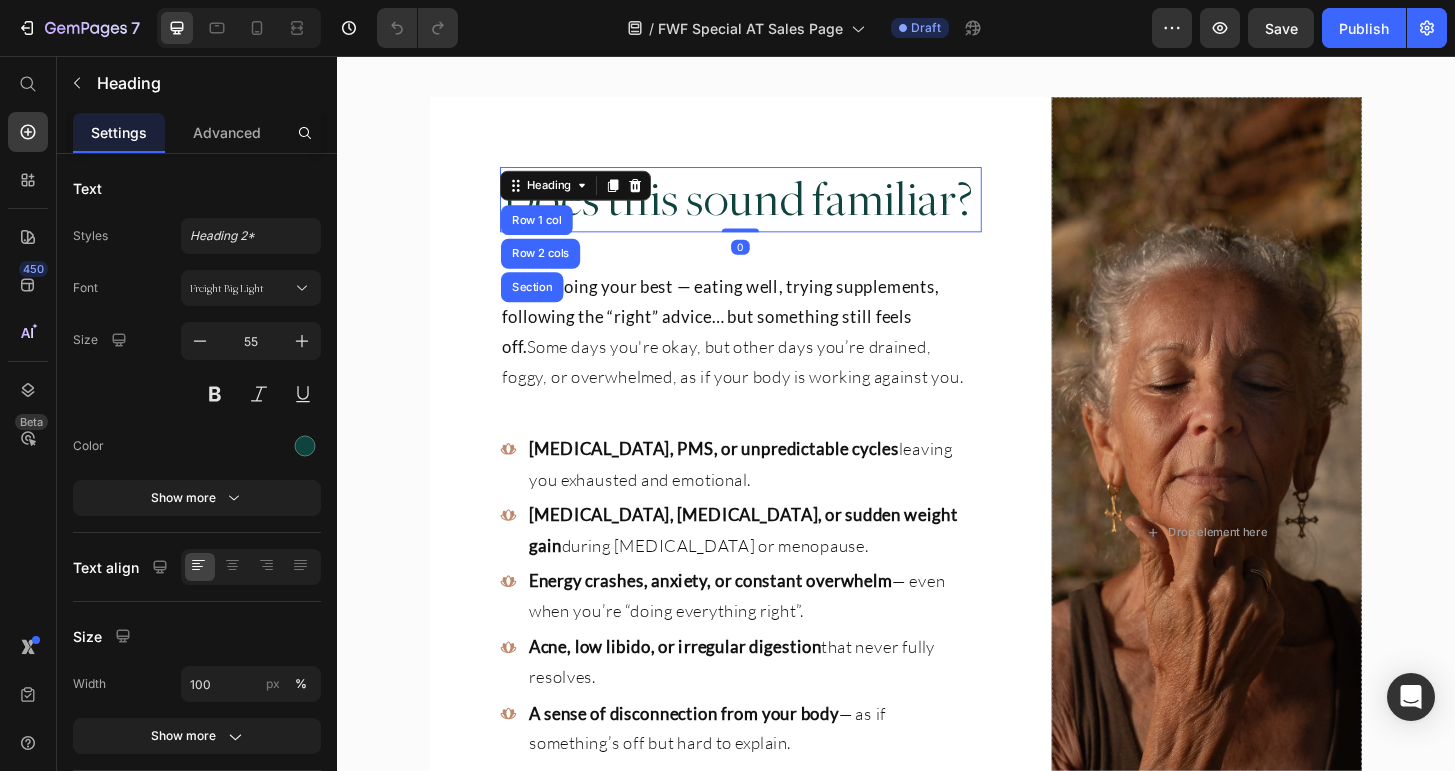 click on "Heading" at bounding box center (564, 195) 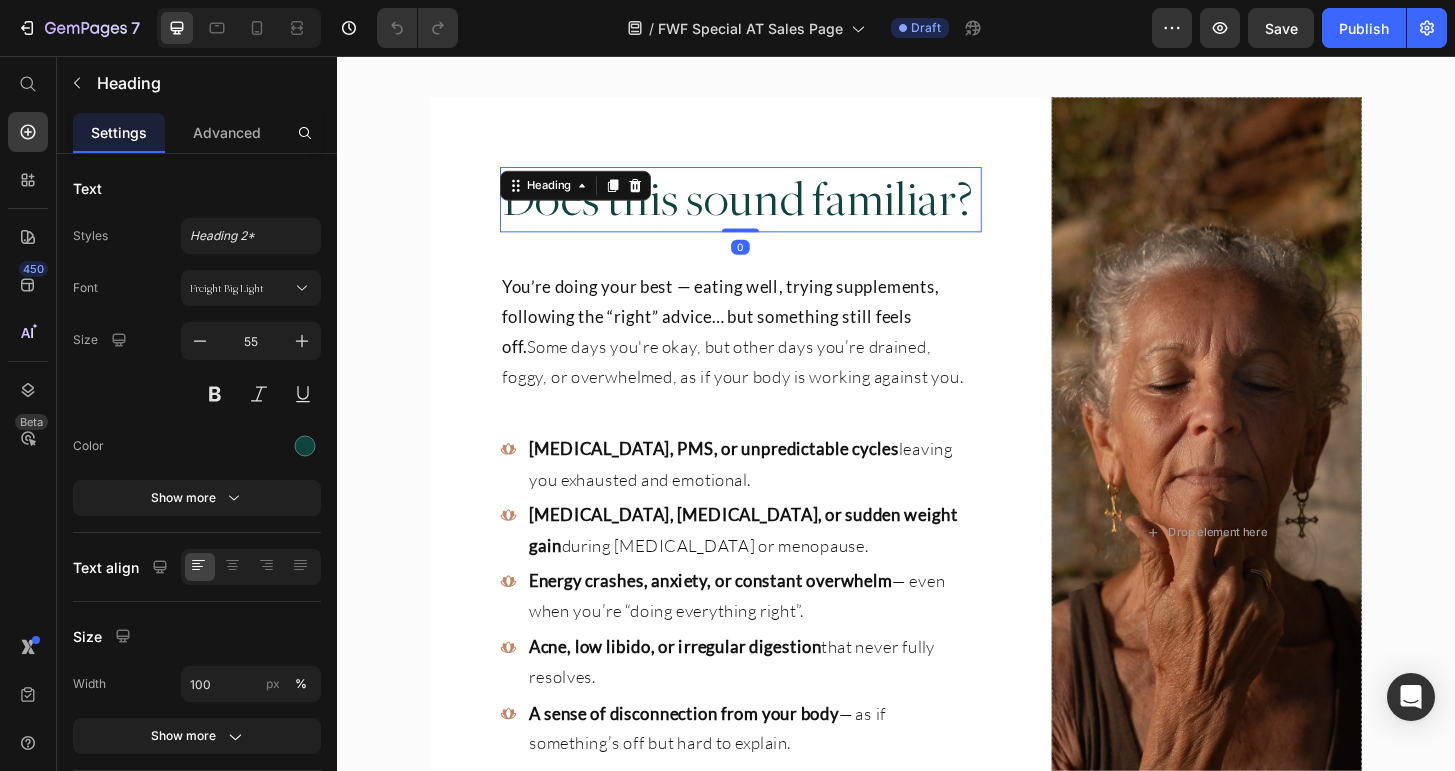 click on "Does this sound familiar?" at bounding box center [770, 210] 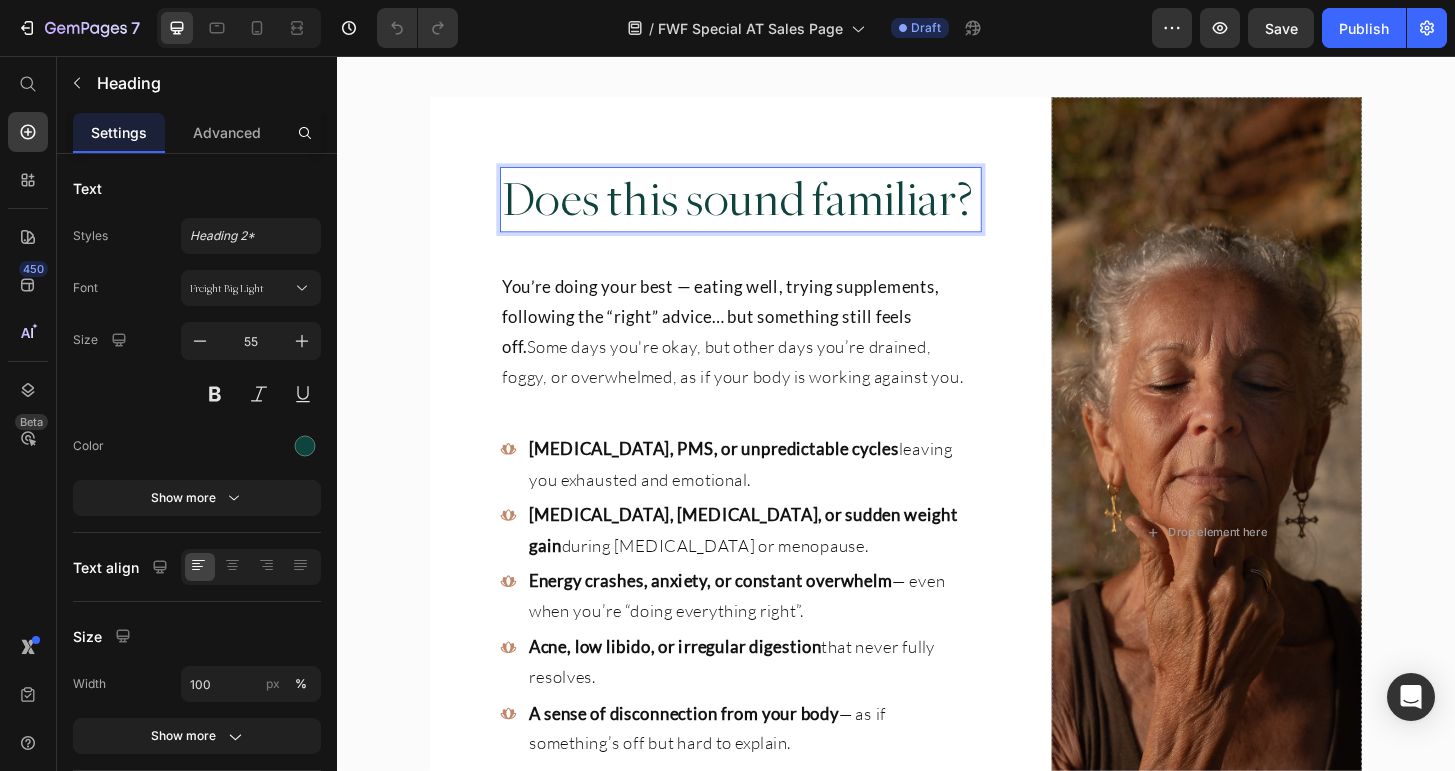 click on "Does this sound familiar?" at bounding box center [770, 210] 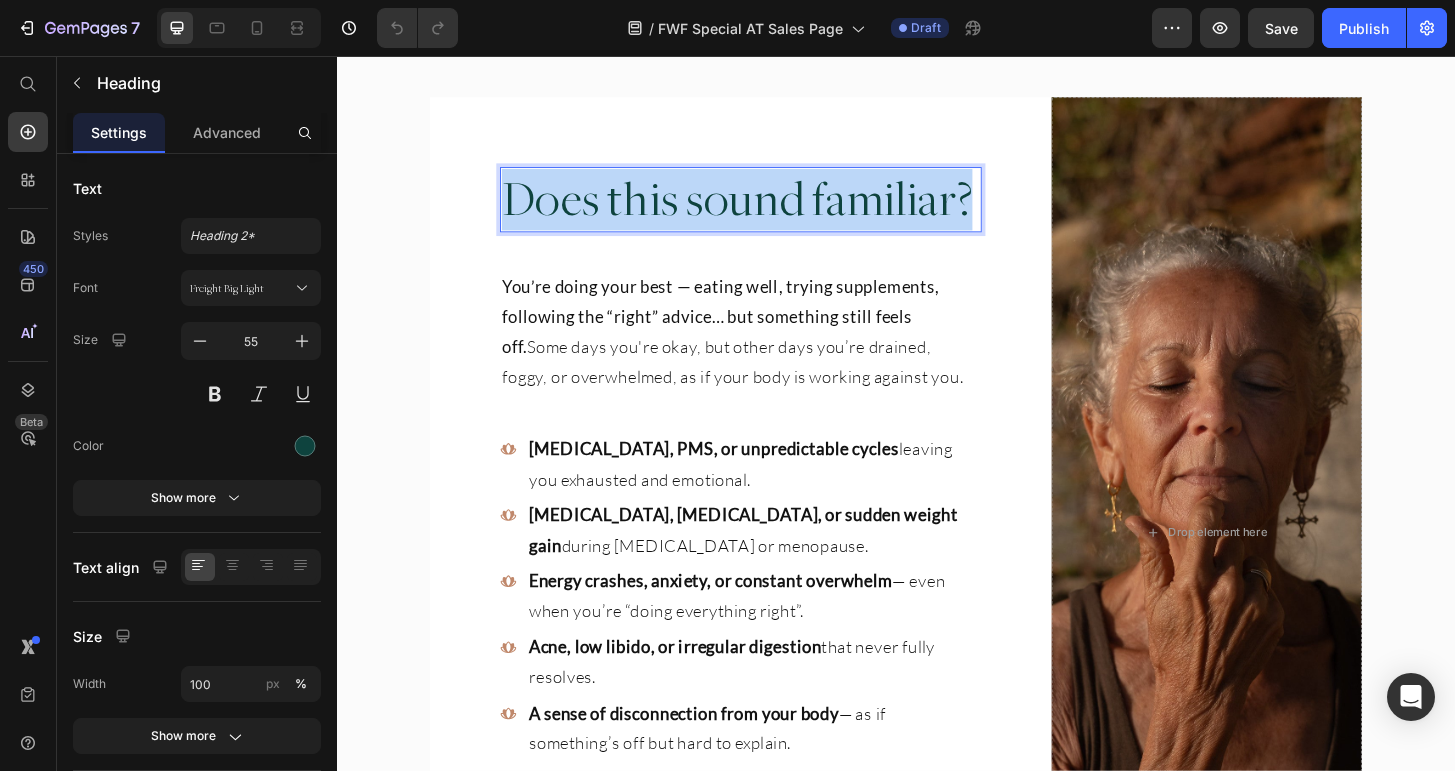 click on "Does this sound familiar?" at bounding box center [770, 210] 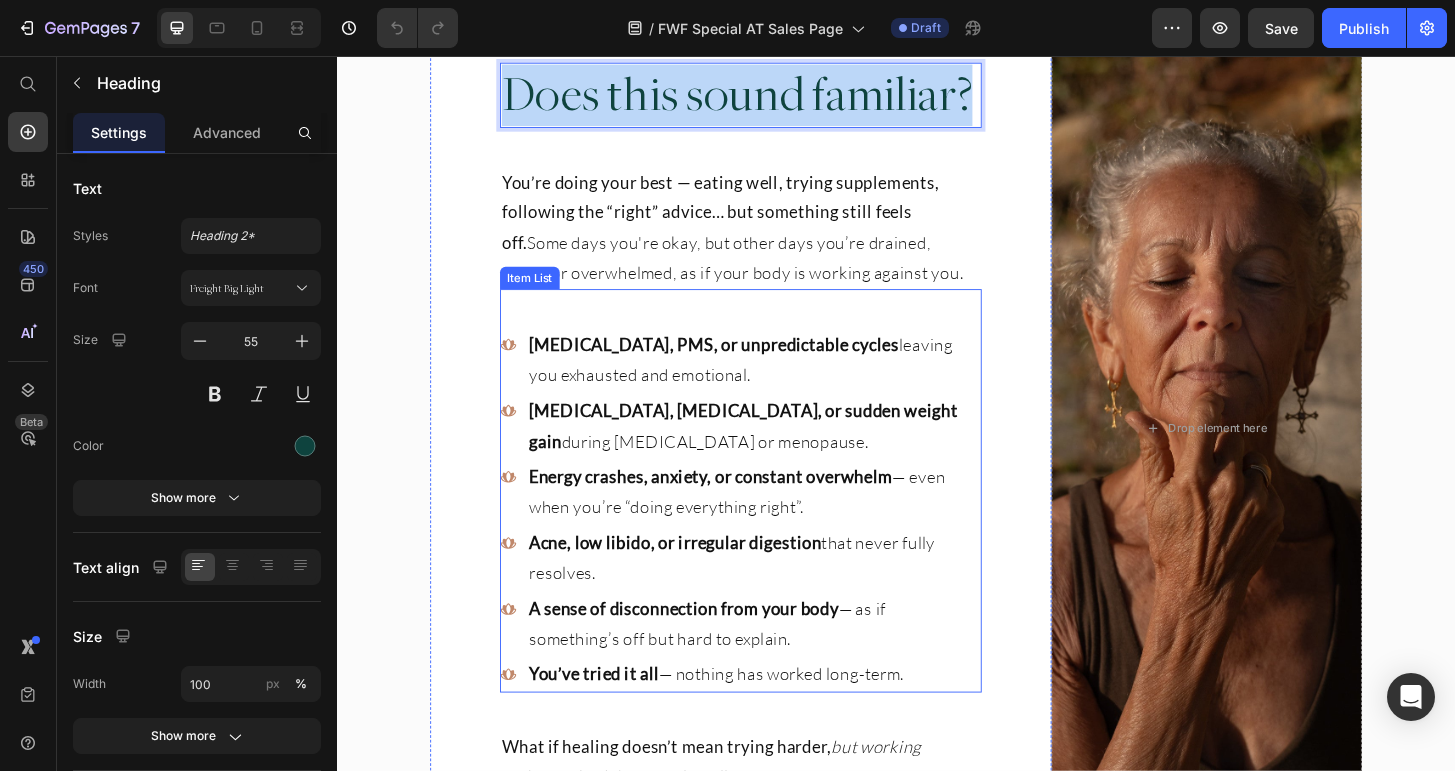 scroll, scrollTop: 1368, scrollLeft: 0, axis: vertical 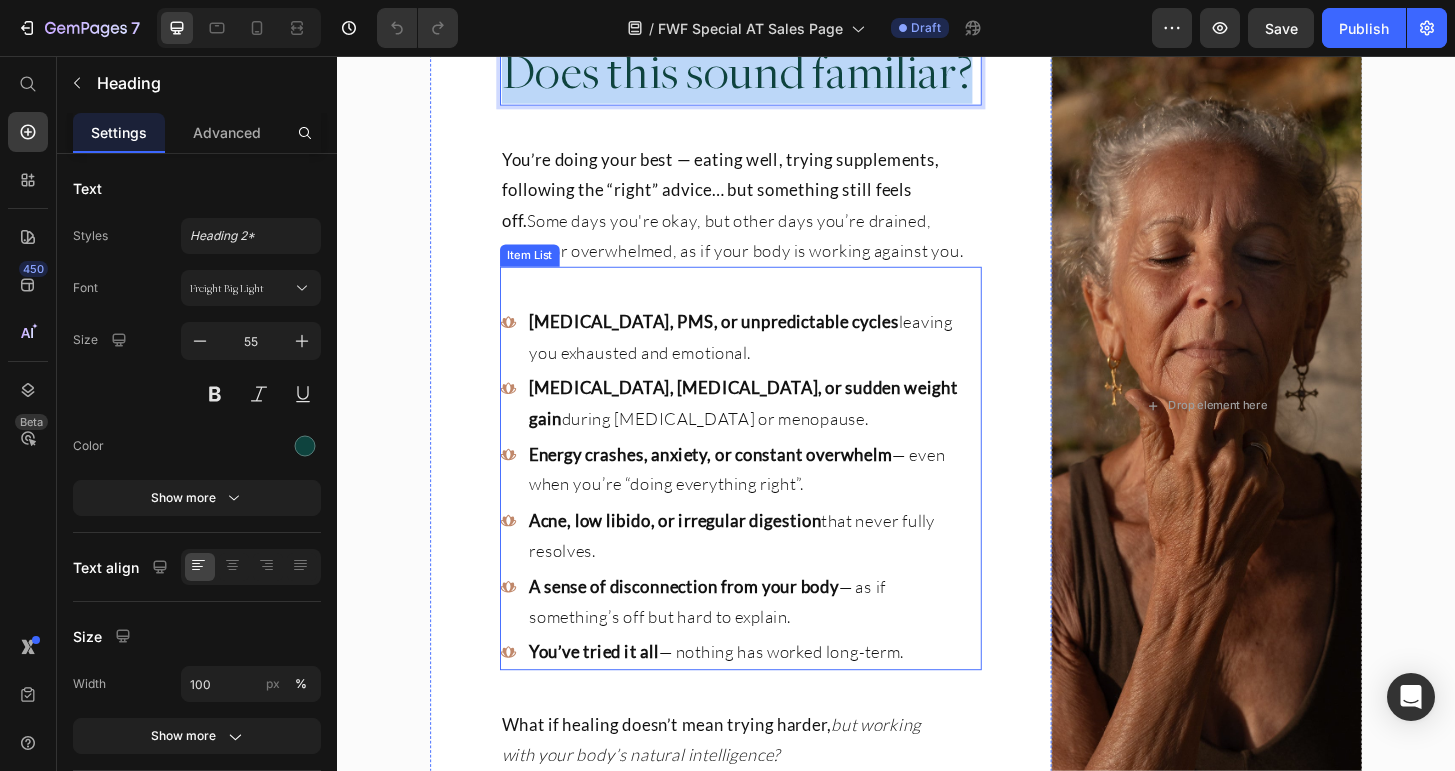 click on "[MEDICAL_DATA], PMS, or unpredictable cycles  leaving you exhausted and emotional." at bounding box center [784, 357] 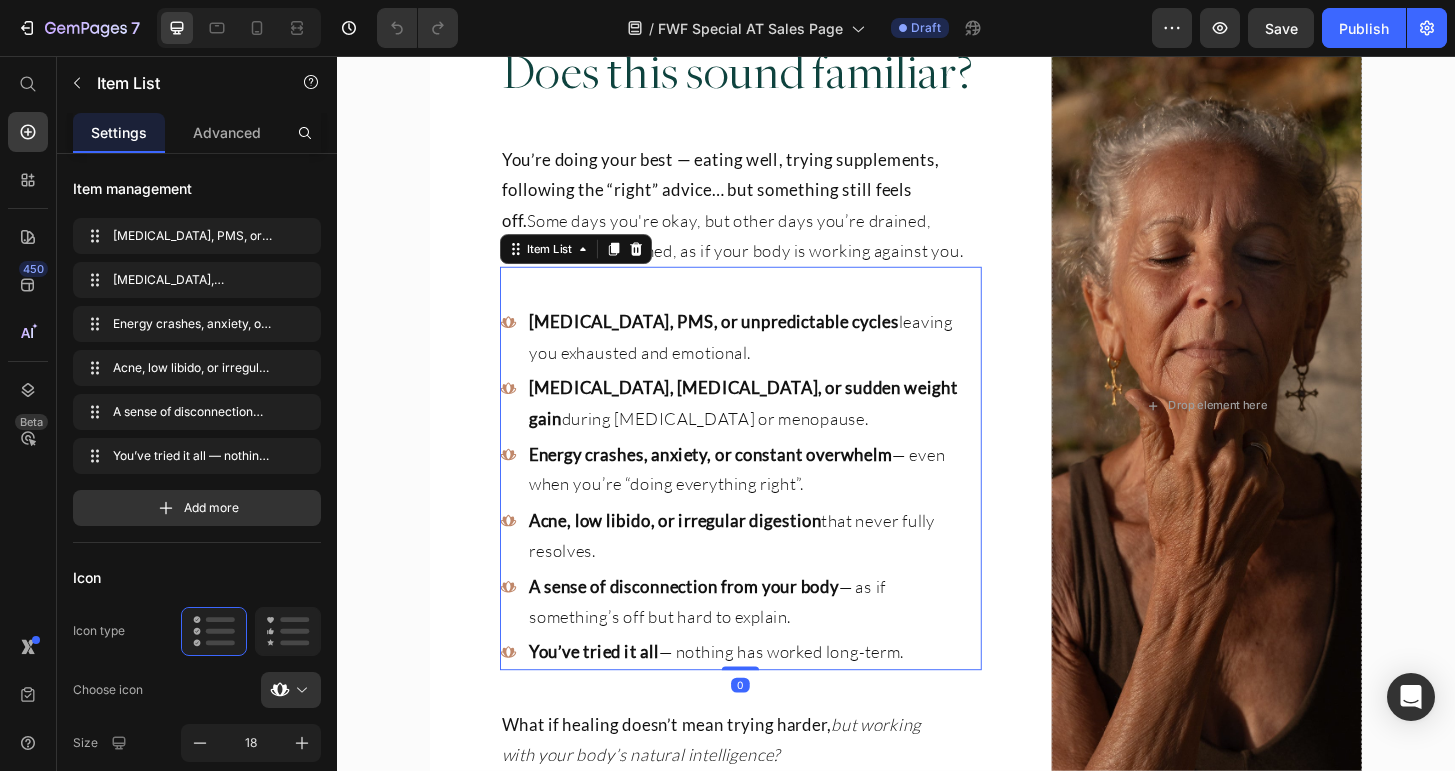click on "[MEDICAL_DATA], PMS, or unpredictable cycles  leaving you exhausted and emotional." at bounding box center (784, 357) 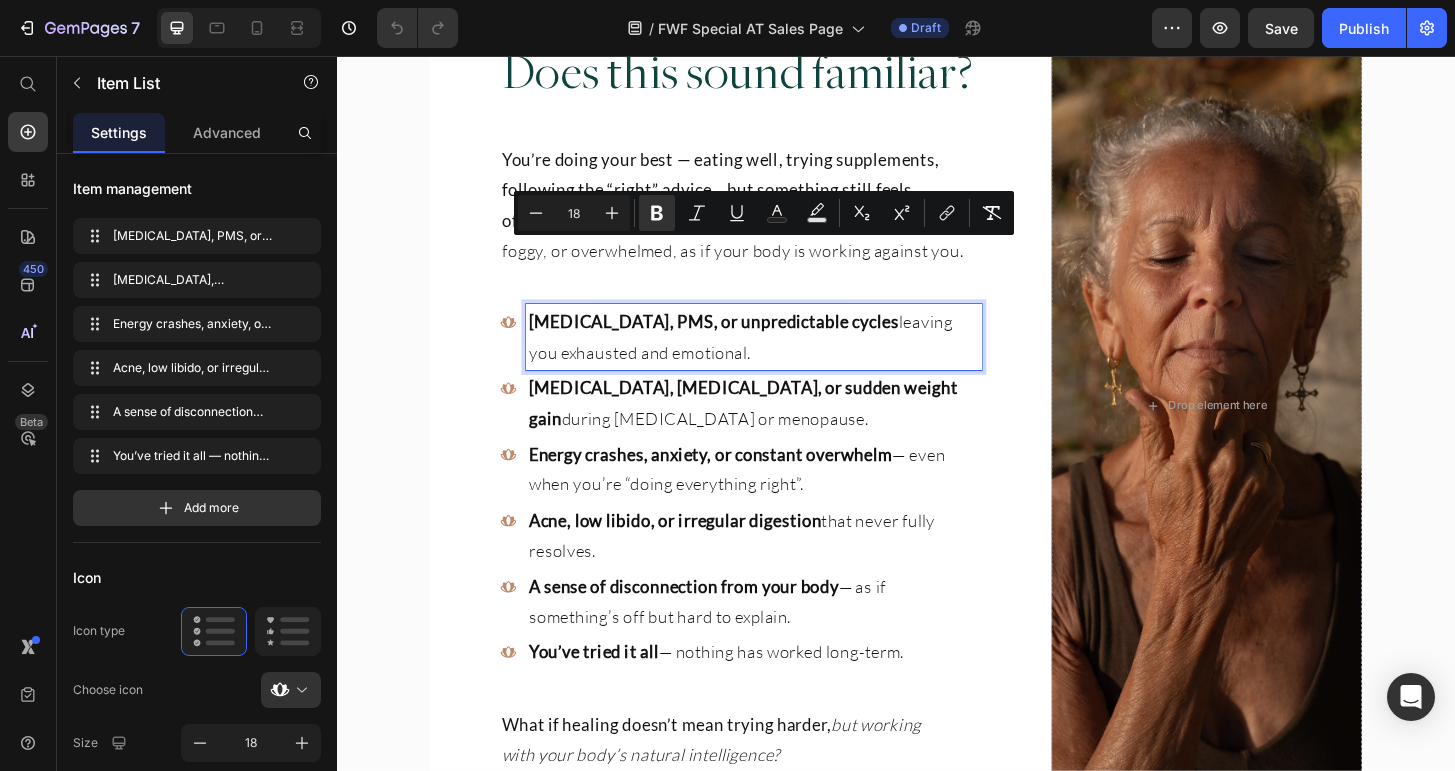 copy on "[MEDICAL_DATA], PMS, or unpredictable cycles  leaving you exhausted and emotional." 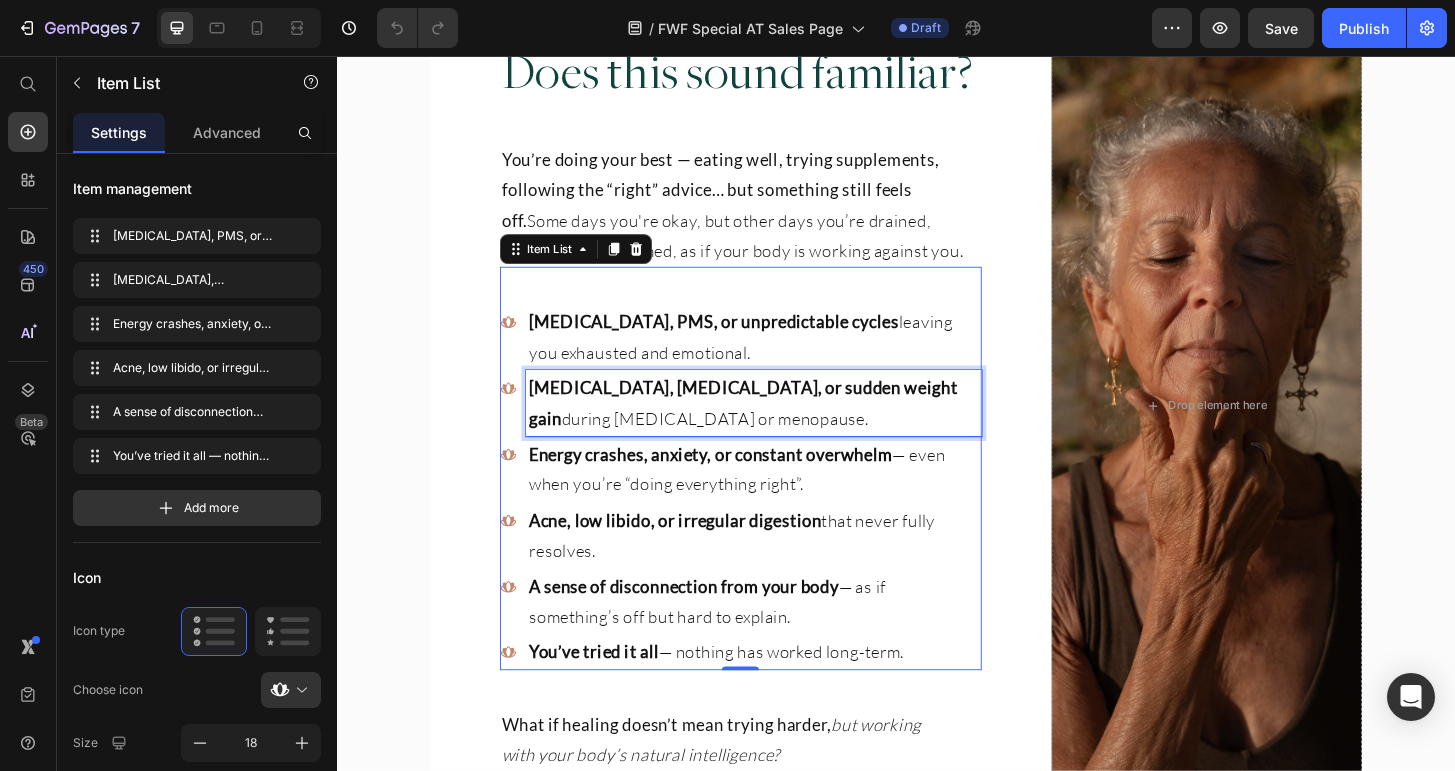 scroll, scrollTop: 1434, scrollLeft: 0, axis: vertical 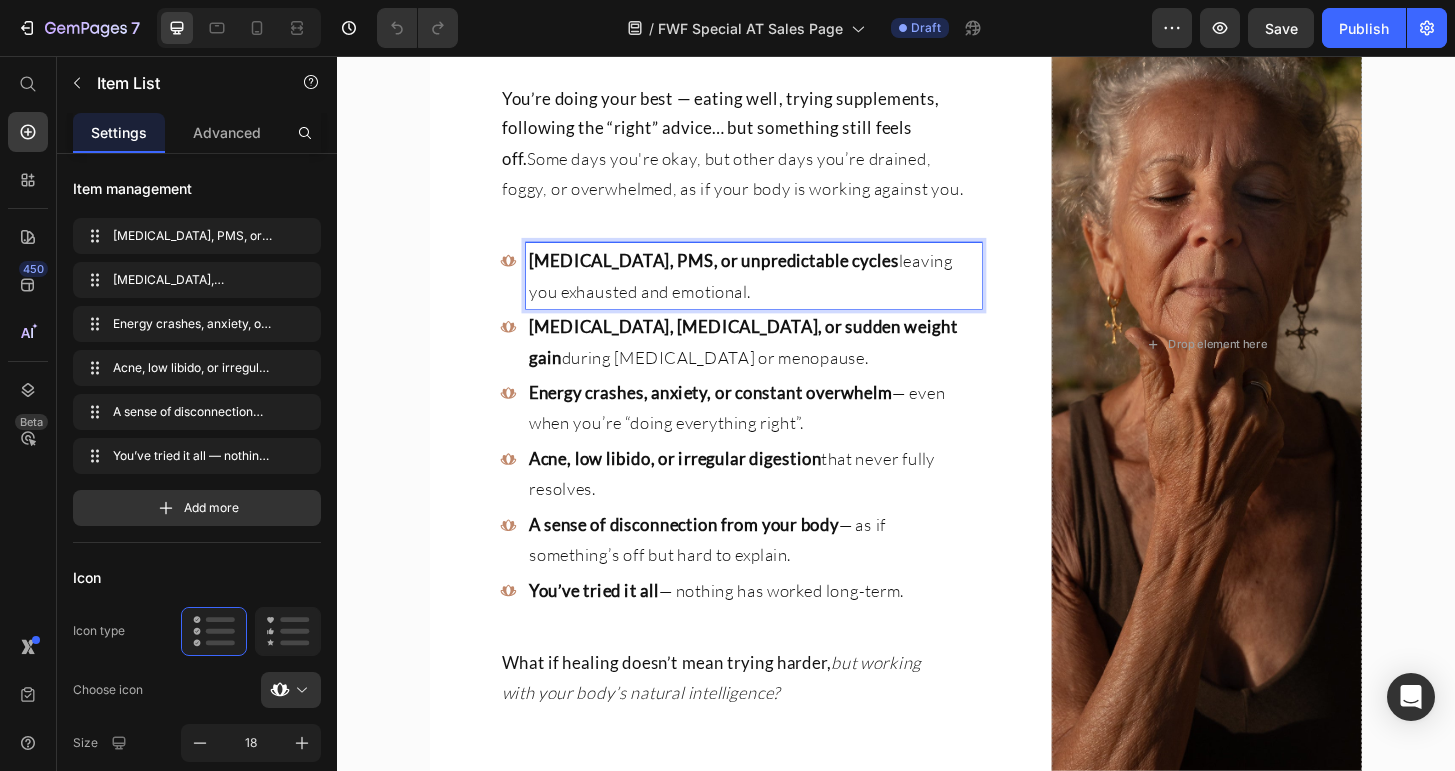 click on "[MEDICAL_DATA], PMS, or unpredictable cycles  leaving you exhausted and emotional." at bounding box center [784, 291] 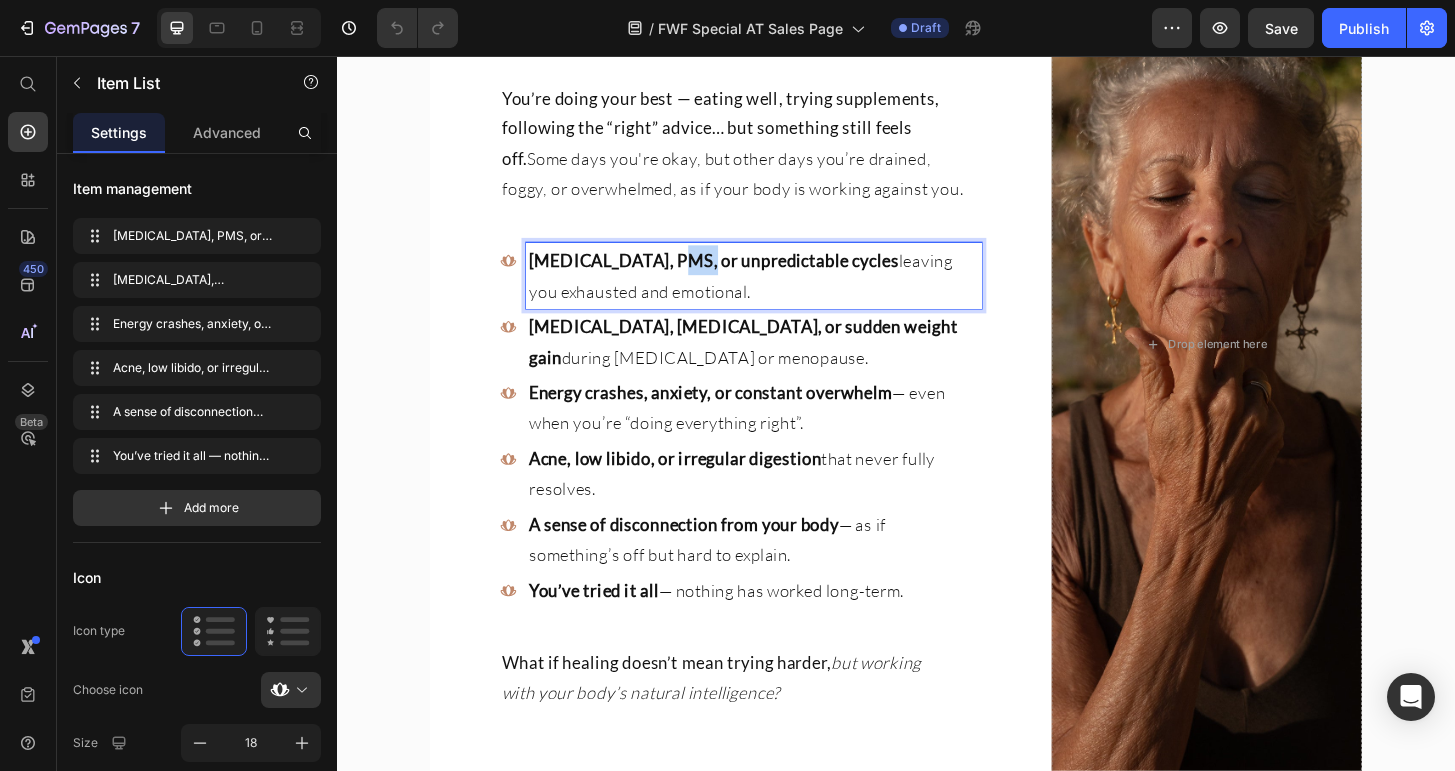 click on "[MEDICAL_DATA], PMS, or unpredictable cycles  leaving you exhausted and emotional." at bounding box center [784, 291] 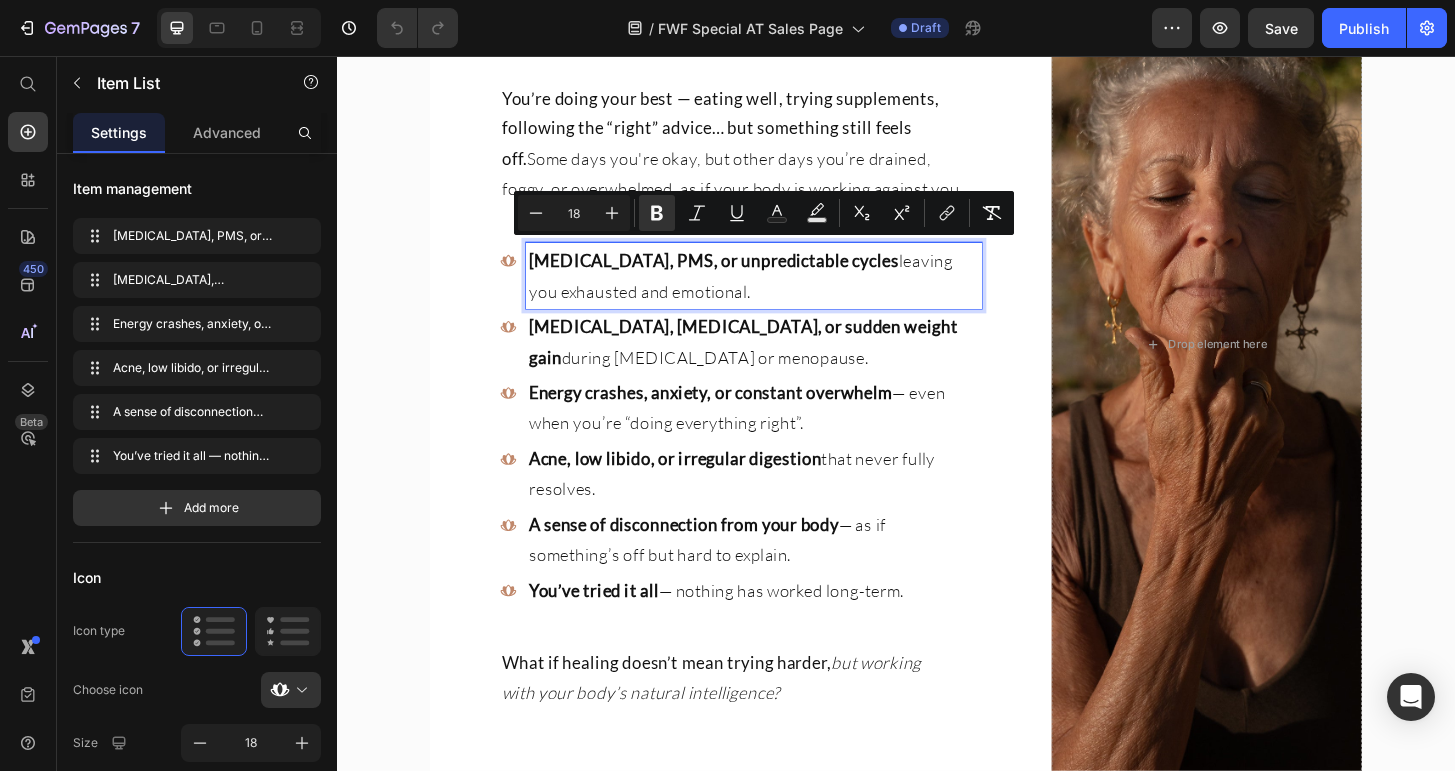 click on "Energy crashes, anxiety, or constant overwhelm  — even when you’re “doing everything right”." at bounding box center [784, 433] 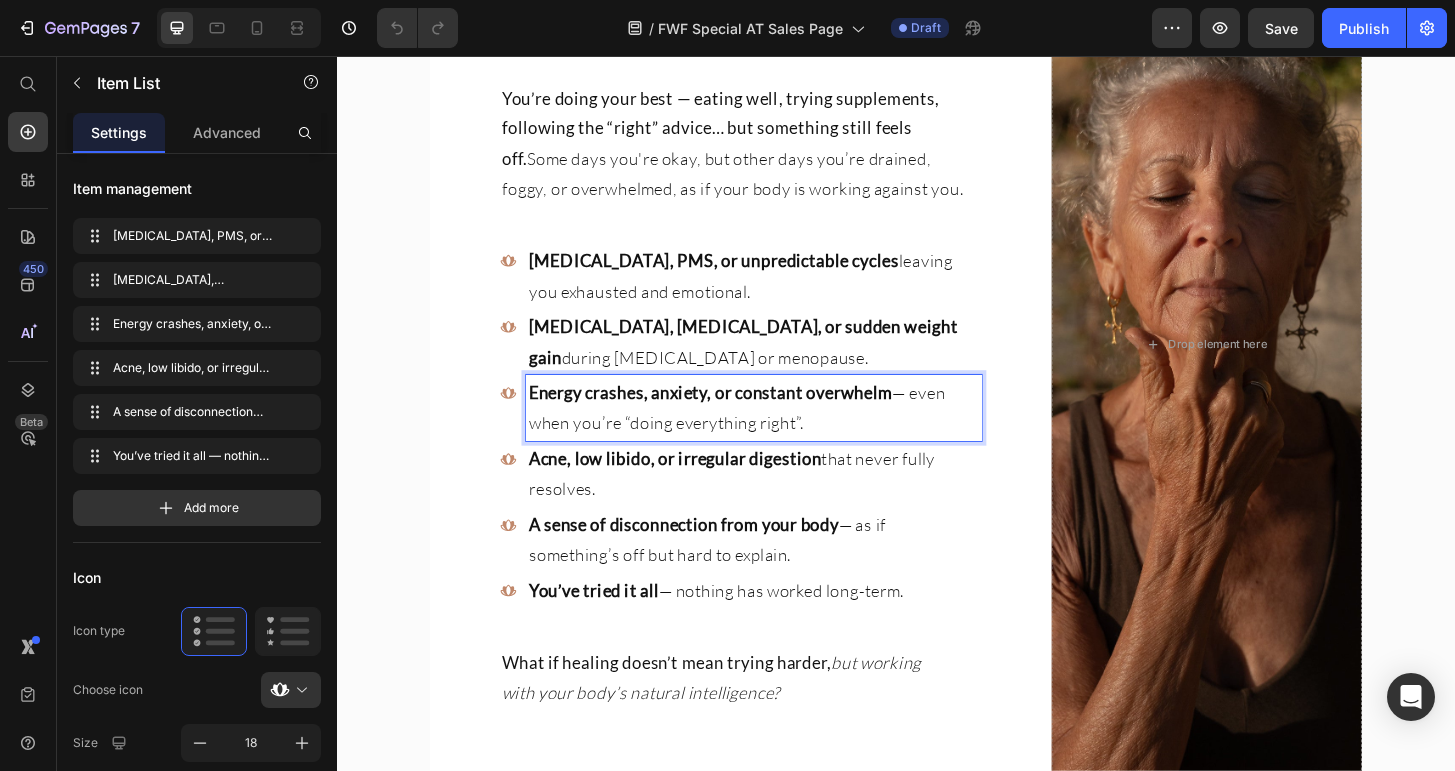 click on "Energy crashes, anxiety, or constant overwhelm" at bounding box center [738, 417] 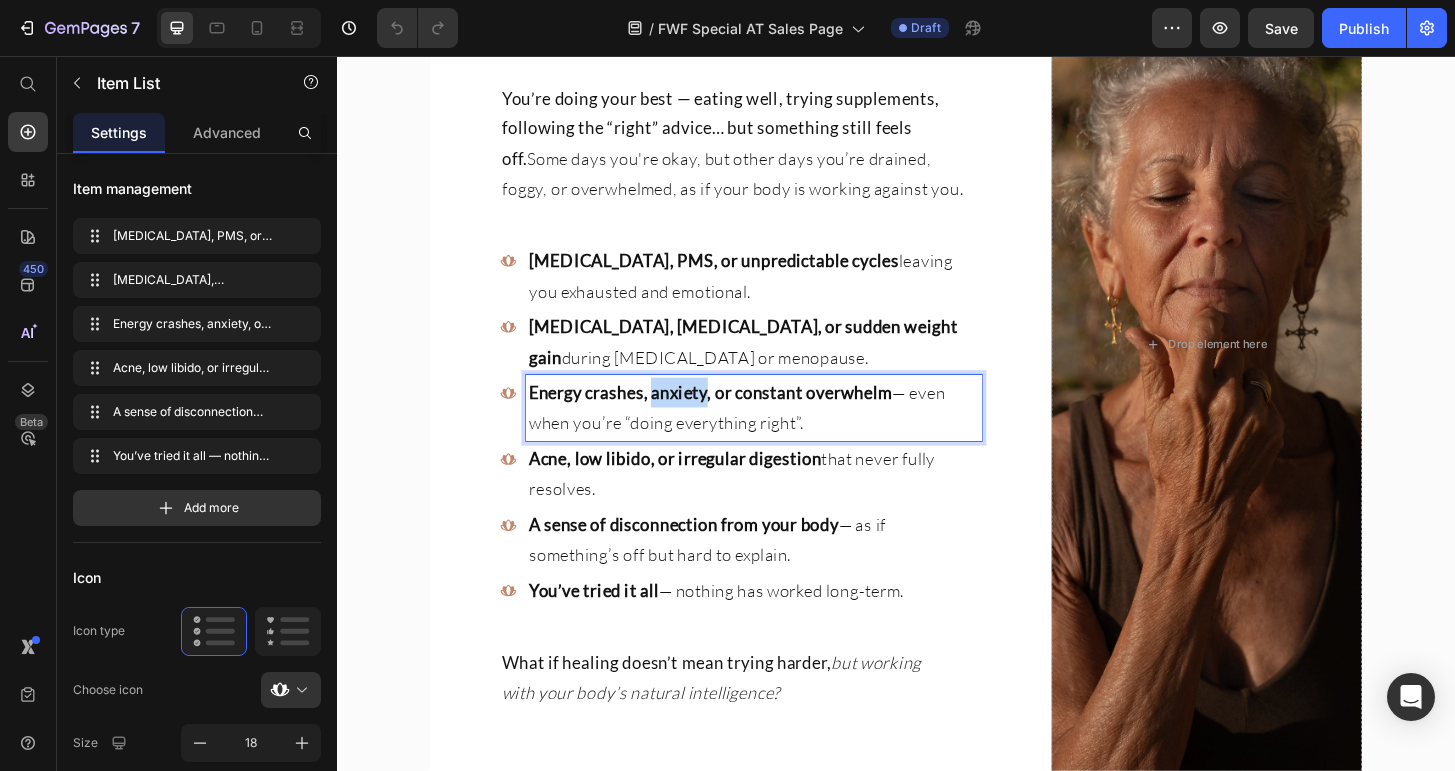 click on "Energy crashes, anxiety, or constant overwhelm" at bounding box center (738, 417) 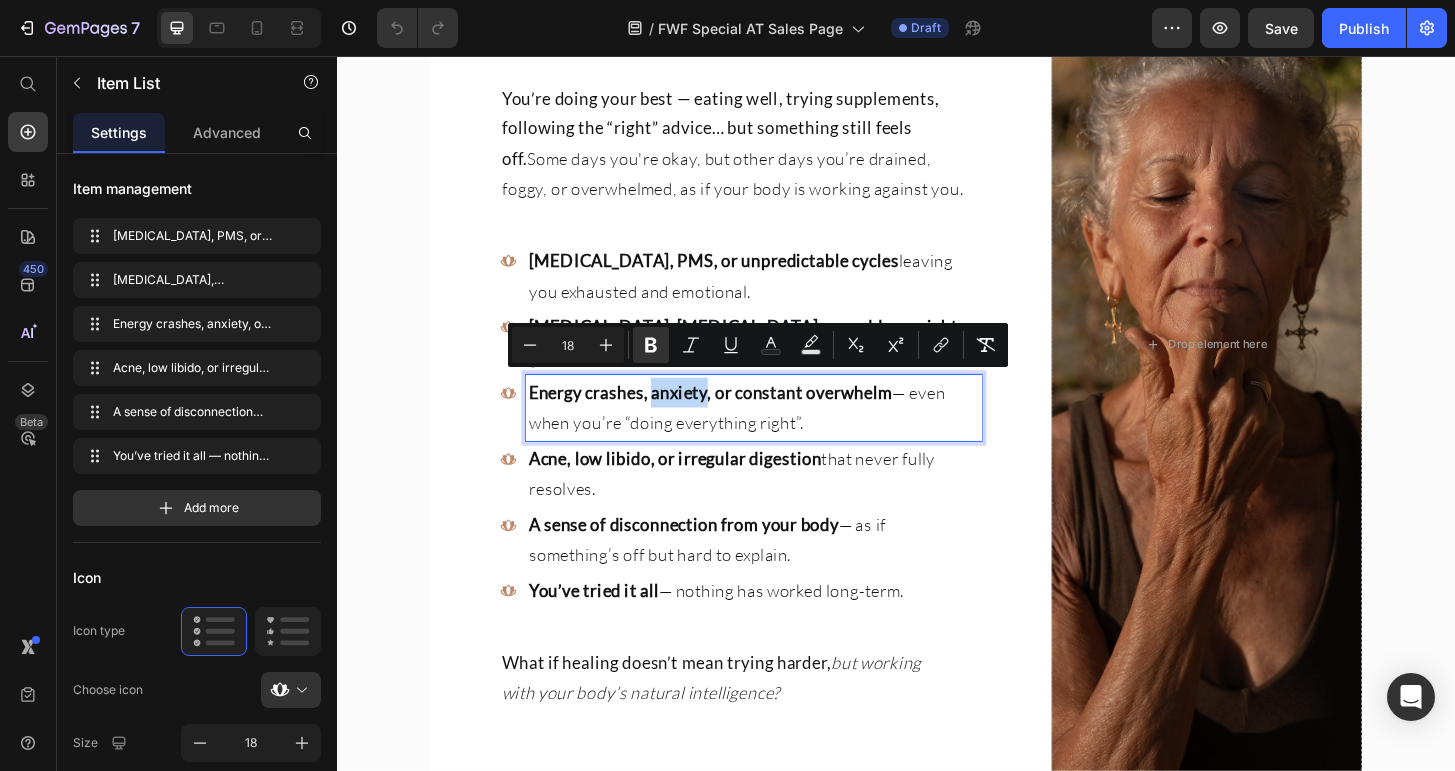 copy on "Energy crashes, anxiety, or constant overwhelm  — even when you’re “doing everything right”." 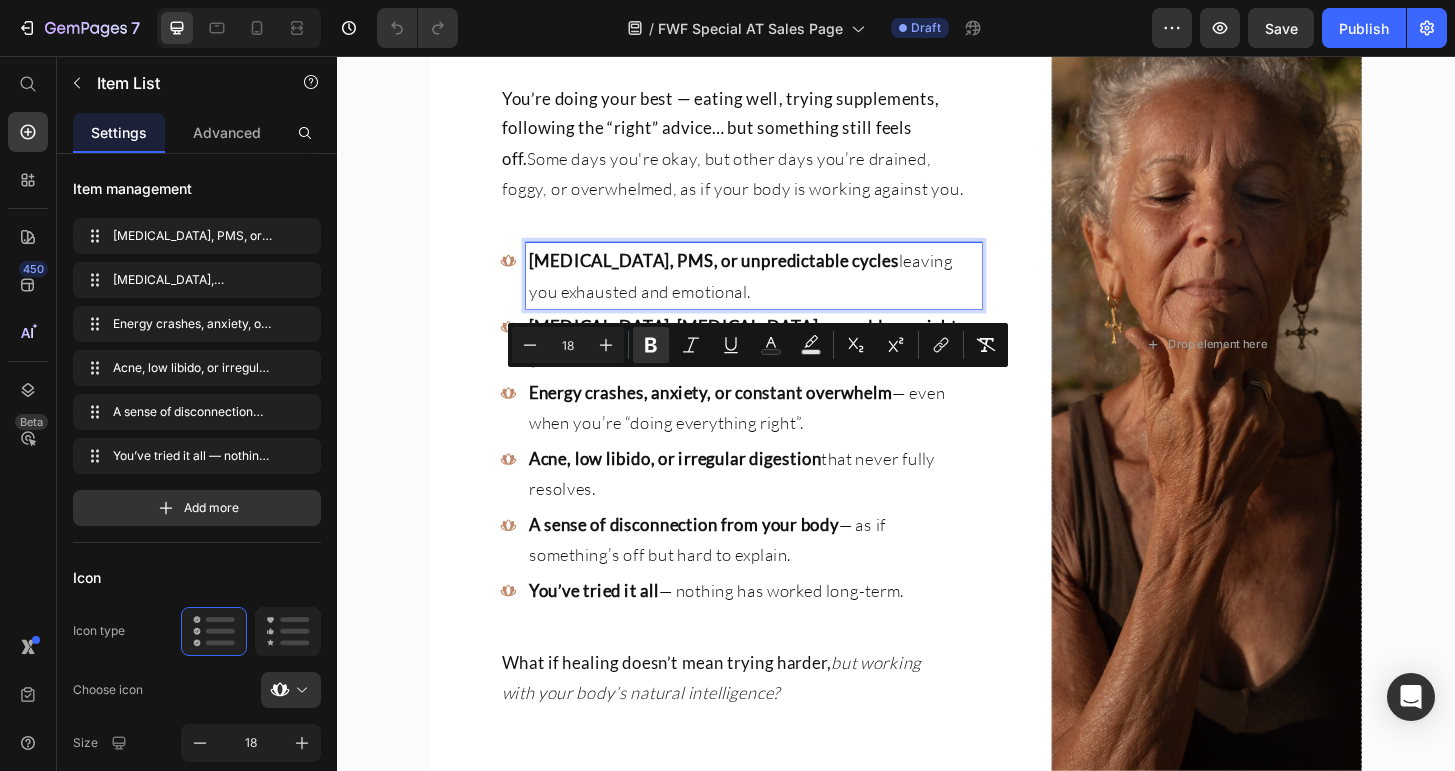 click on "[MEDICAL_DATA], PMS, or unpredictable cycles  leaving you exhausted and emotional." at bounding box center (784, 291) 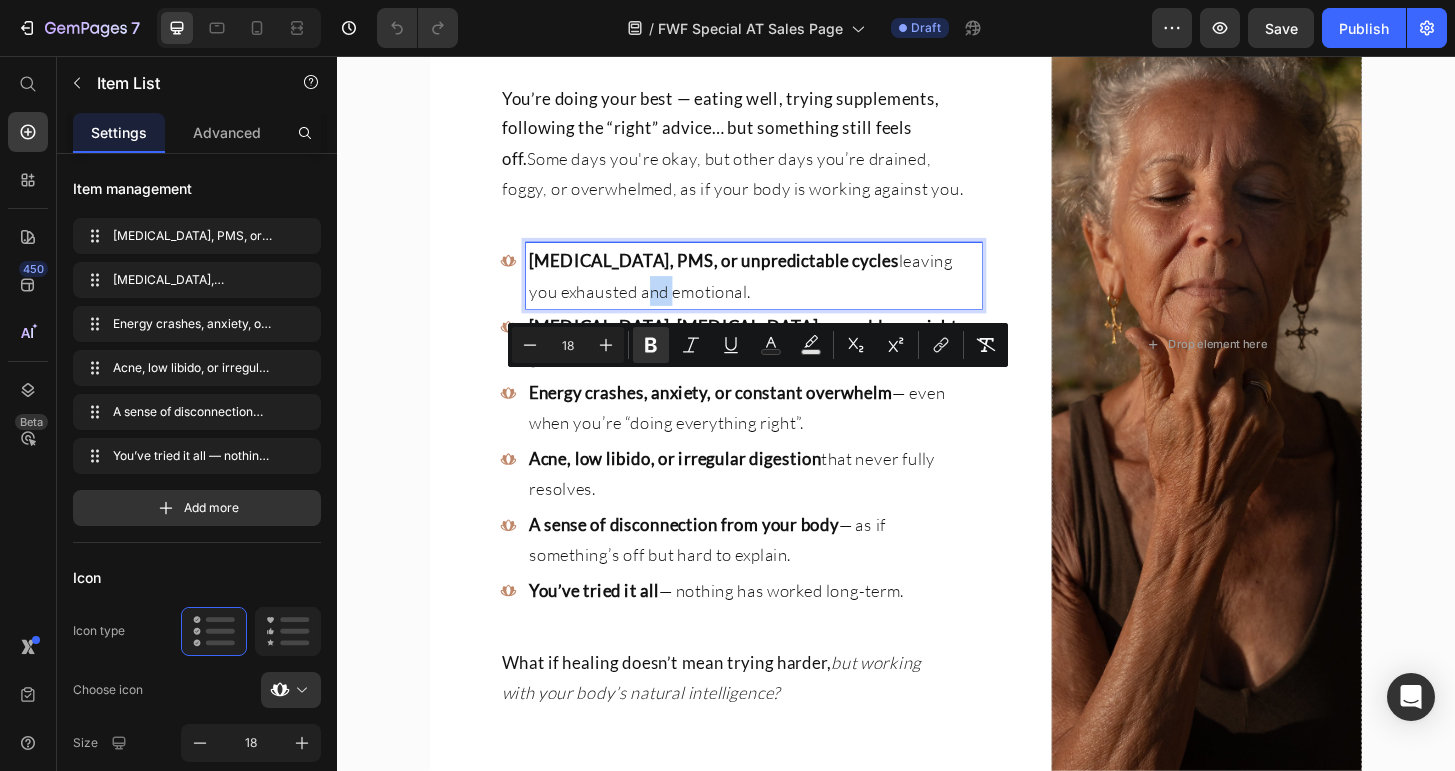 click on "[MEDICAL_DATA], PMS, or unpredictable cycles  leaving you exhausted and emotional." at bounding box center [784, 291] 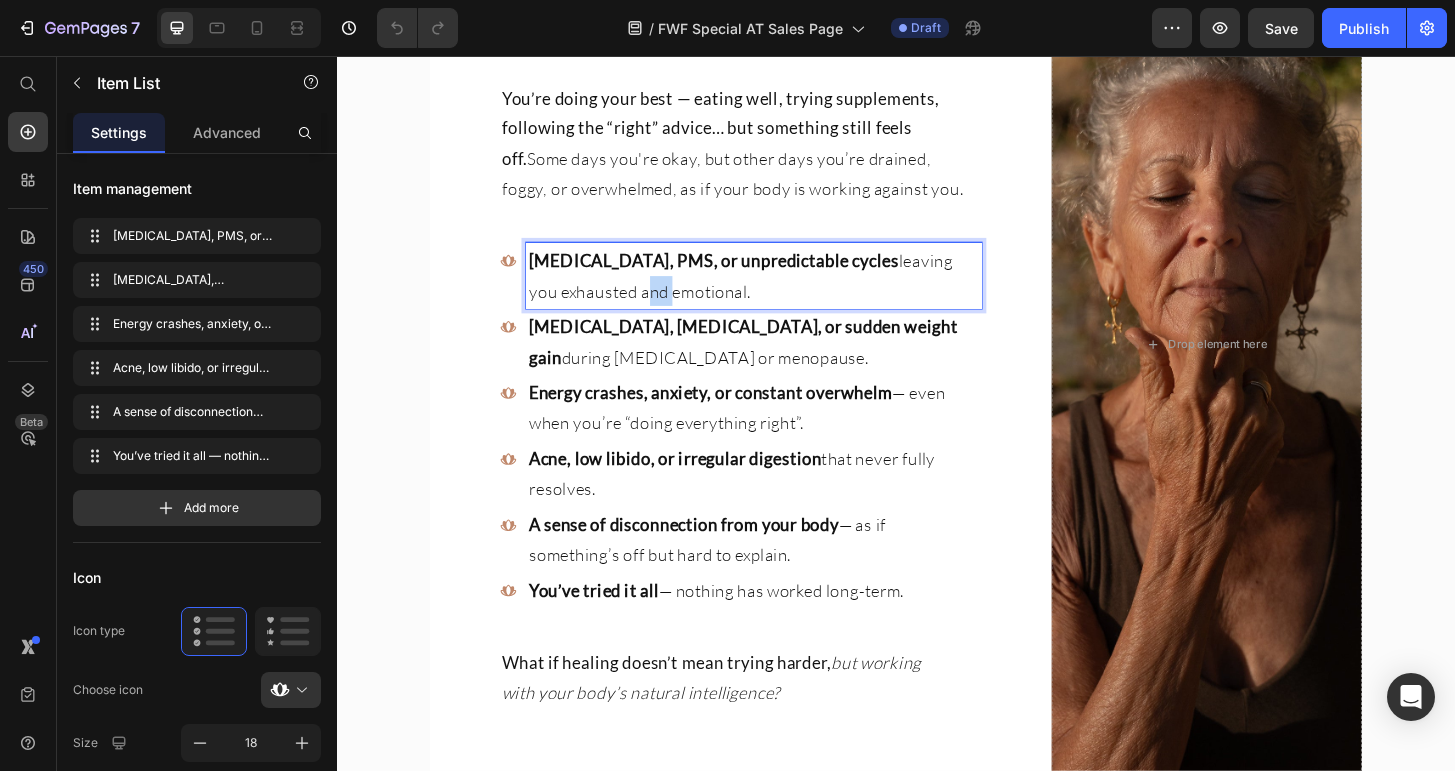 click on "[MEDICAL_DATA], PMS, or unpredictable cycles  leaving you exhausted and emotional." at bounding box center (784, 291) 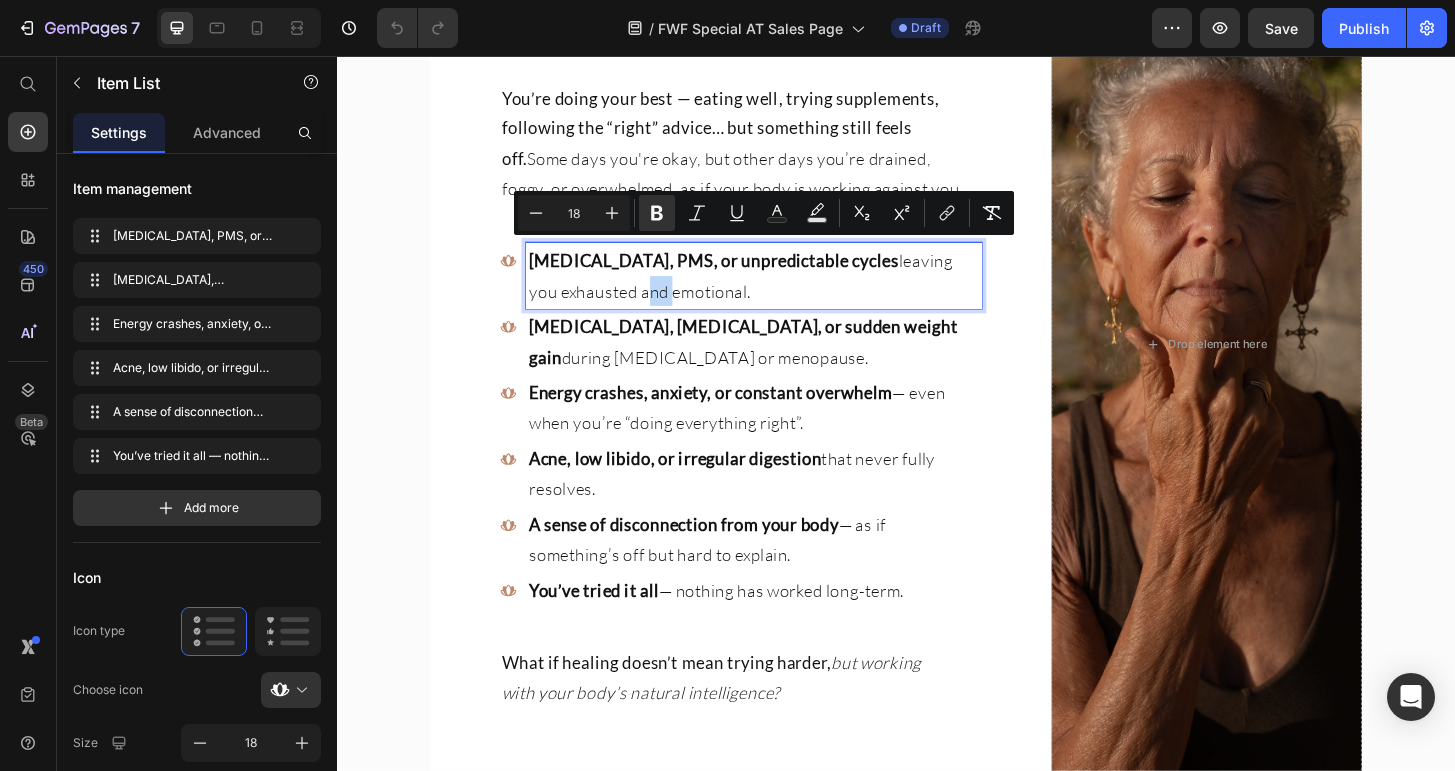 copy on "[MEDICAL_DATA], PMS, or unpredictable cycles  leaving you exhausted and emotional." 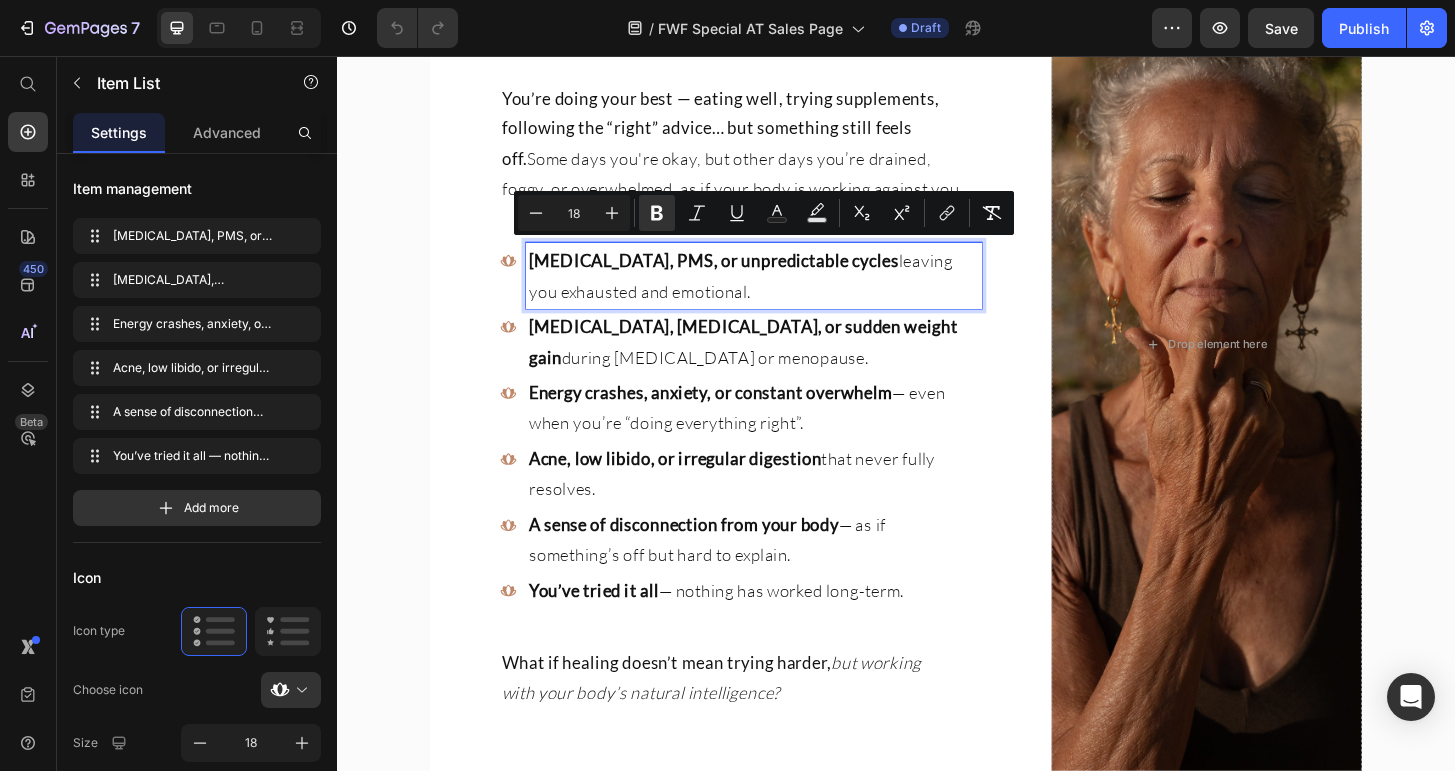 click on "Acne, low libido, or irregular digestion" at bounding box center [700, 488] 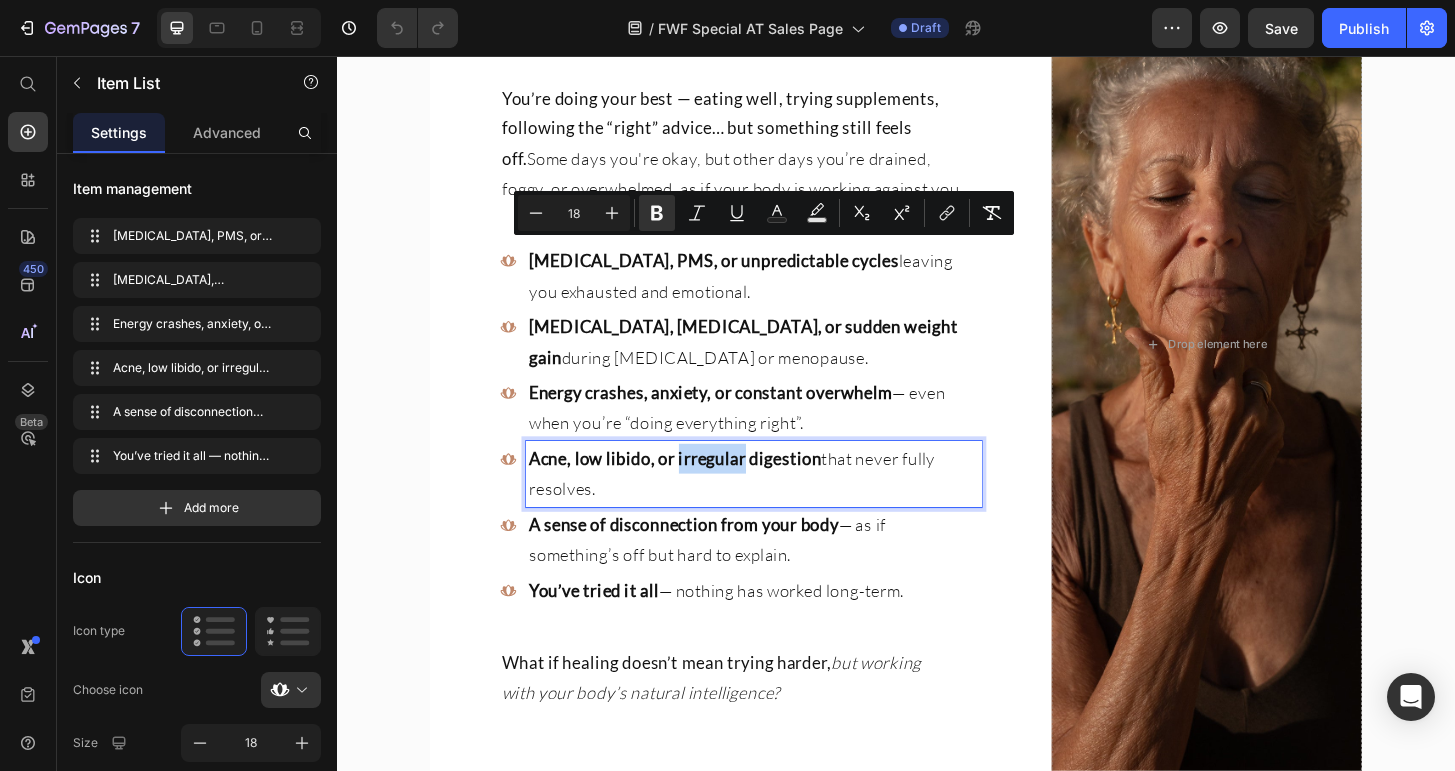 click on "Acne, low libido, or irregular digestion" at bounding box center (700, 488) 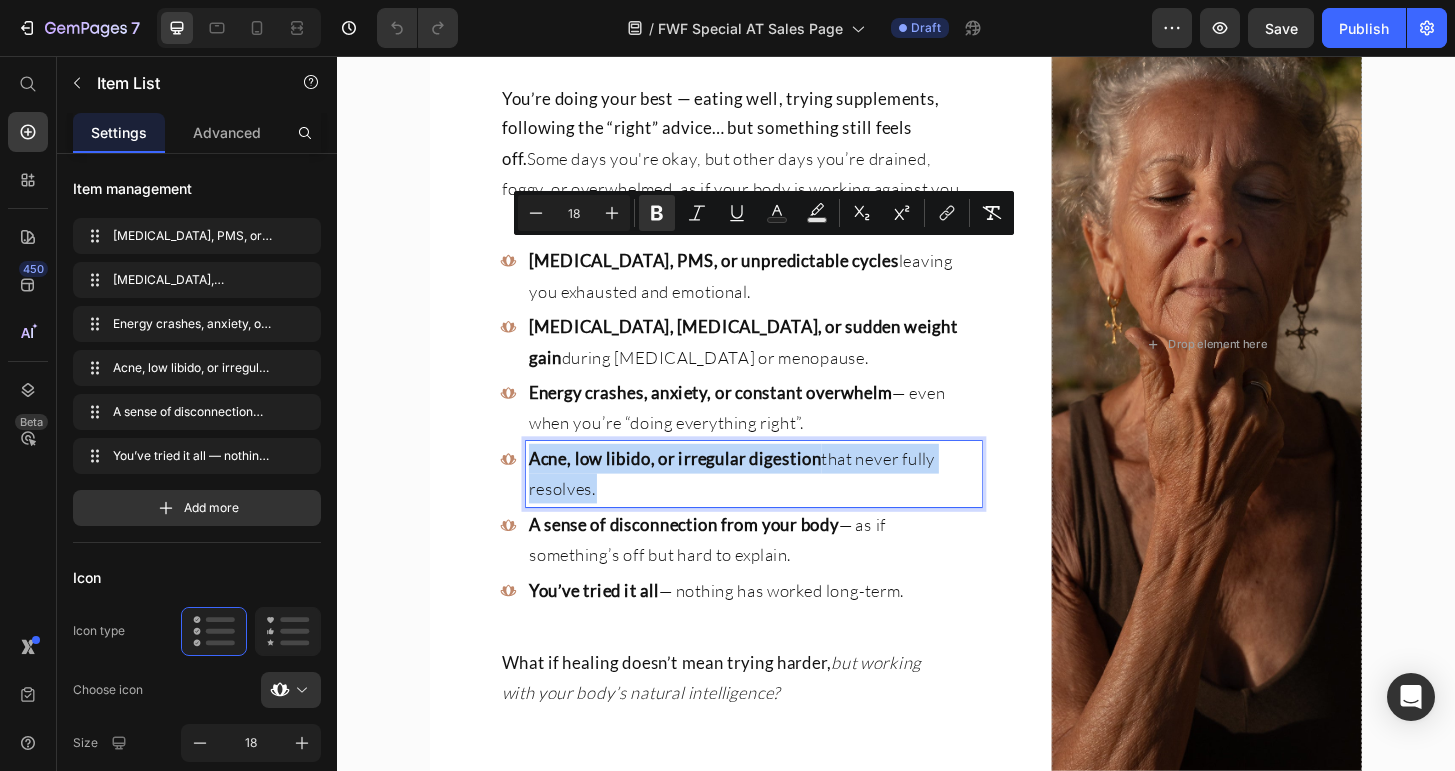drag, startPoint x: 709, startPoint y: 479, endPoint x: 792, endPoint y: 468, distance: 83.725746 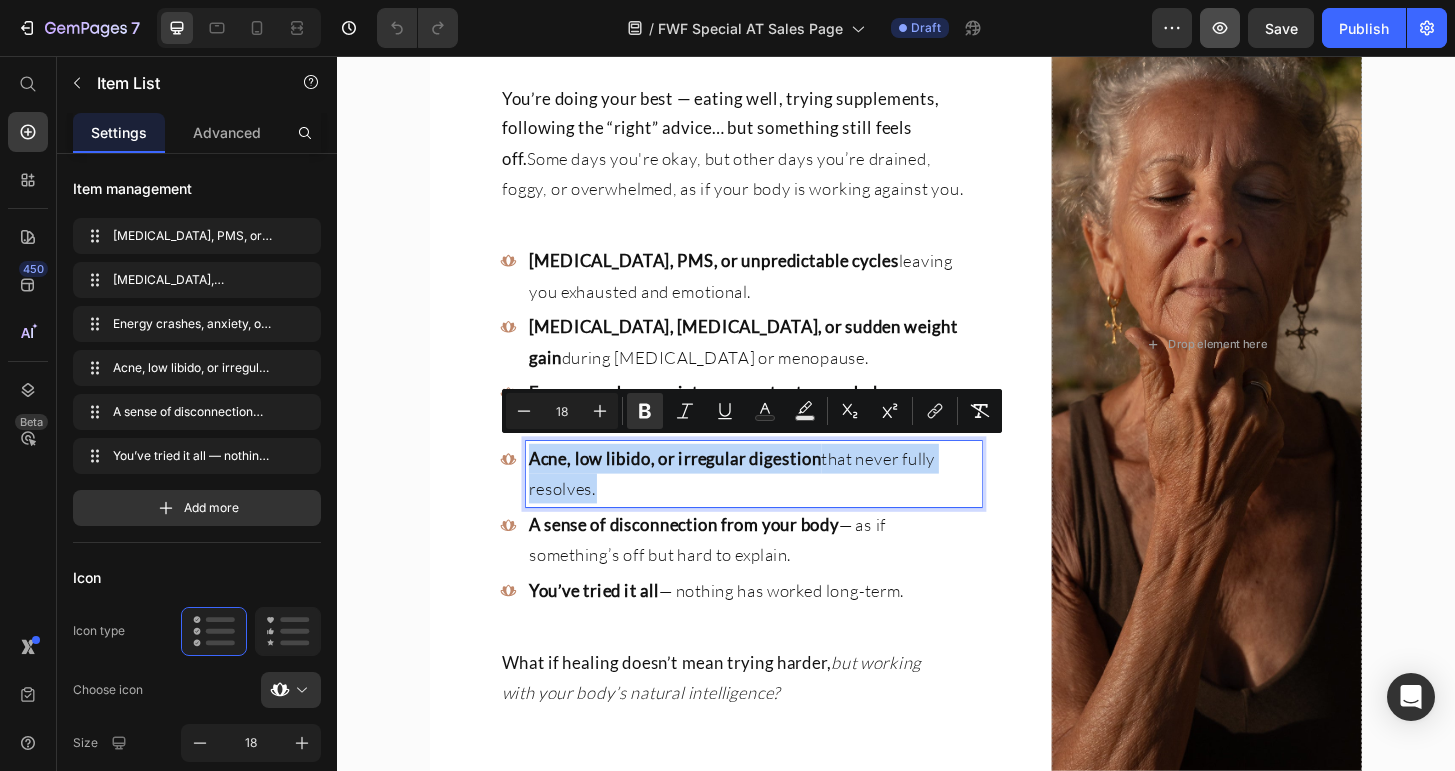 copy on "Acne, low libido, or irregular digestion  that never fully resolves." 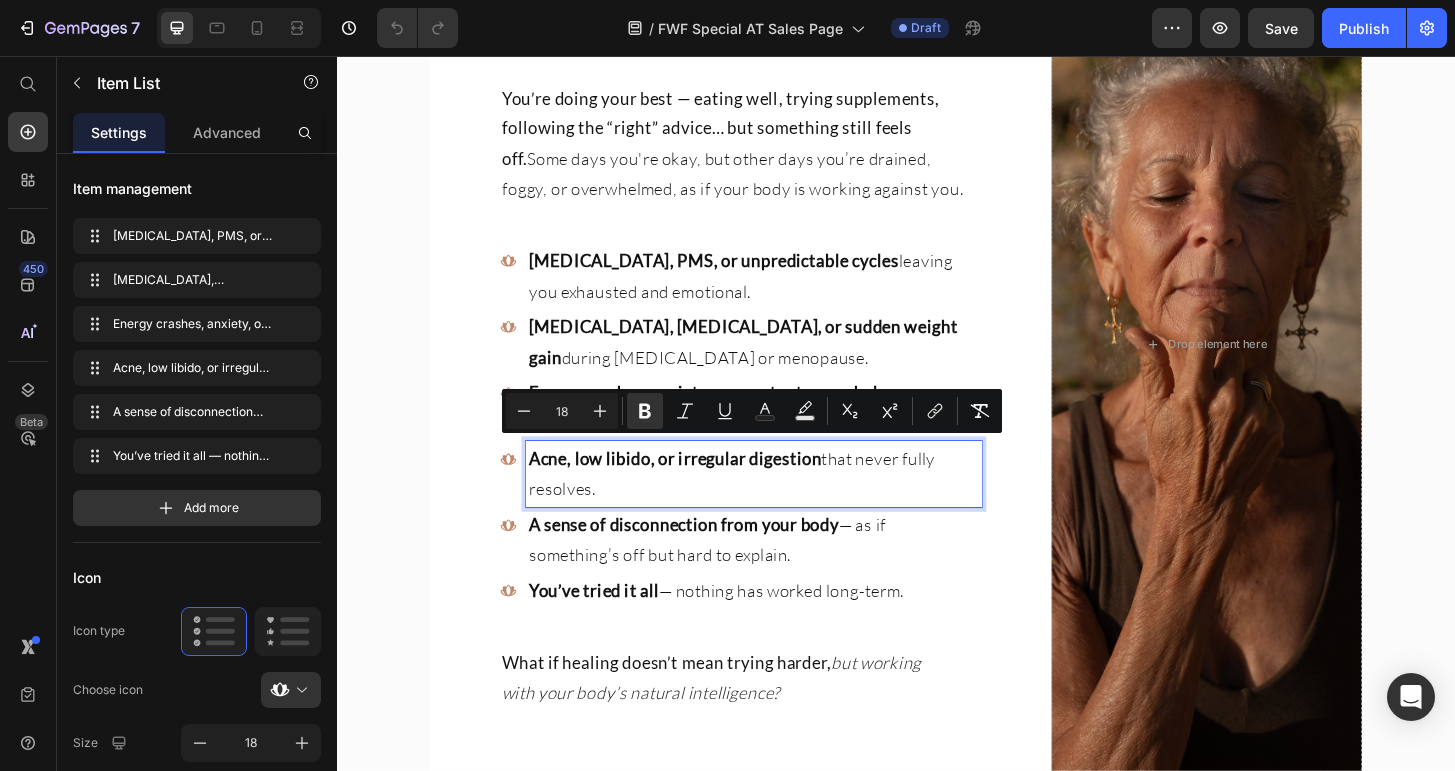 click on "A sense of disconnection from your body  — as if something’s off but hard to explain." at bounding box center [784, 575] 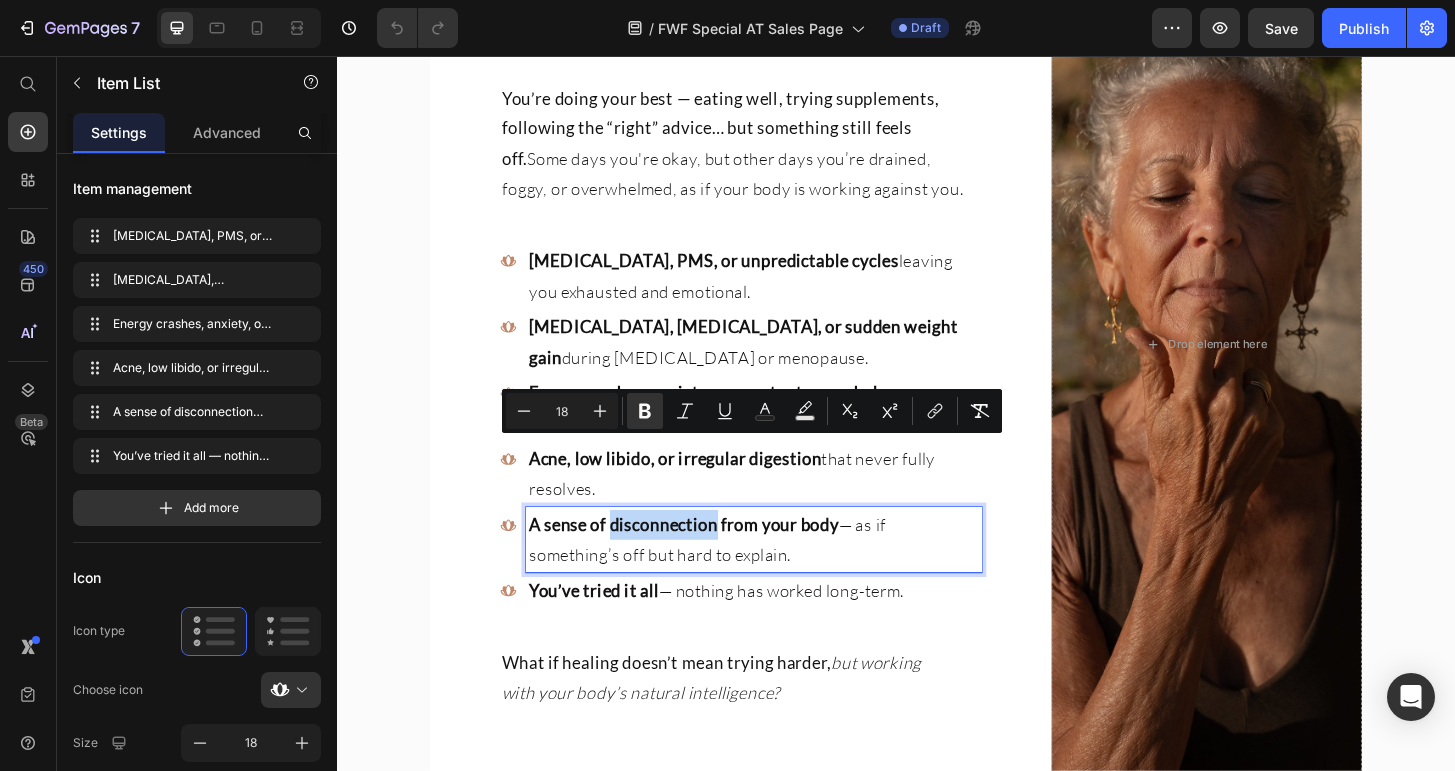 click on "A sense of disconnection from your body  — as if something’s off but hard to explain." at bounding box center [784, 575] 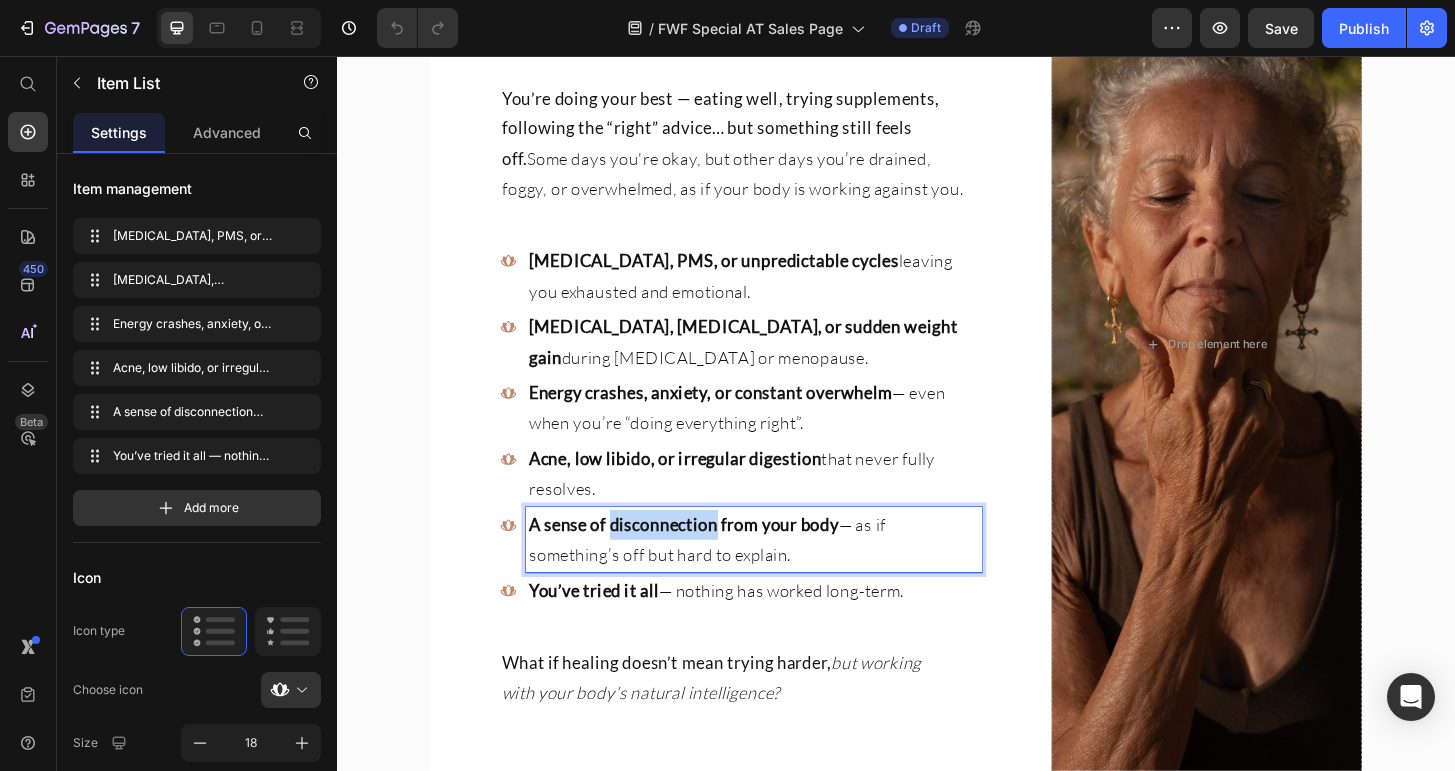 click on "A sense of disconnection from your body  — as if something’s off but hard to explain." at bounding box center (784, 575) 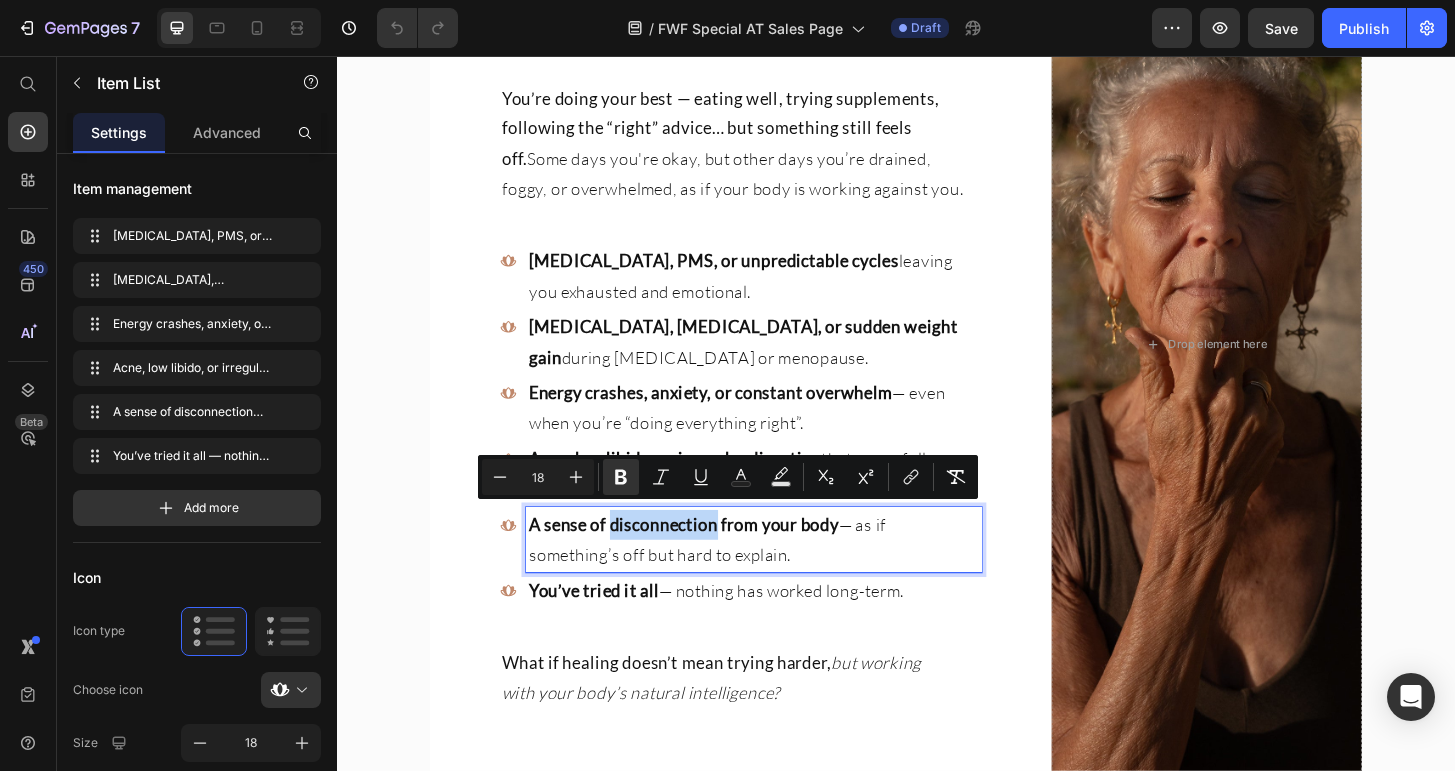 copy on "A sense of disconnection from your body  — as if something’s off but hard to explain." 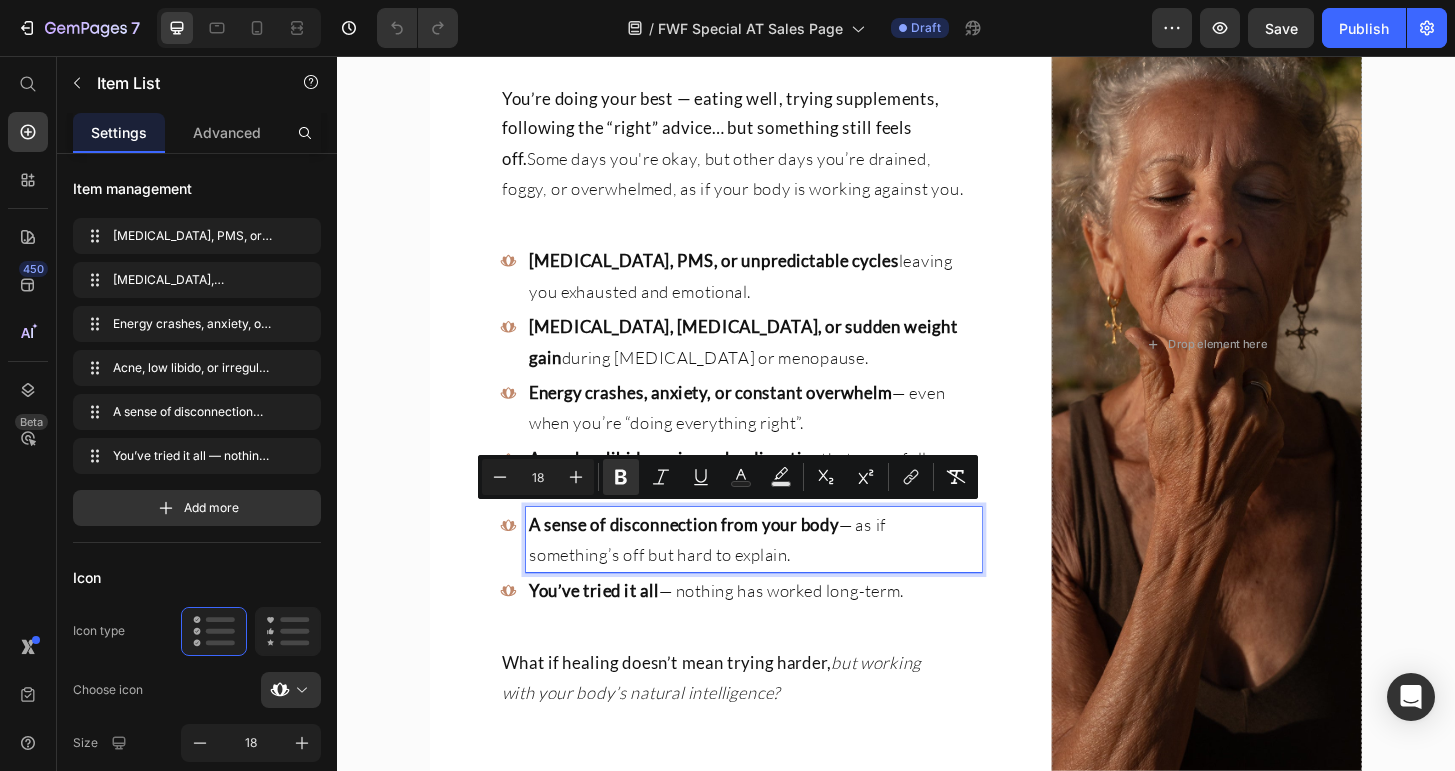 click on "You’ve tried it all" at bounding box center [613, 629] 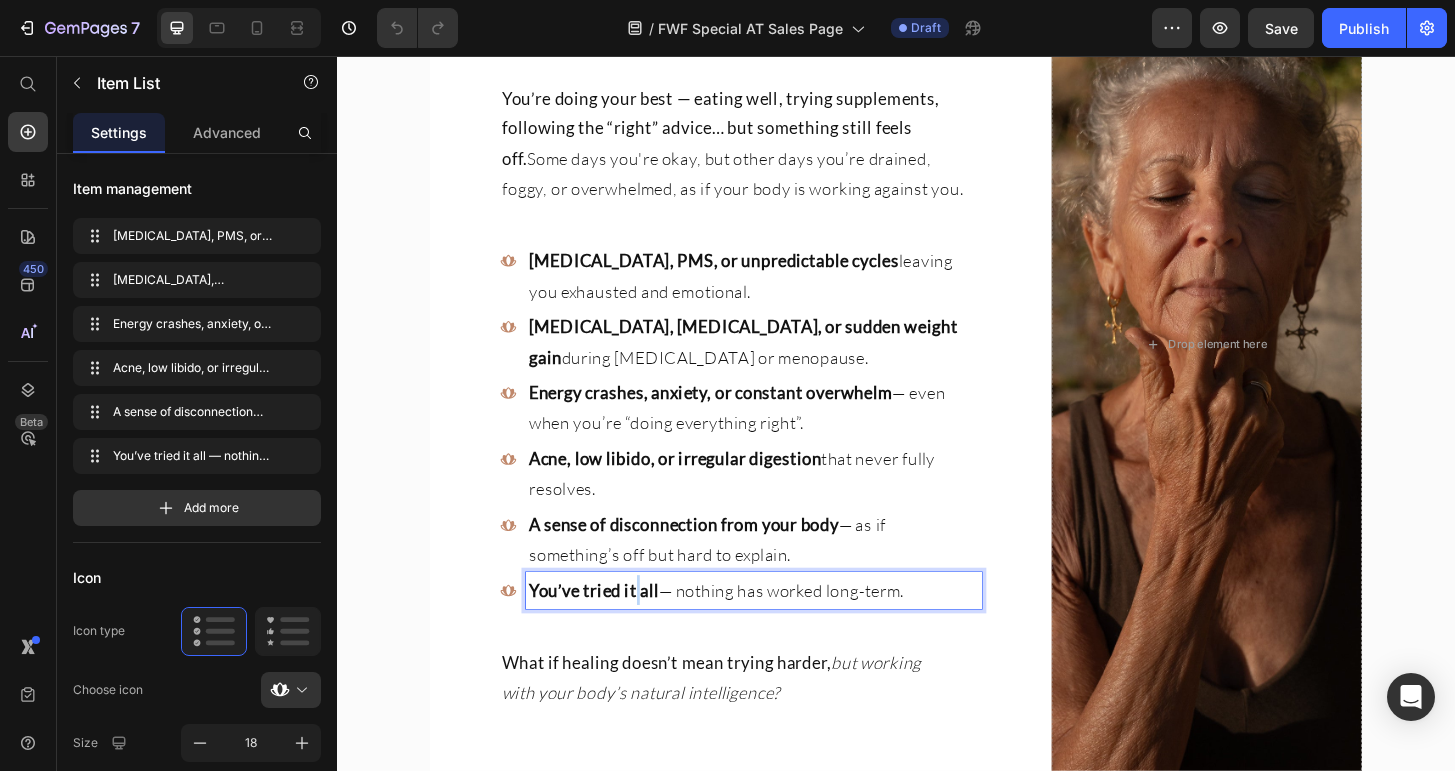 click on "You’ve tried it all" at bounding box center [613, 629] 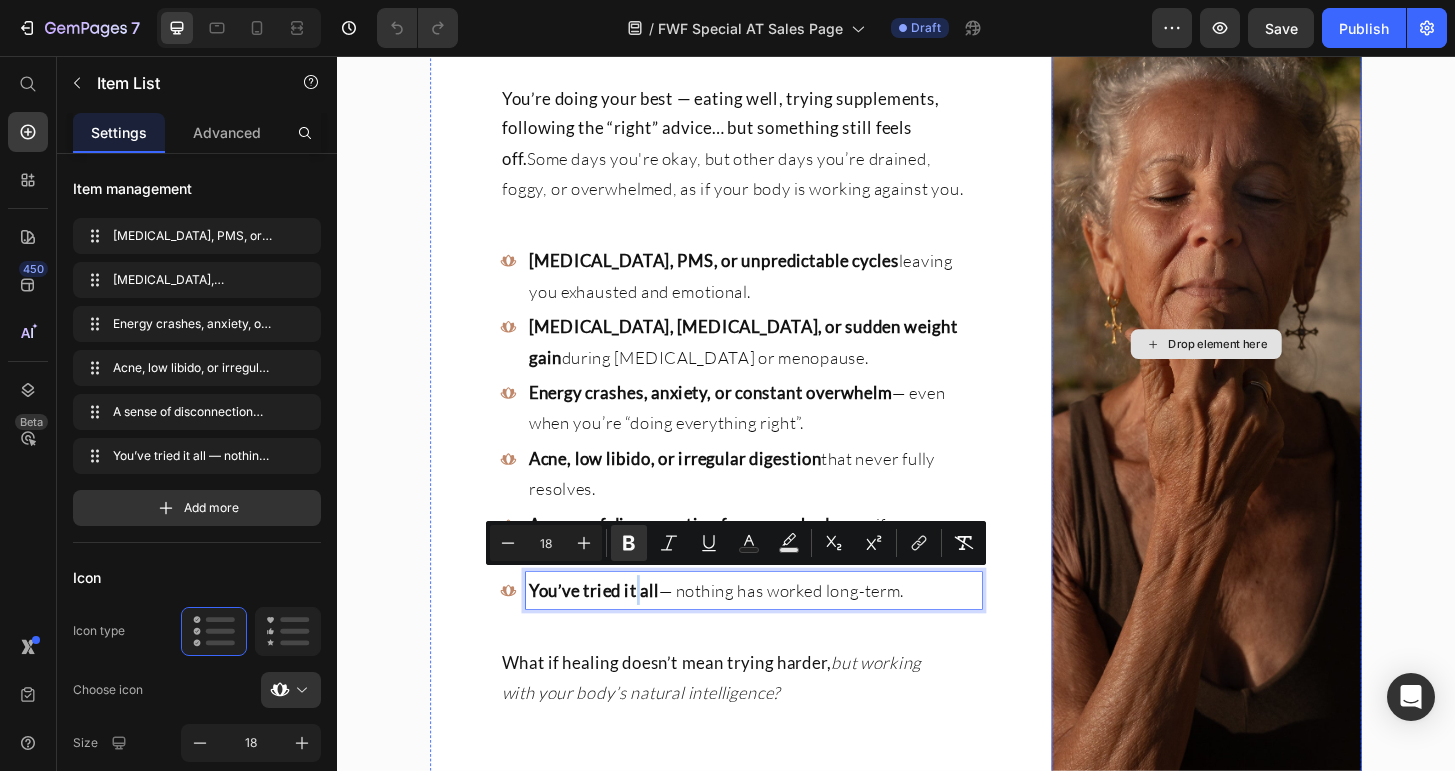 copy on "You’ve tried it all  — nothing has worked long-term." 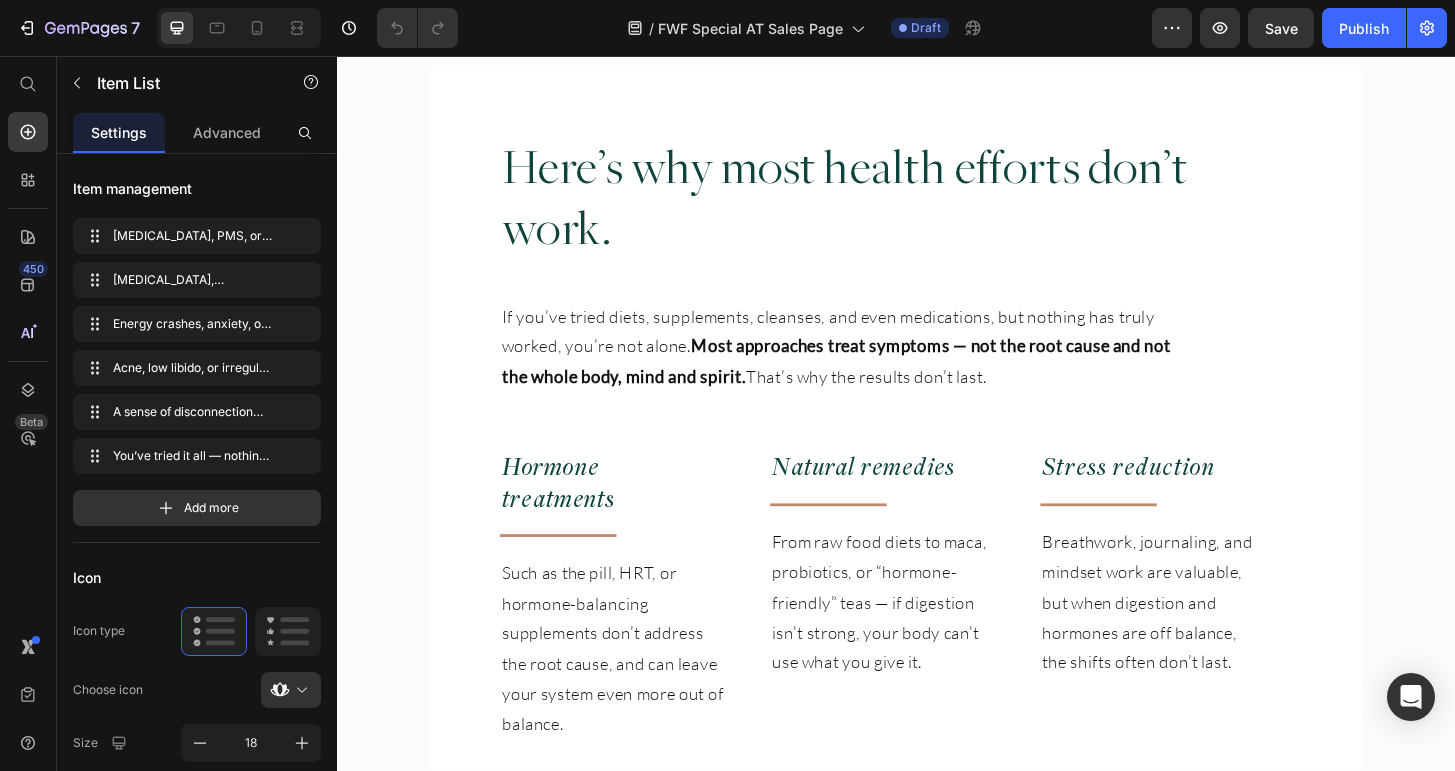 scroll, scrollTop: 2227, scrollLeft: 0, axis: vertical 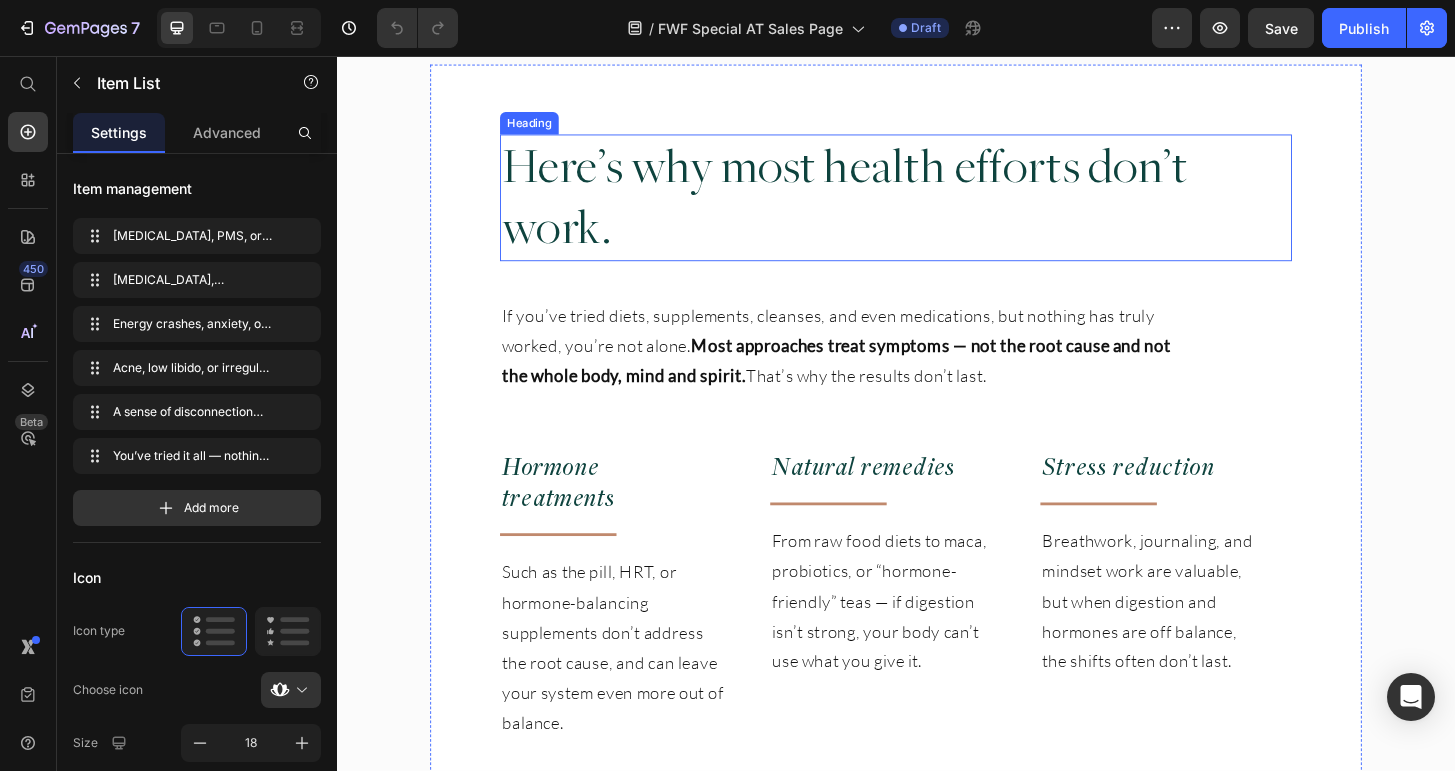 click on "Here’s why most health efforts don’t work." at bounding box center [894, 208] 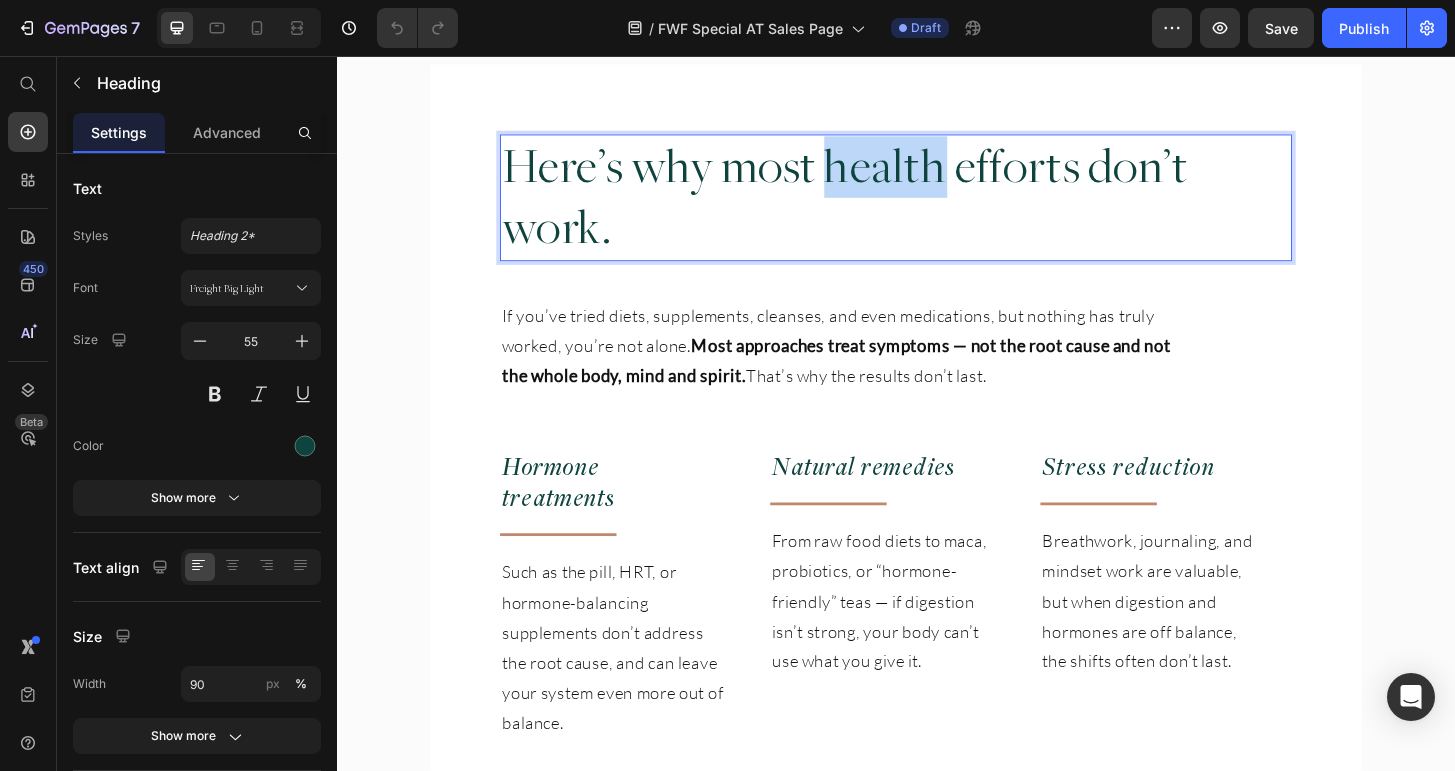 click on "Here’s why most health efforts don’t work." at bounding box center (894, 208) 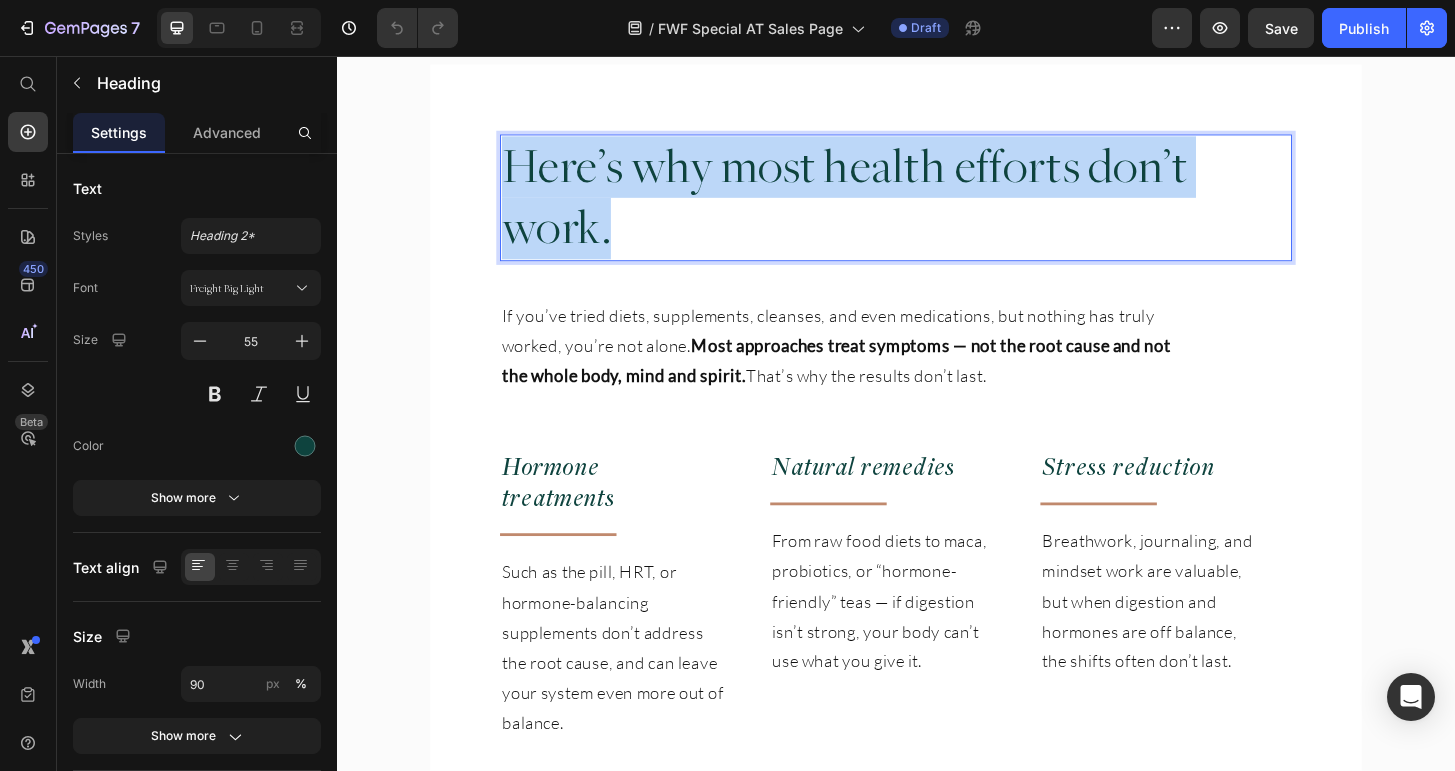 click on "Here’s why most health efforts don’t work." at bounding box center [894, 208] 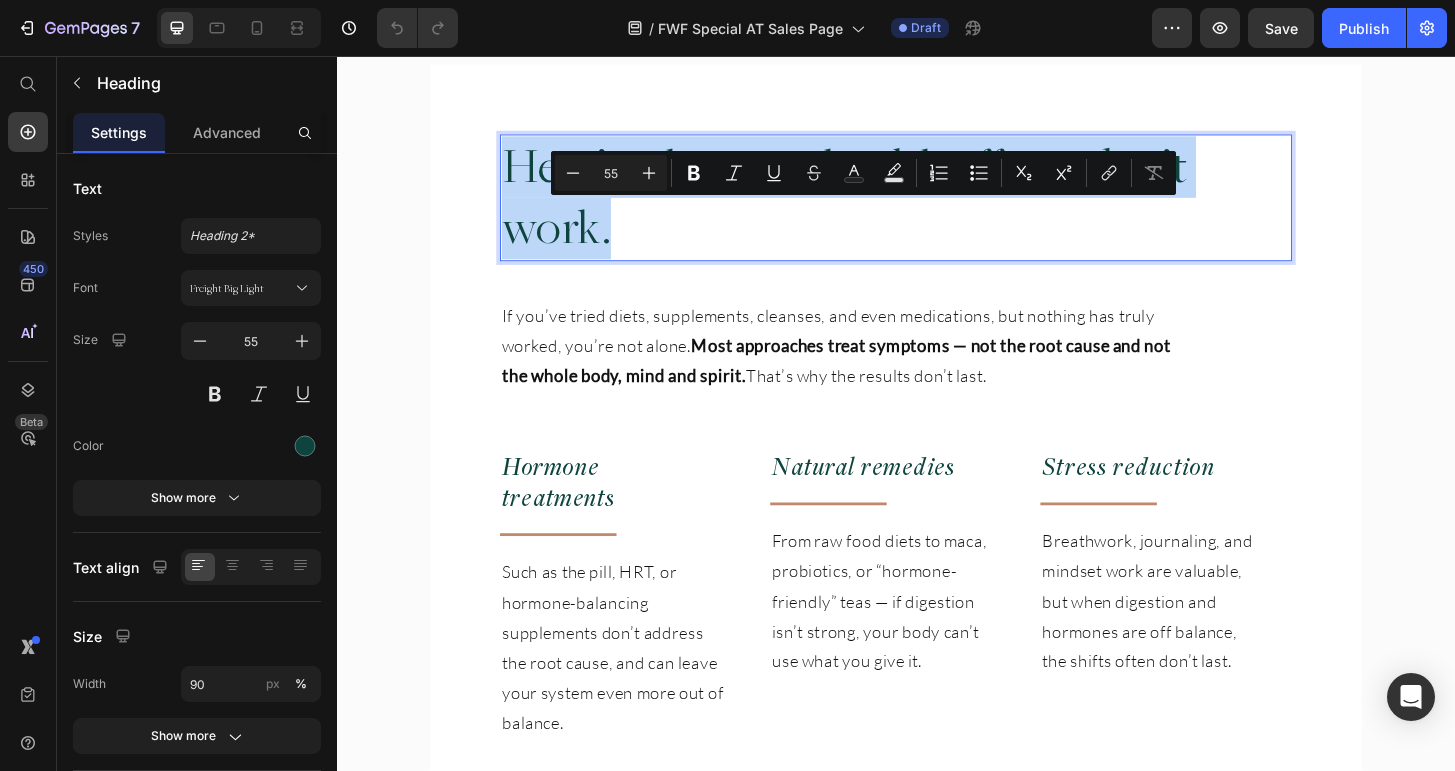 copy on "Here’s why most health efforts don’t work." 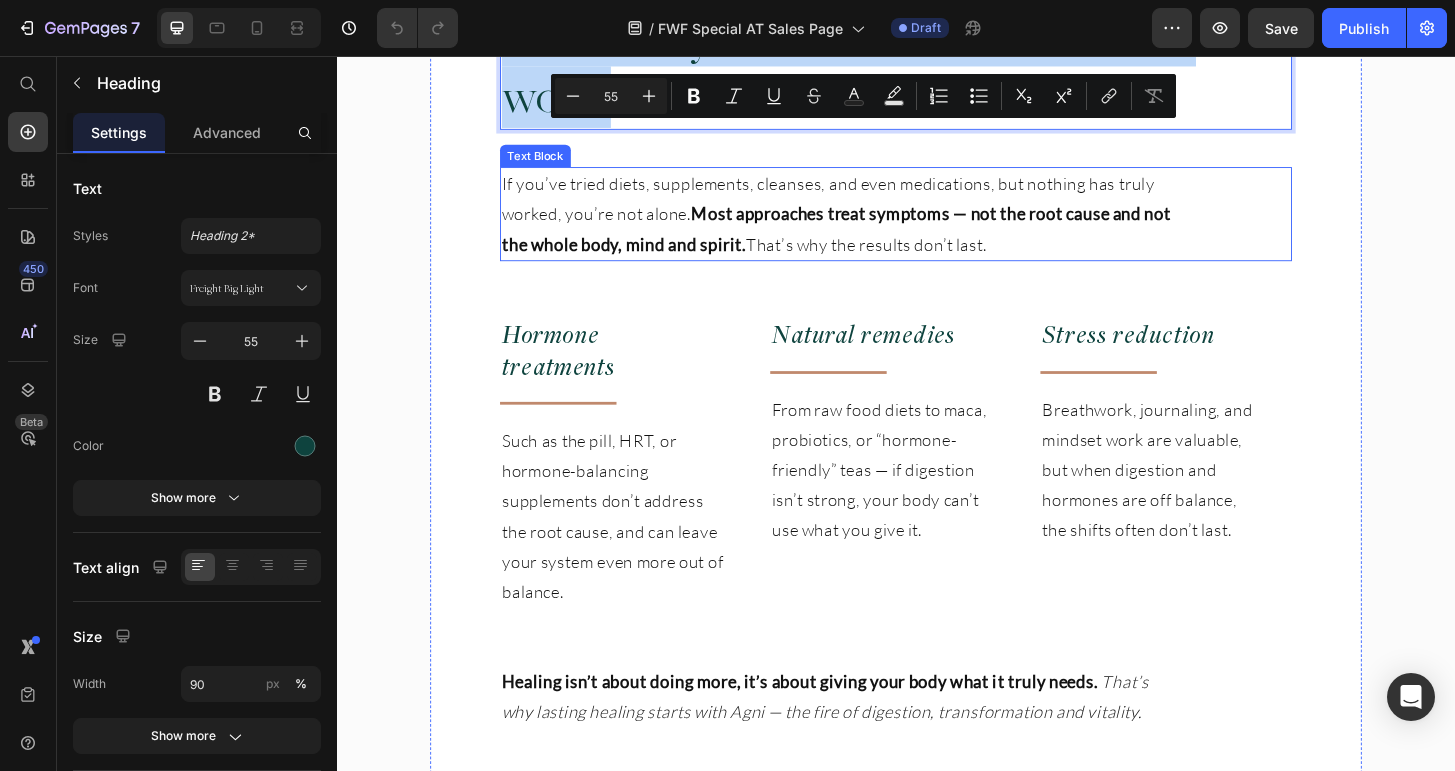 scroll, scrollTop: 2397, scrollLeft: 0, axis: vertical 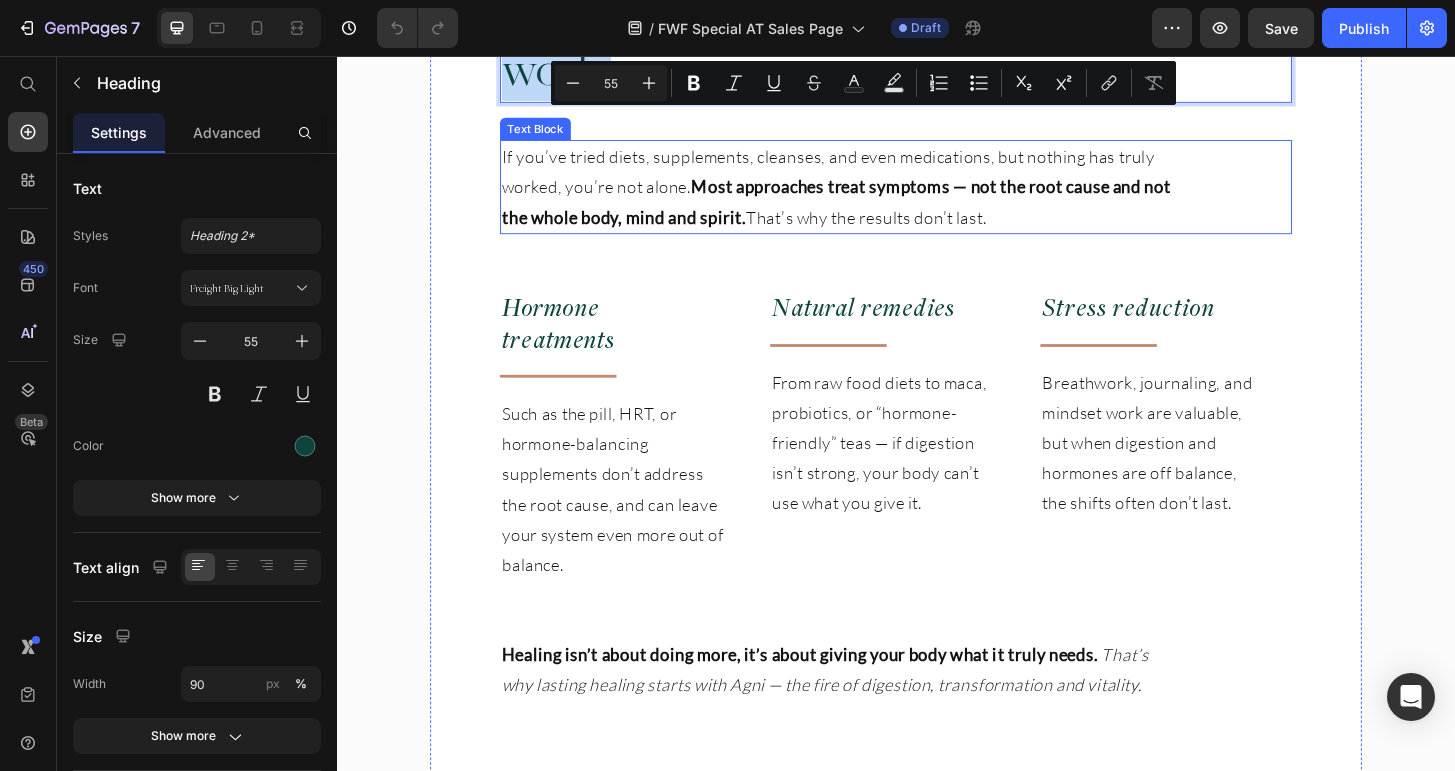 click on "If you’ve tried diets, supplements, cleanses, and even medications, but nothing has truly worked, you’re not alone.  Most approaches treat symptoms — not the root cause and not the whole body, mind and spirit.  That’s why the results don’t last." at bounding box center [873, 196] 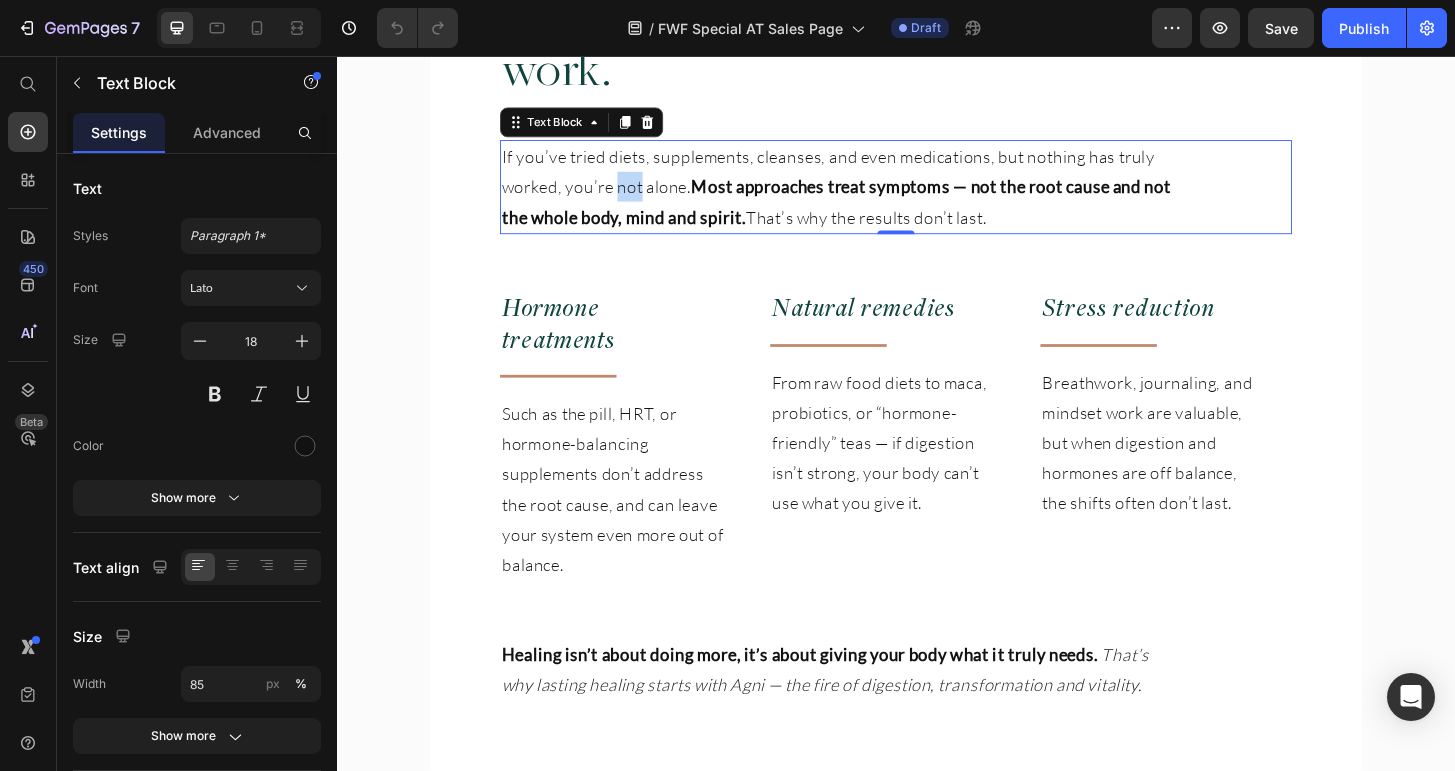 click on "If you’ve tried diets, supplements, cleanses, and even medications, but nothing has truly worked, you’re not alone.  Most approaches treat symptoms — not the root cause and not the whole body, mind and spirit.  That’s why the results don’t last." at bounding box center [873, 196] 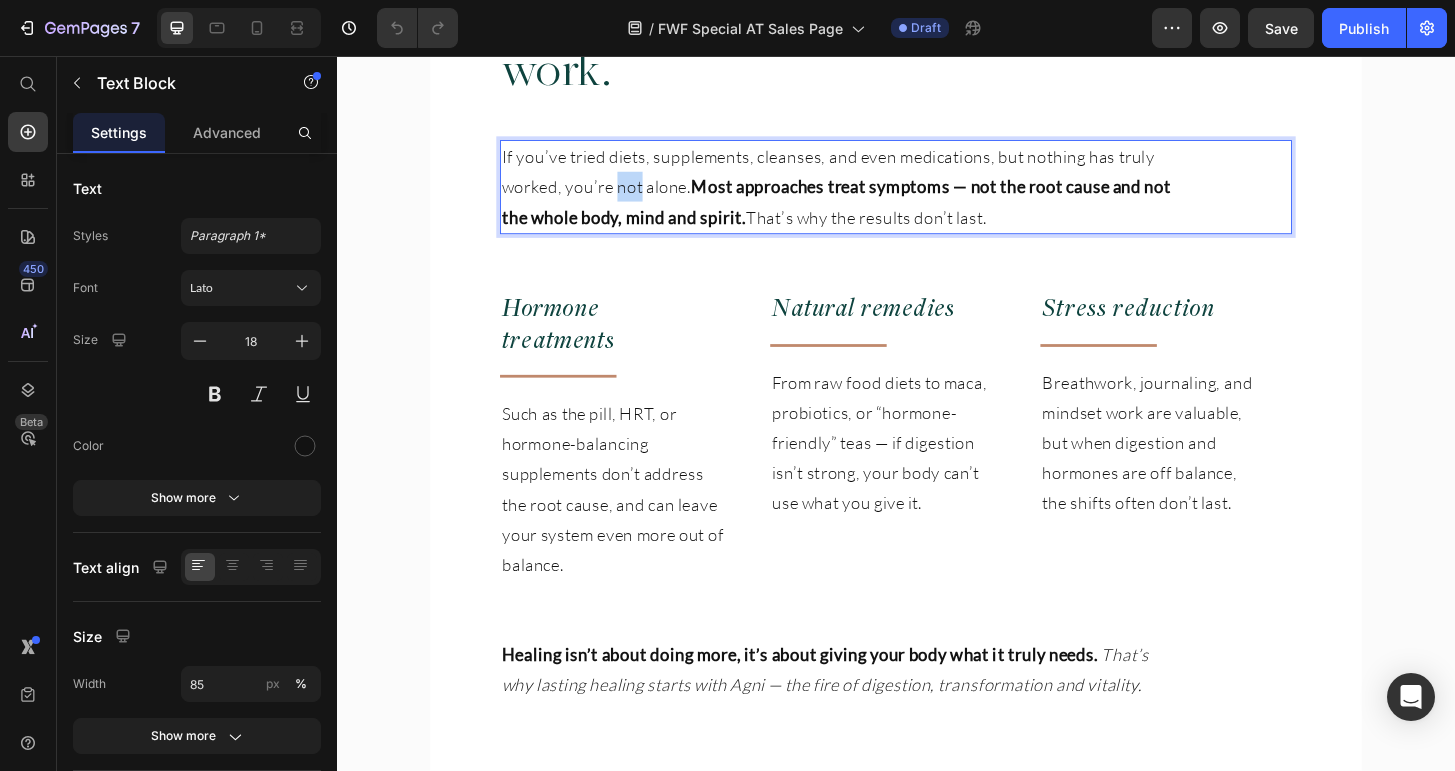 click on "If you’ve tried diets, supplements, cleanses, and even medications, but nothing has truly worked, you’re not alone.  Most approaches treat symptoms — not the root cause and not the whole body, mind and spirit.  That’s why the results don’t last." at bounding box center (873, 196) 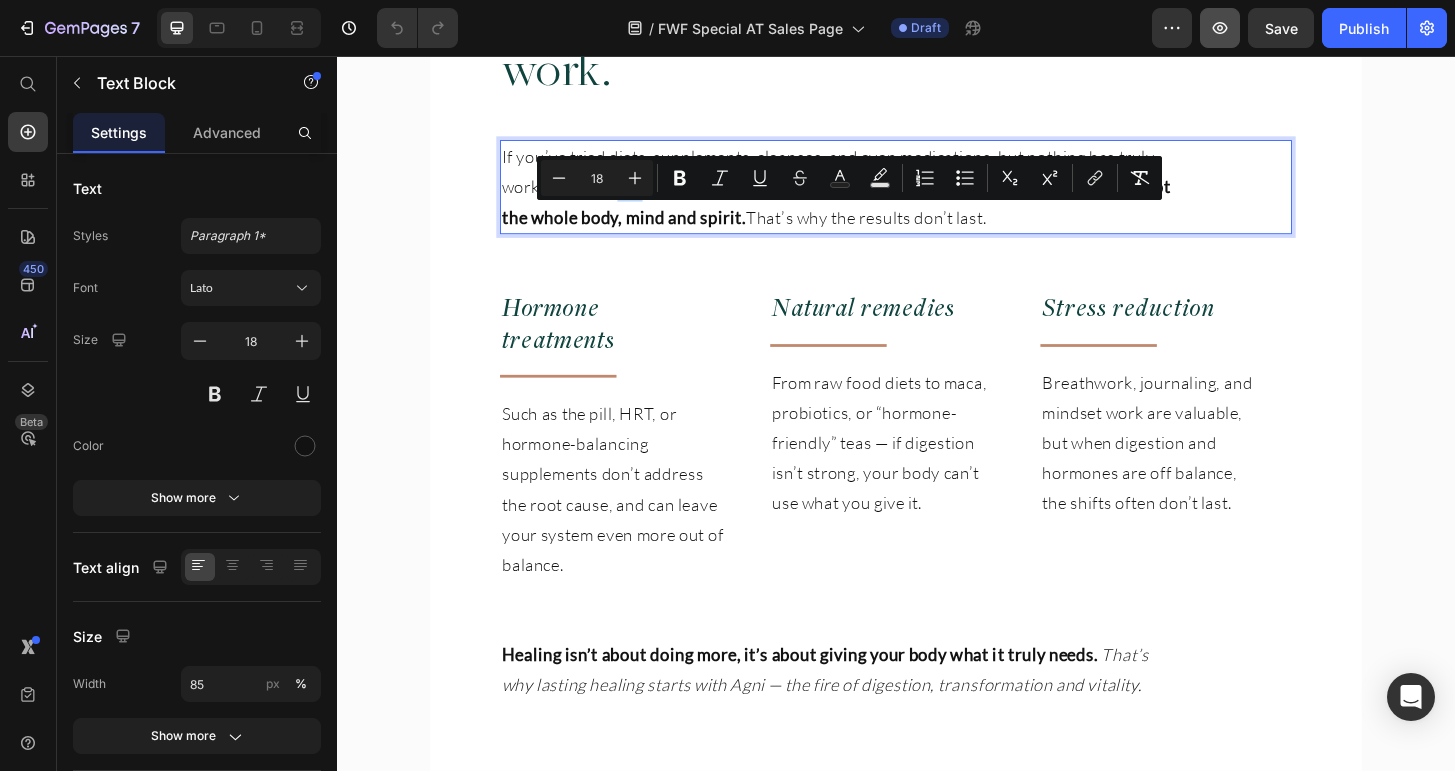 copy on "If you’ve tried diets, supplements, cleanses, and even medications, but nothing has truly worked, you’re not alone.  Most approaches treat symptoms — not the root cause and not the whole body, mind and spirit.  That’s why the results don’t last." 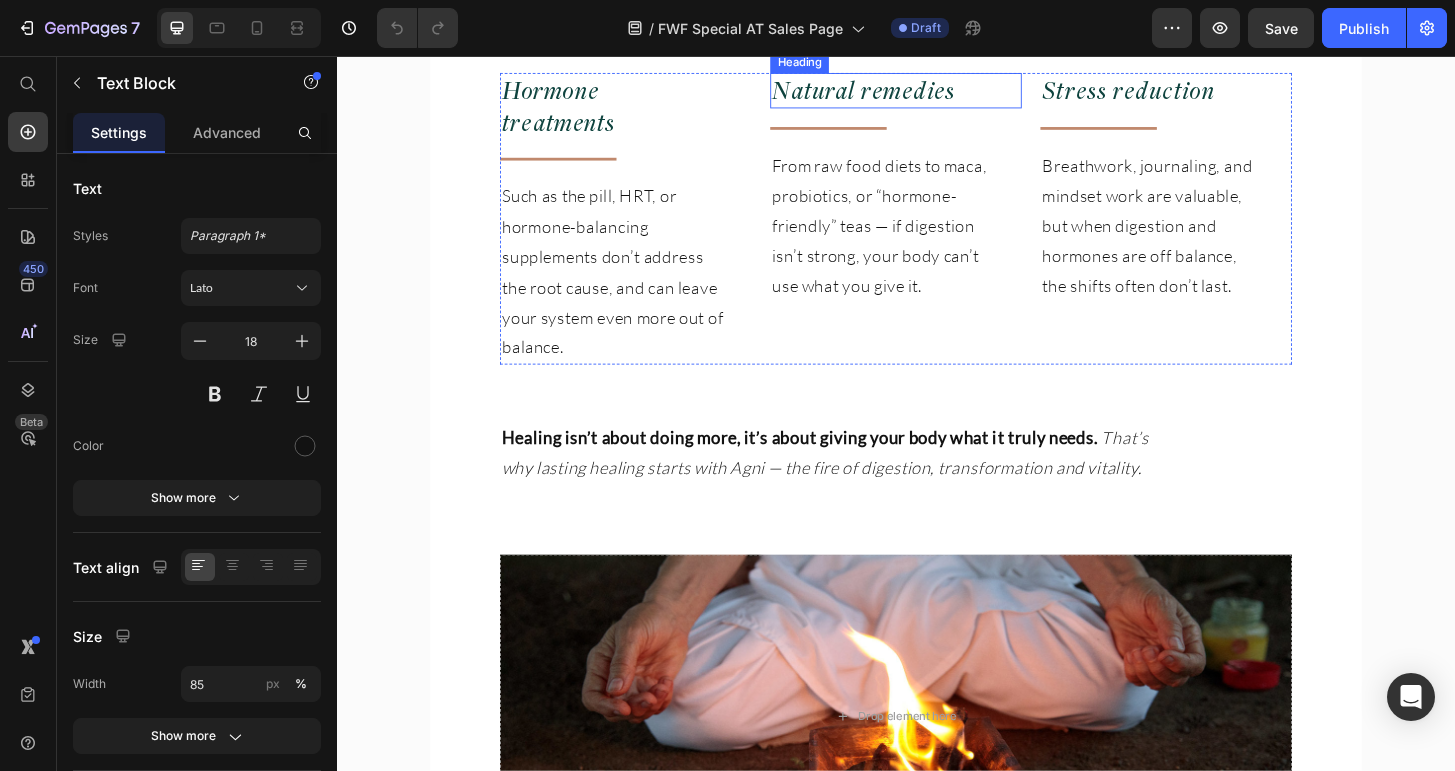 scroll, scrollTop: 2707, scrollLeft: 0, axis: vertical 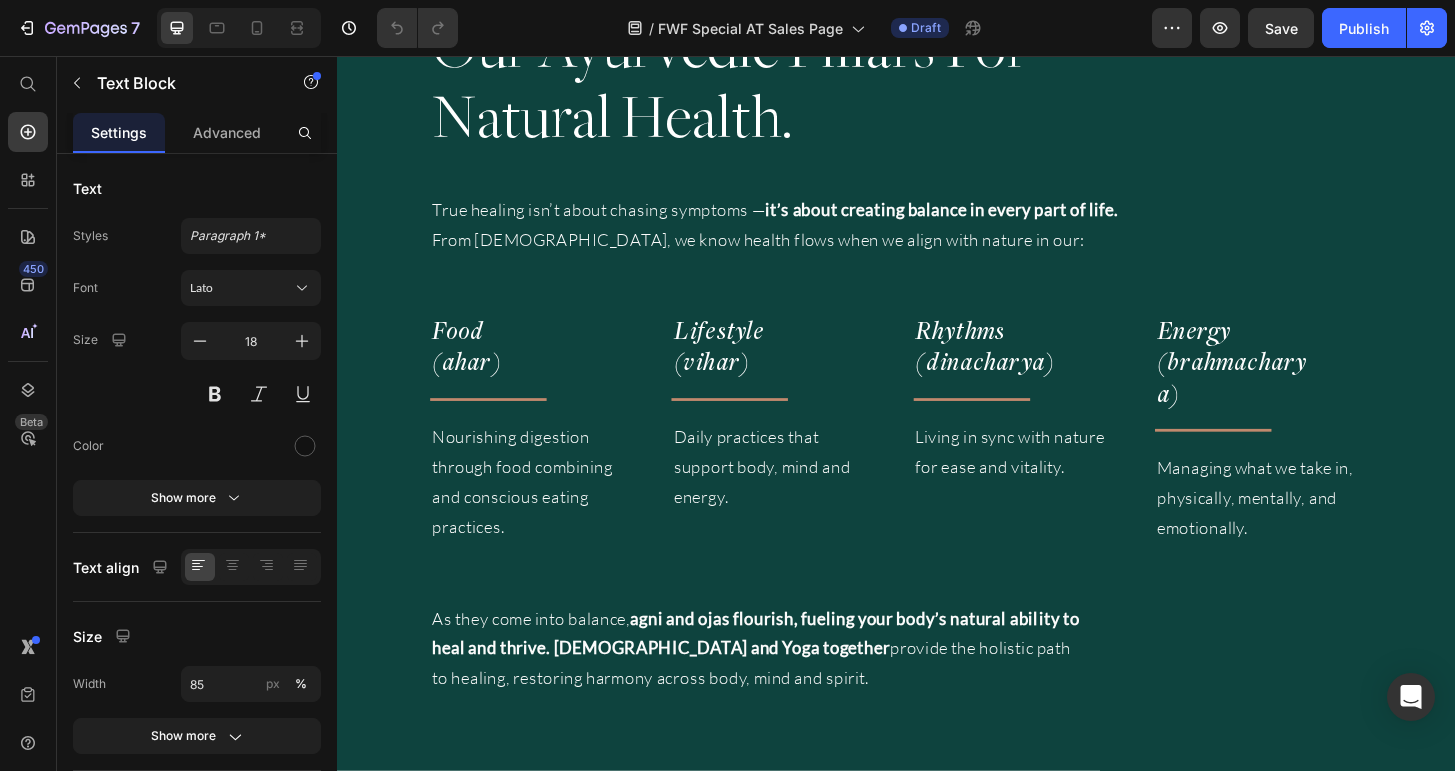 type on "16" 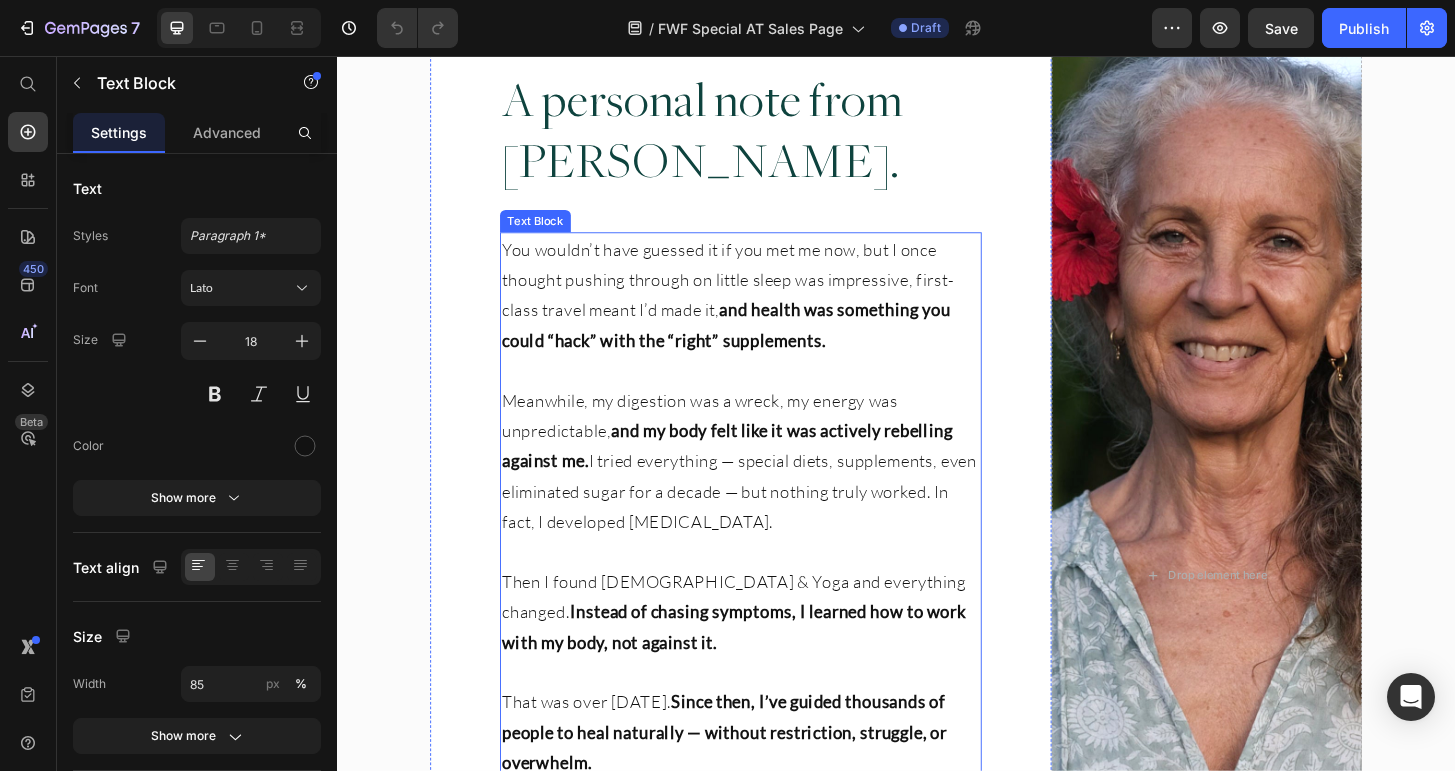 scroll, scrollTop: 6444, scrollLeft: 0, axis: vertical 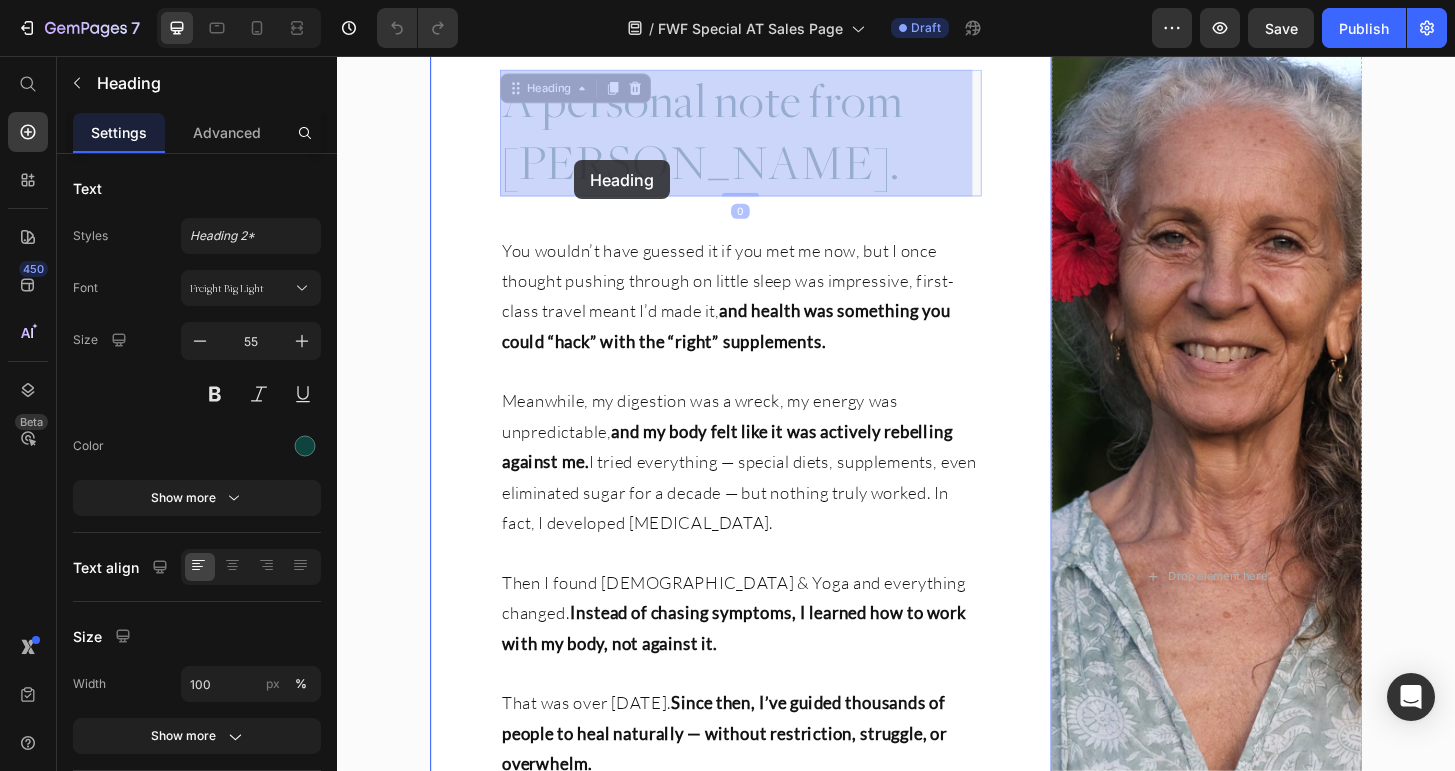drag, startPoint x: 647, startPoint y: 178, endPoint x: 592, endPoint y: 168, distance: 55.9017 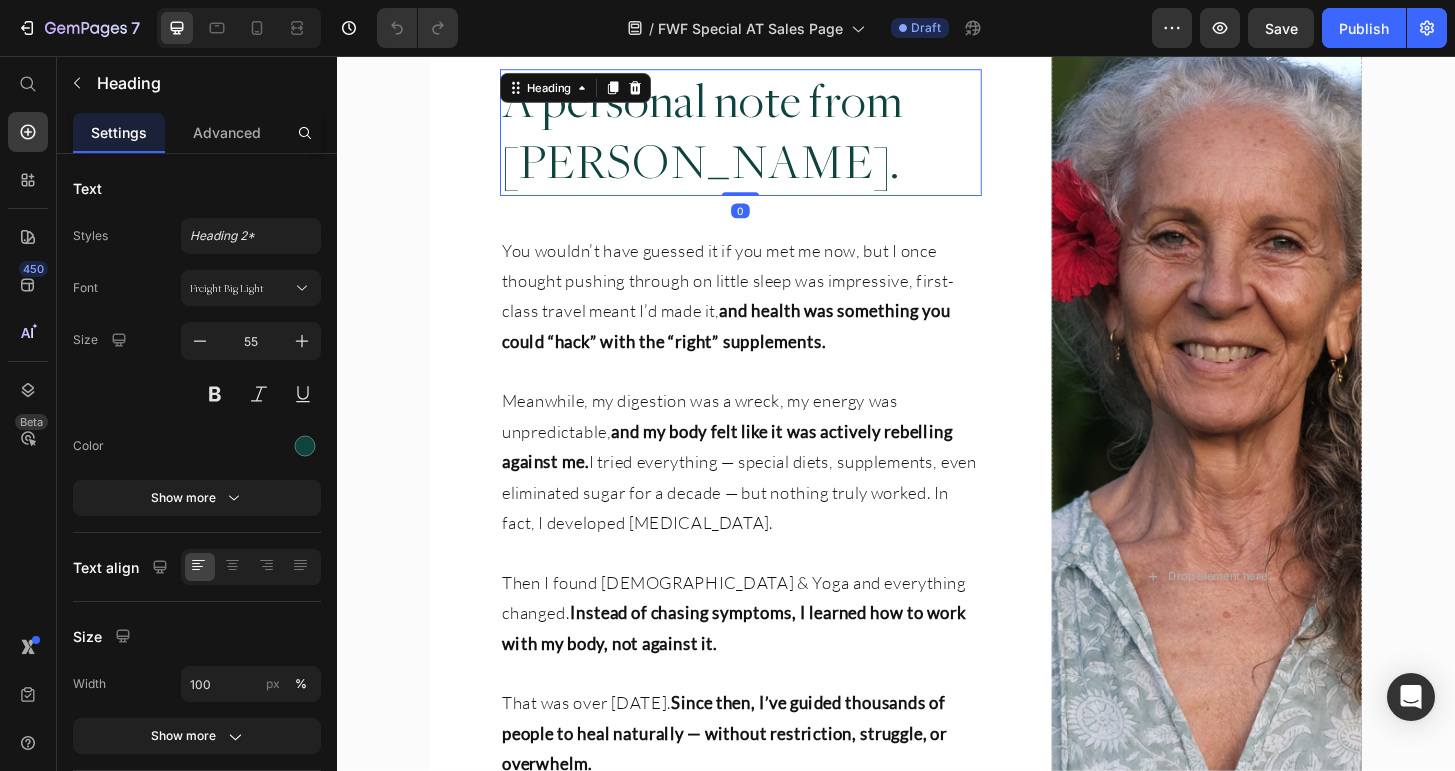 click on "A personal note from [PERSON_NAME]." at bounding box center [770, 138] 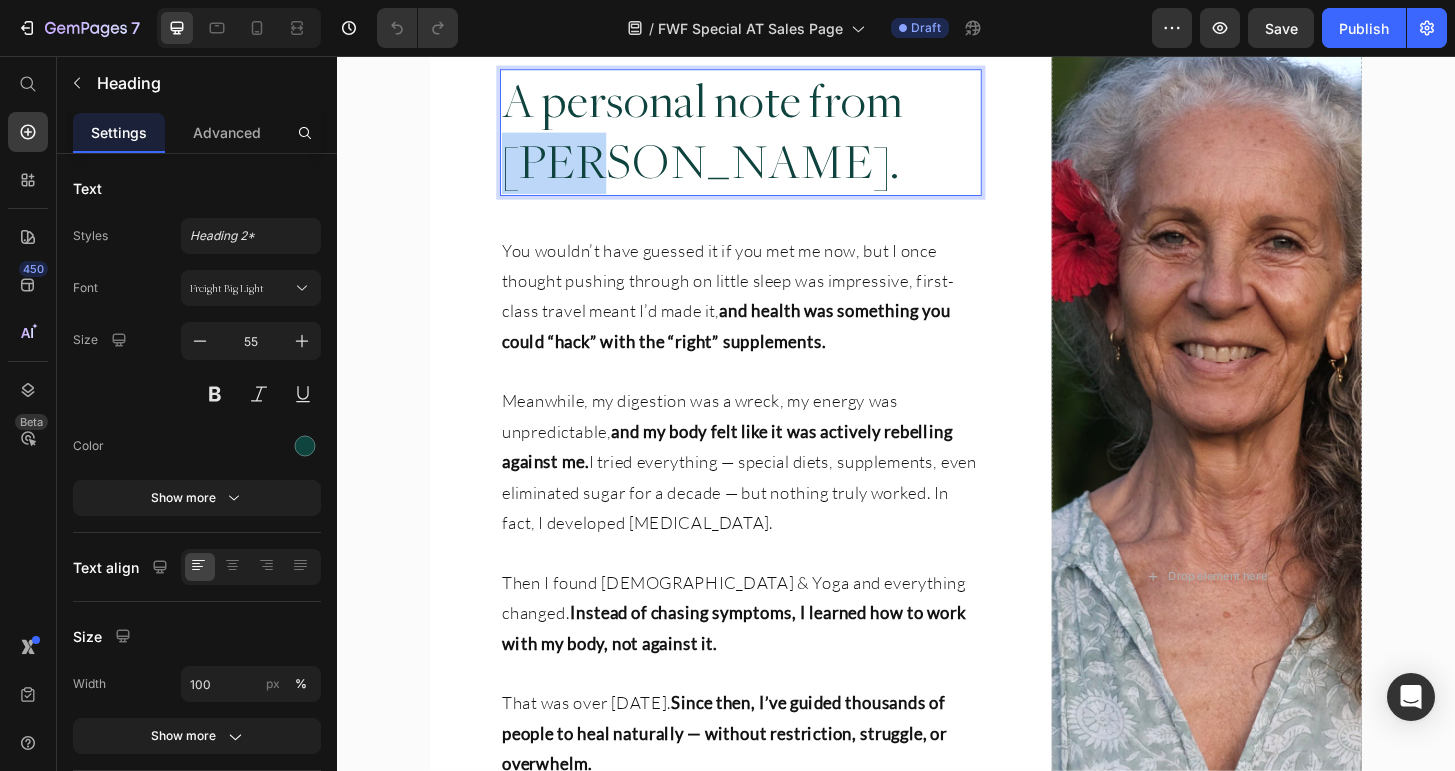 click on "A personal note from [PERSON_NAME]." at bounding box center (770, 138) 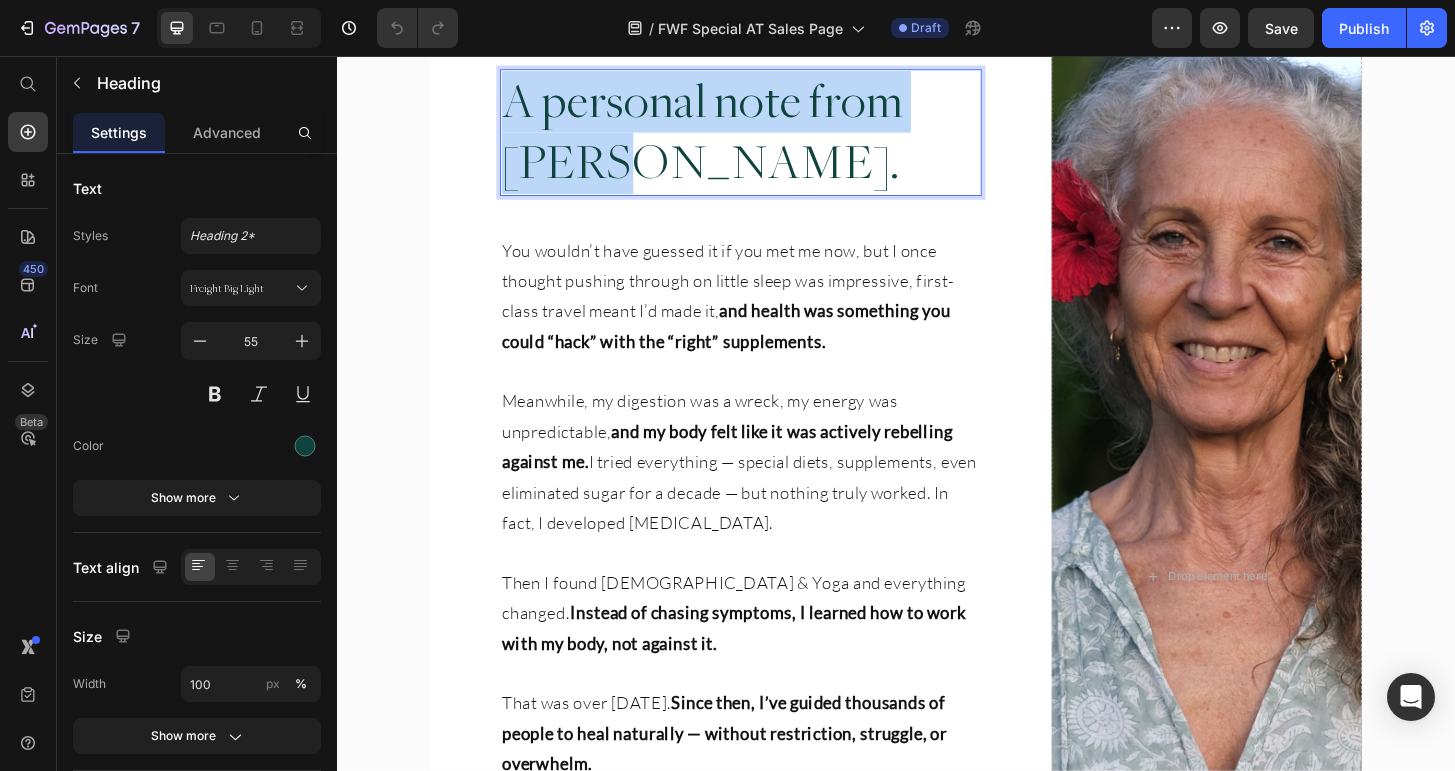drag, startPoint x: 605, startPoint y: 152, endPoint x: 615, endPoint y: 171, distance: 21.470911 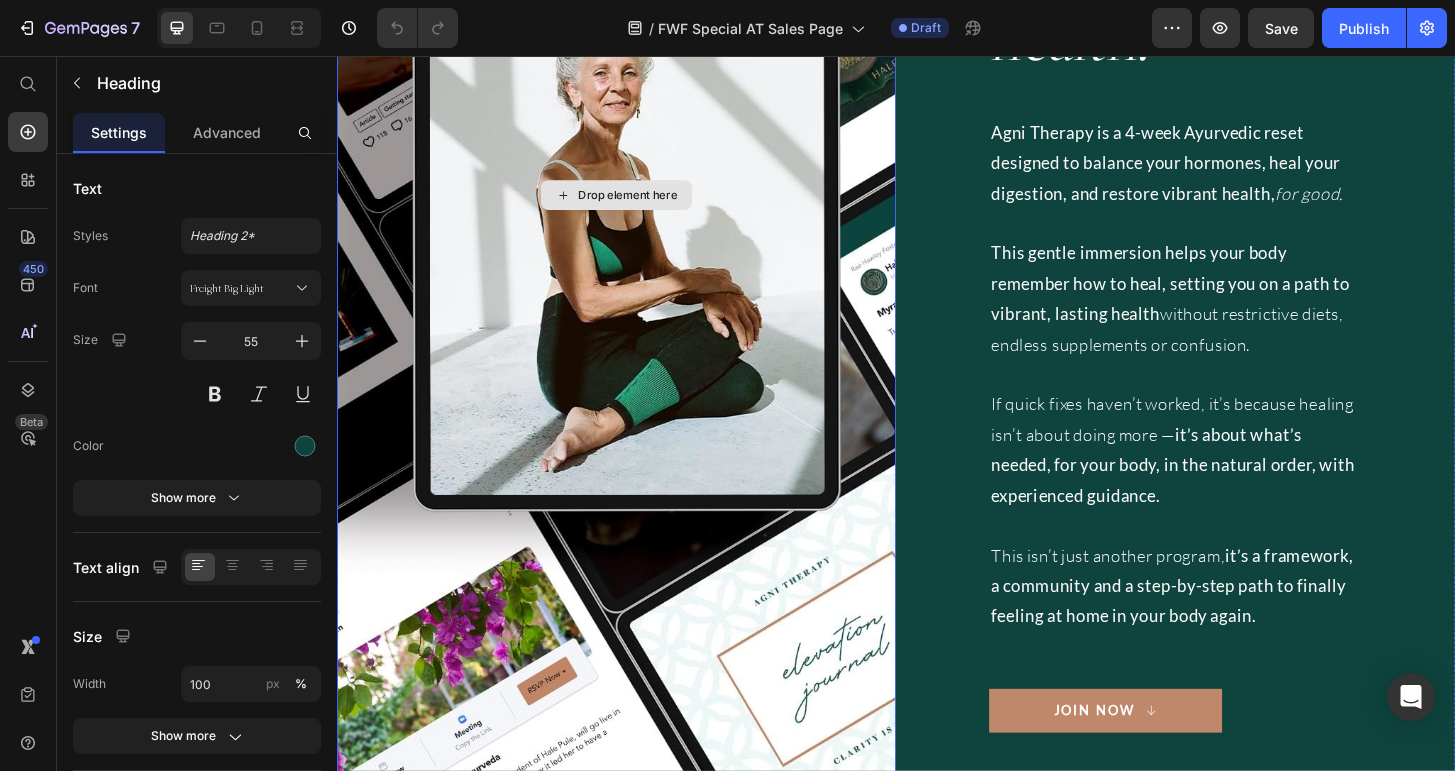 type on "16" 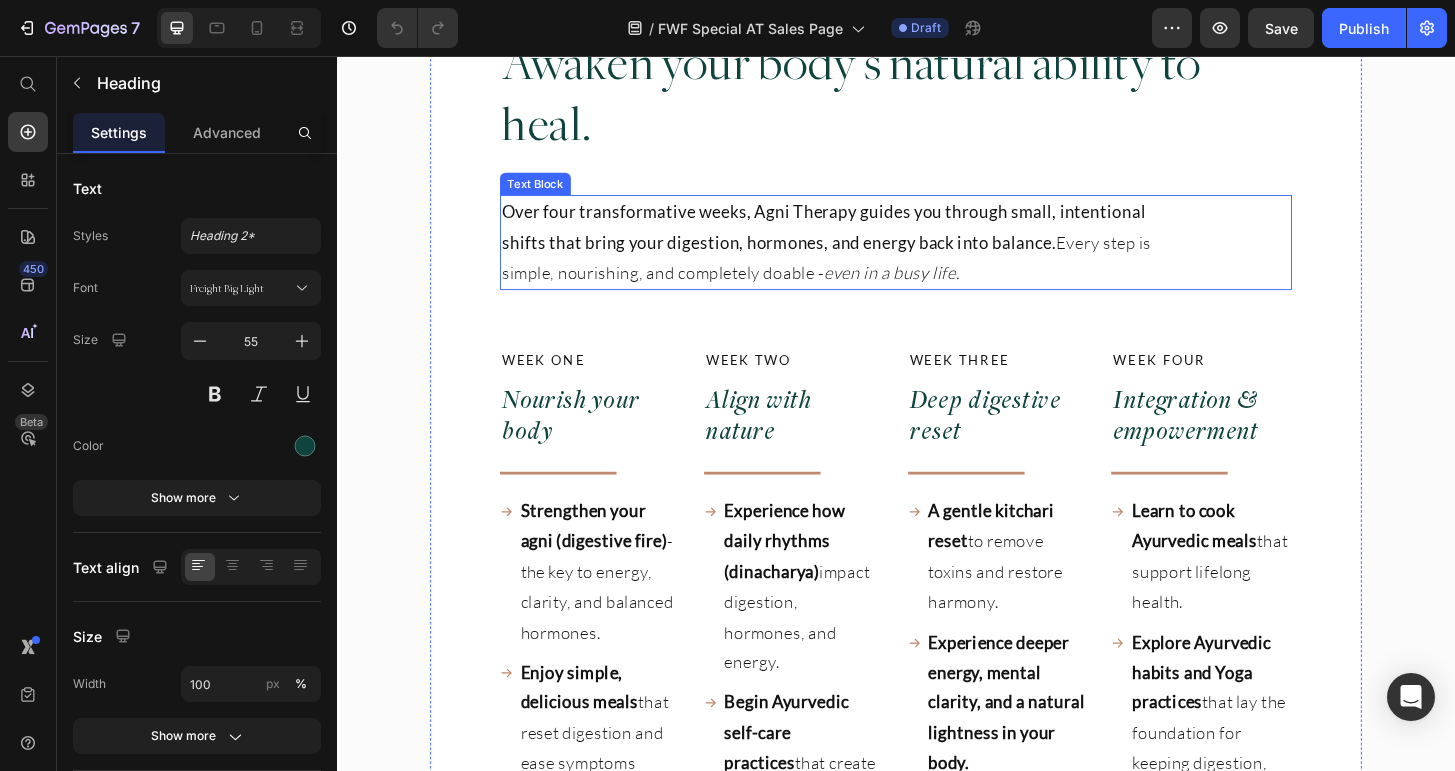 scroll, scrollTop: 9473, scrollLeft: 0, axis: vertical 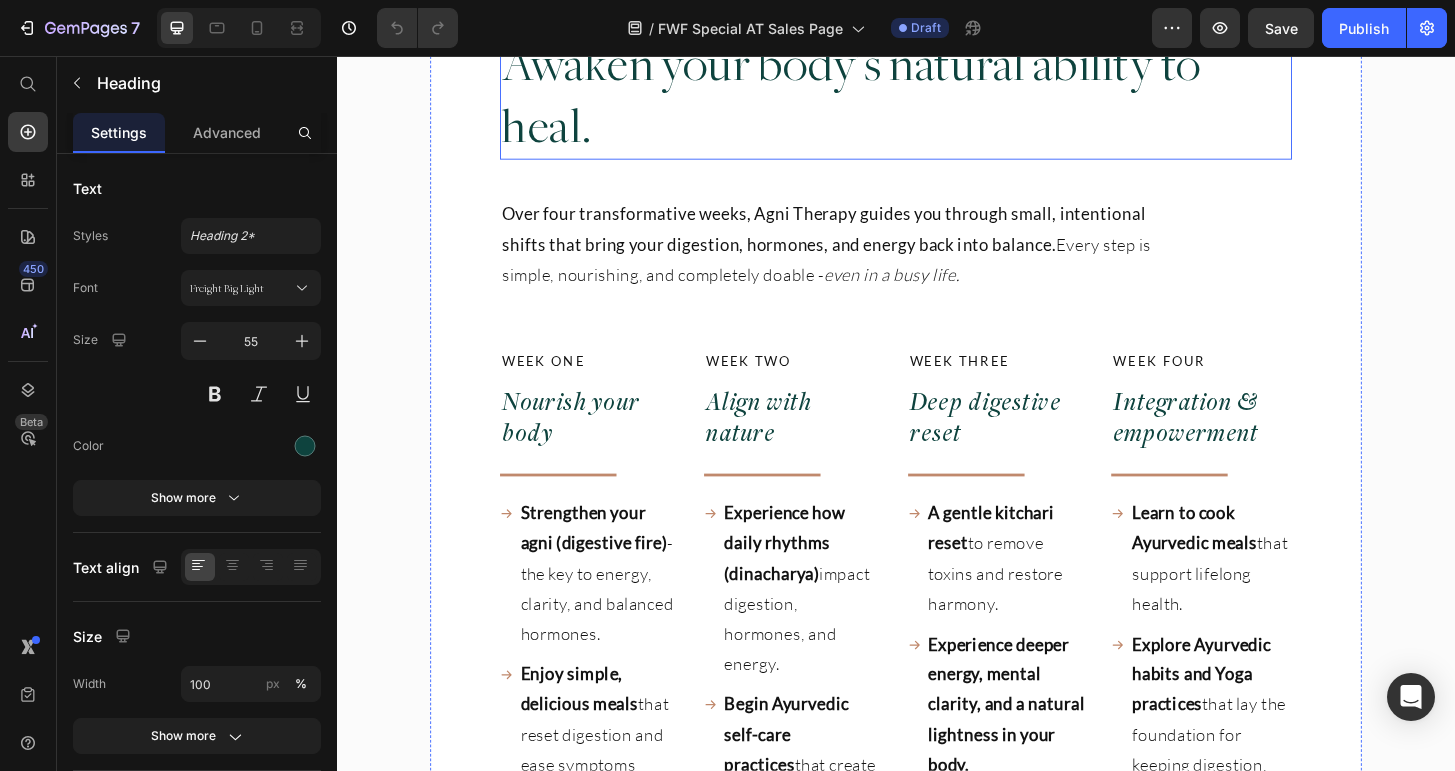 click on "Awaken your body’s natural ability to heal." at bounding box center [937, 99] 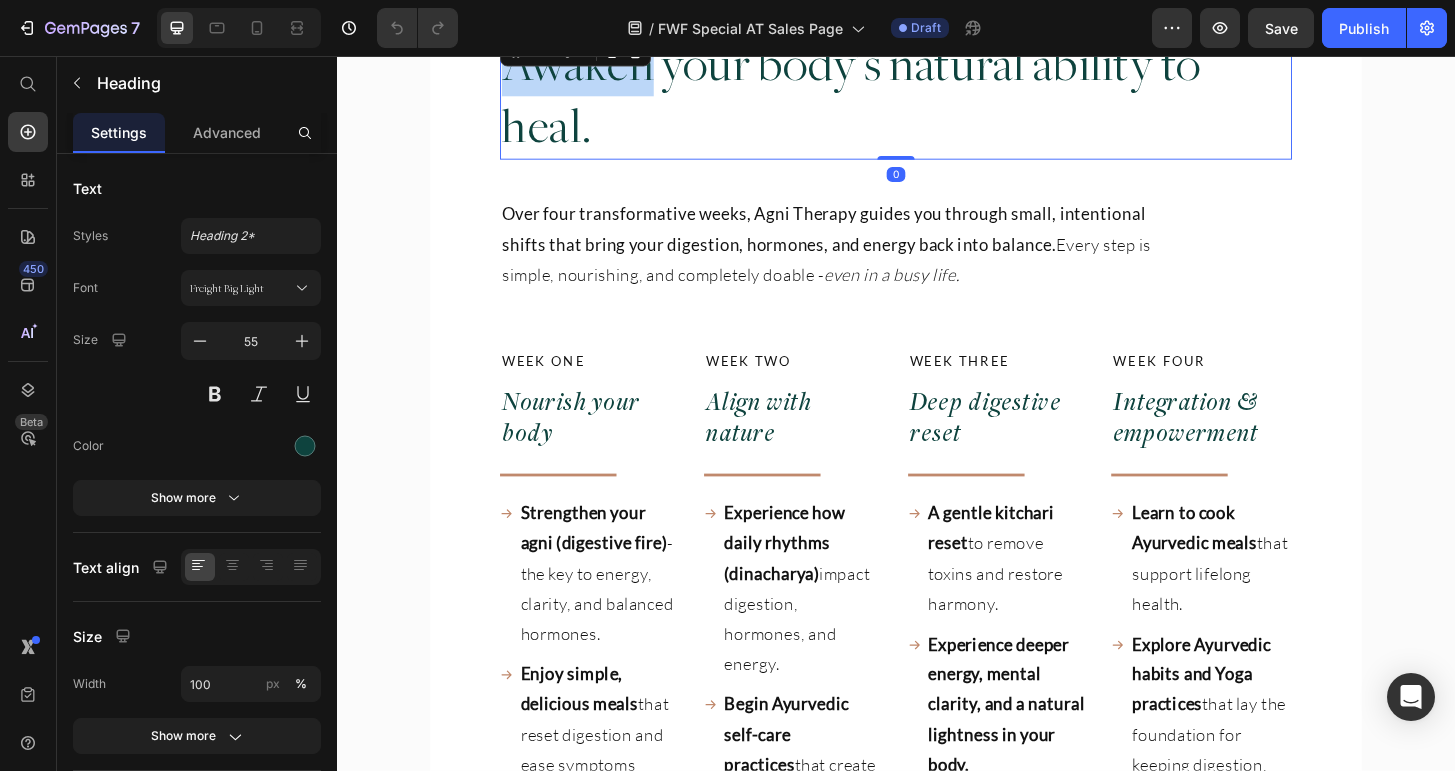 click on "Awaken your body’s natural ability to heal." at bounding box center (937, 99) 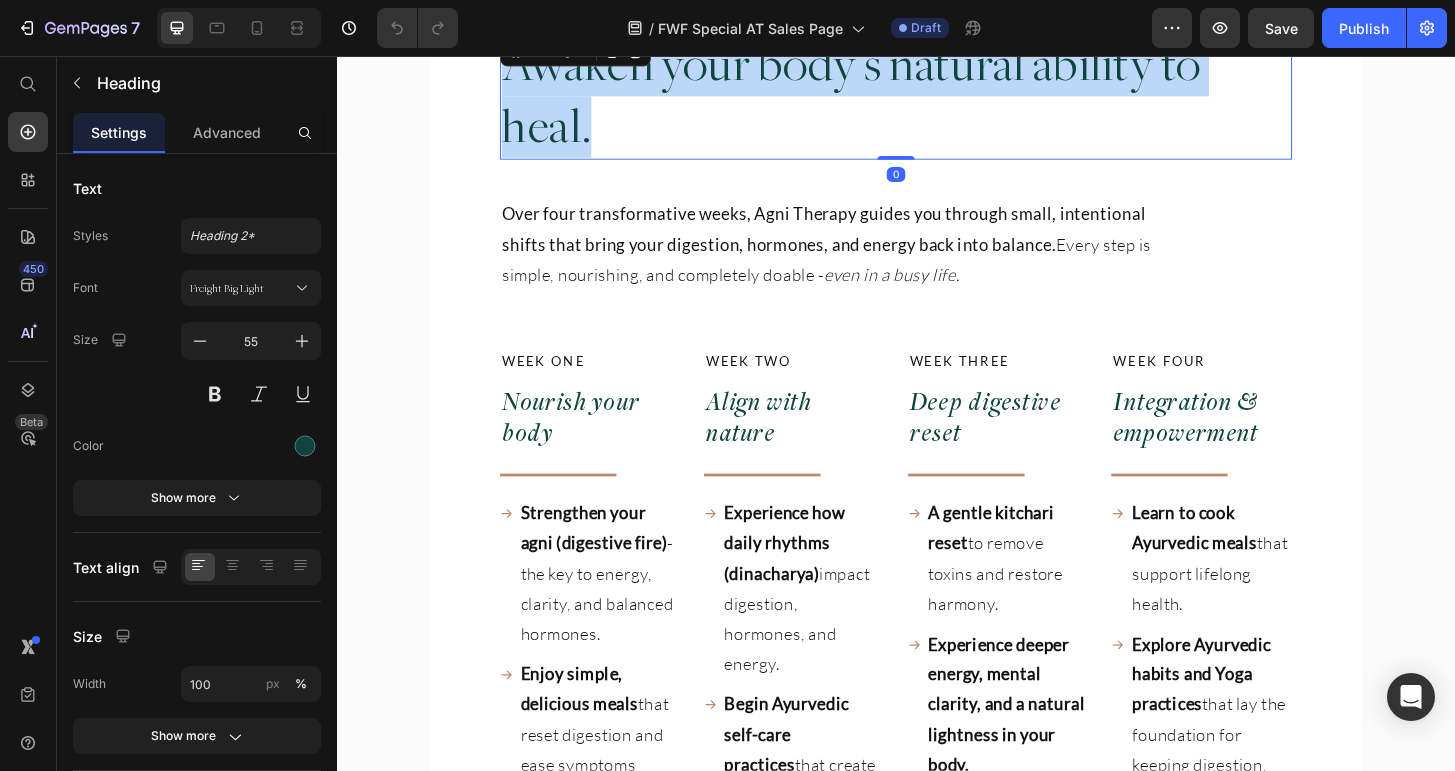 click on "Awaken your body’s natural ability to heal." at bounding box center [937, 99] 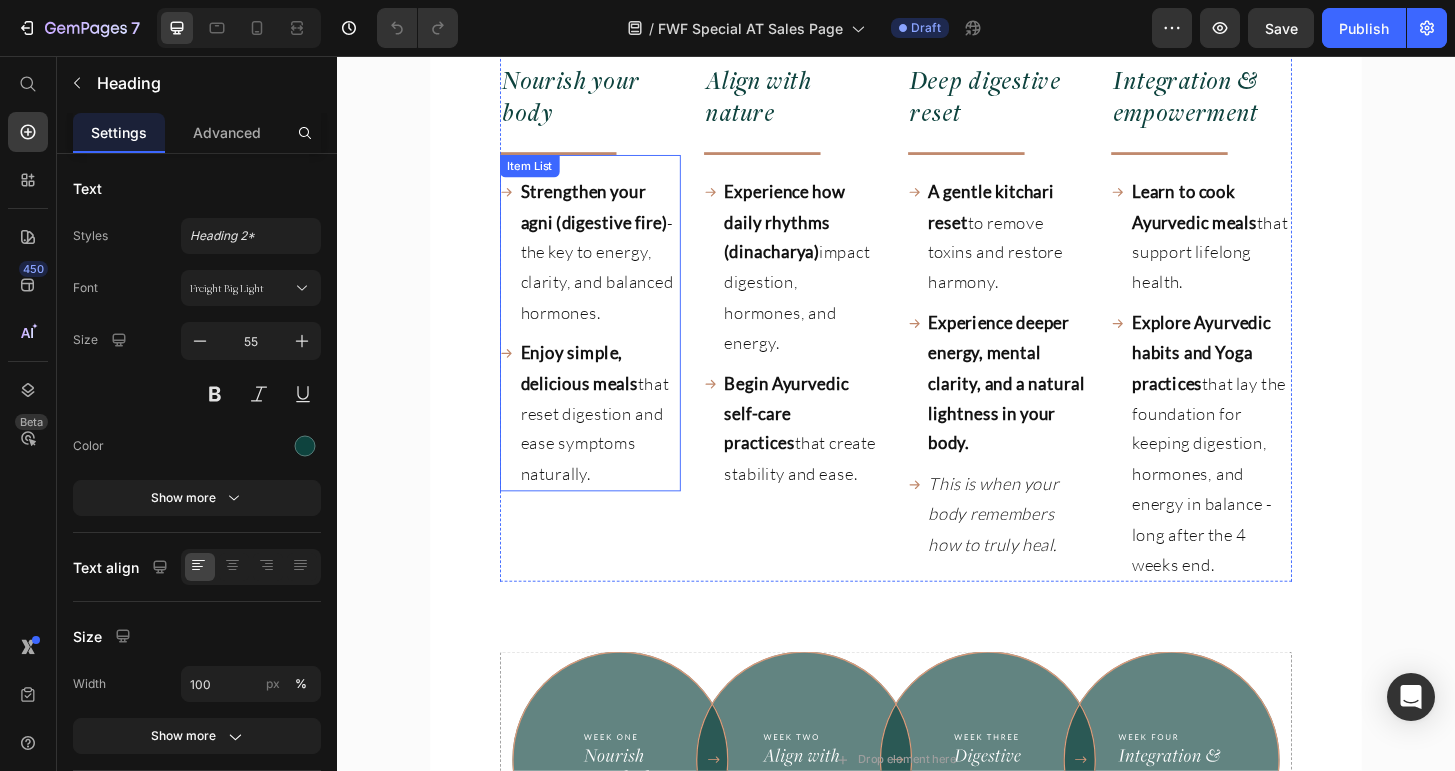 scroll, scrollTop: 9795, scrollLeft: 0, axis: vertical 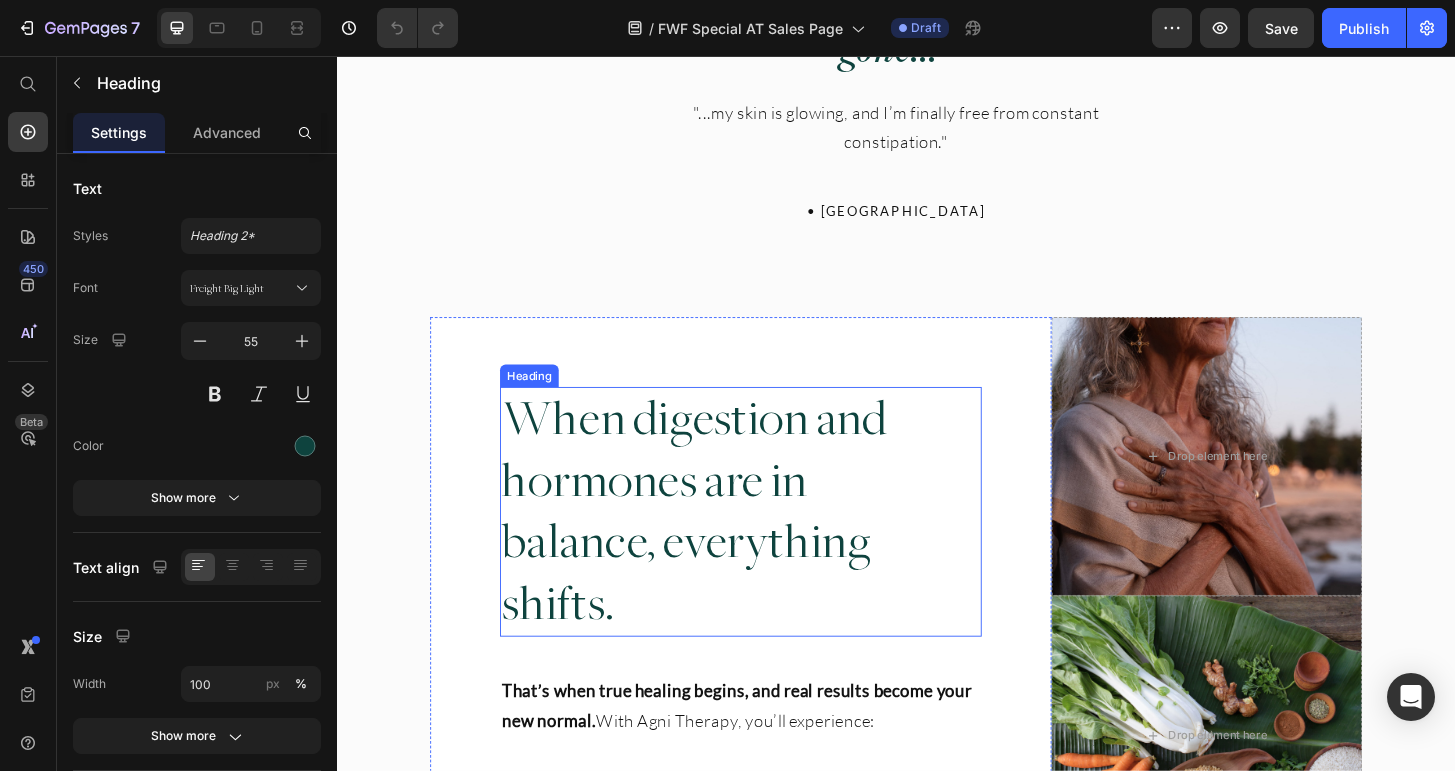 click on "When digestion and hormones are in balance, everything shifts." at bounding box center (731, 545) 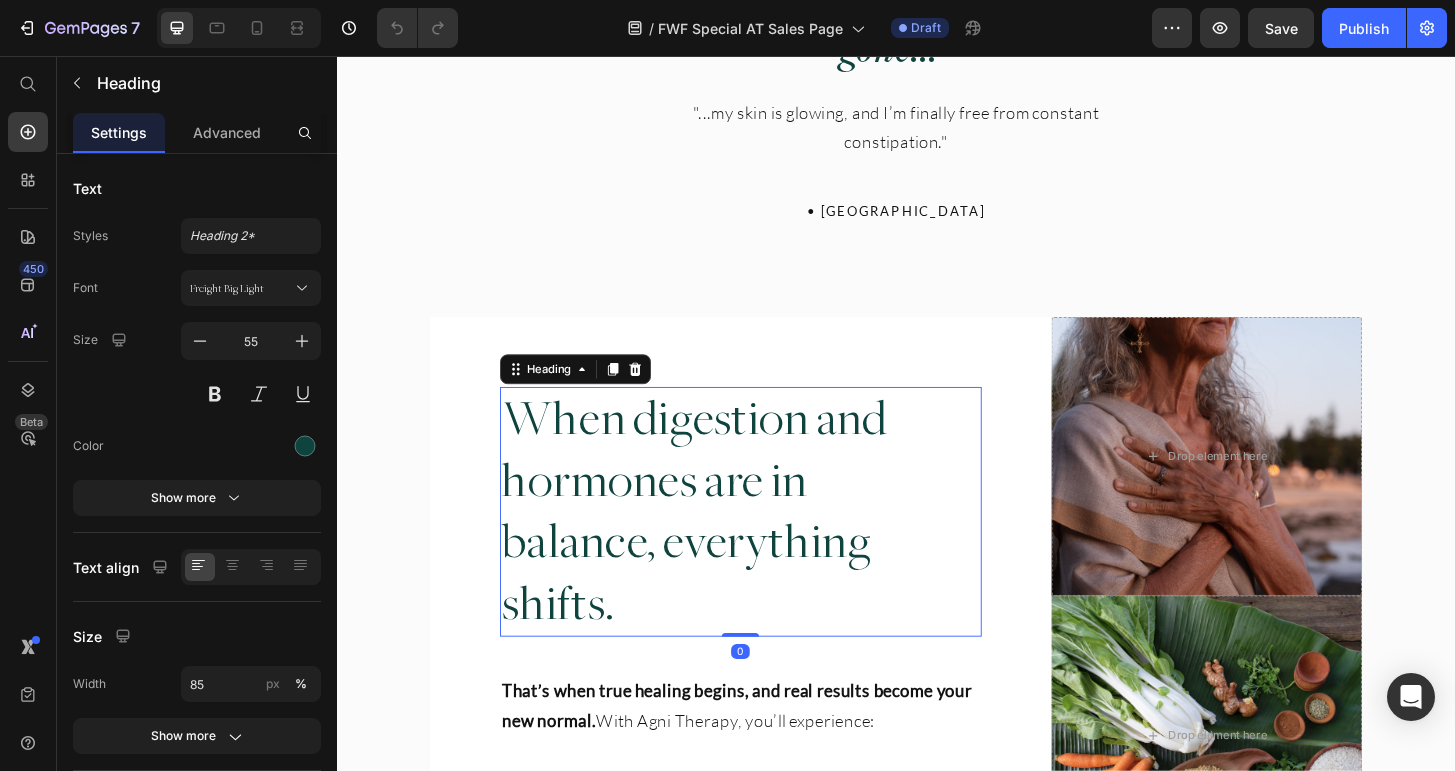 click on "When digestion and hormones are in balance, everything shifts." at bounding box center (731, 545) 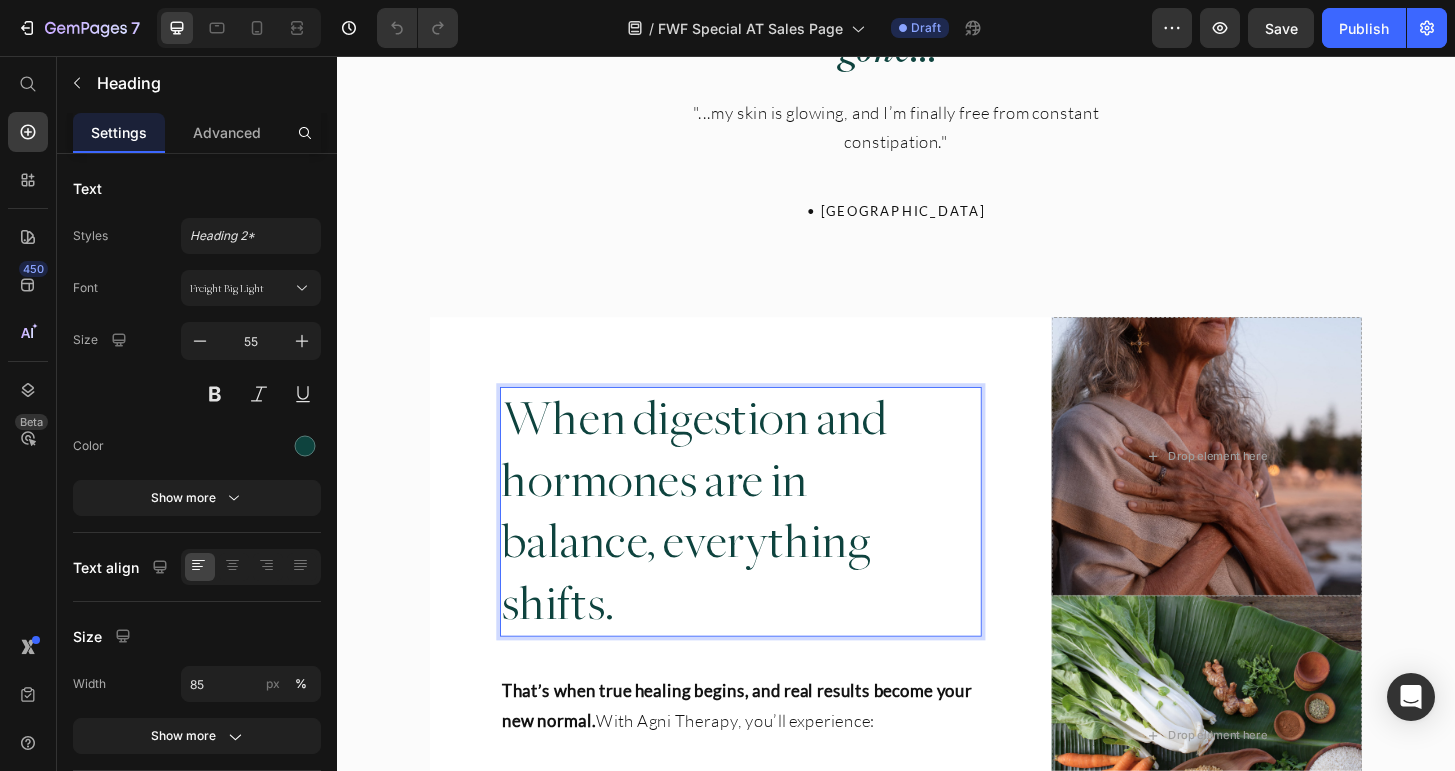 click on "When digestion and hormones are in balance, everything shifts." at bounding box center (731, 545) 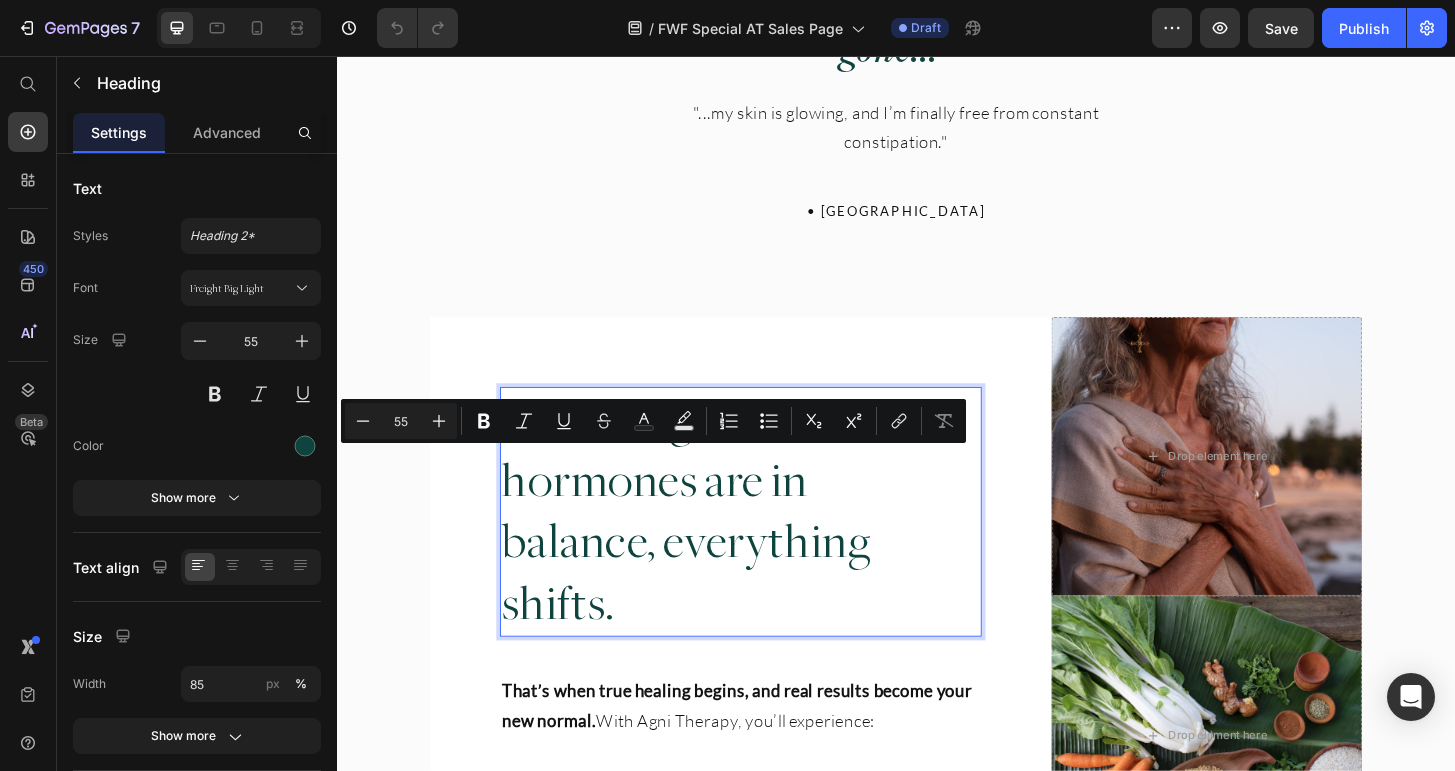 click on "When digestion and hormones are in balance, everything shifts." at bounding box center [731, 545] 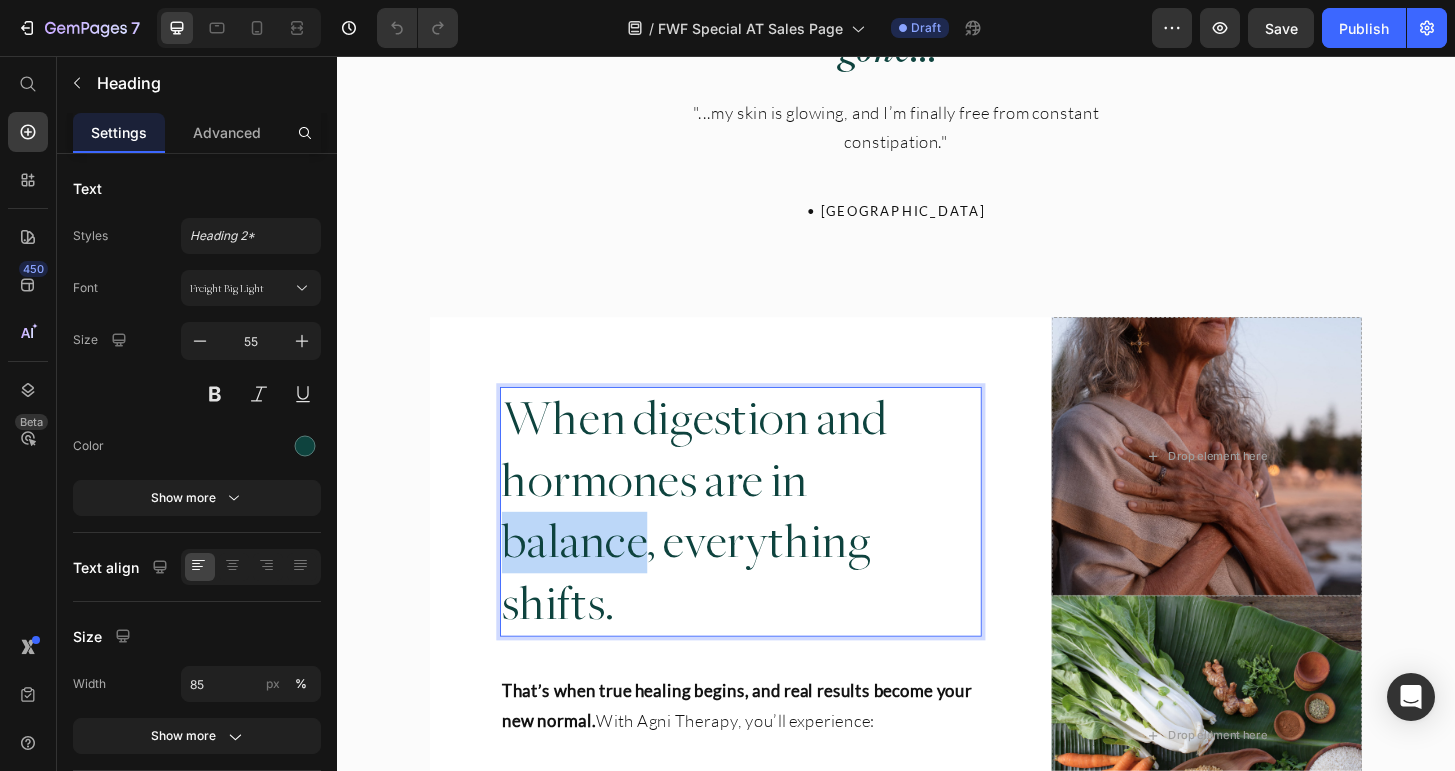 click on "When digestion and hormones are in balance, everything shifts." at bounding box center [731, 545] 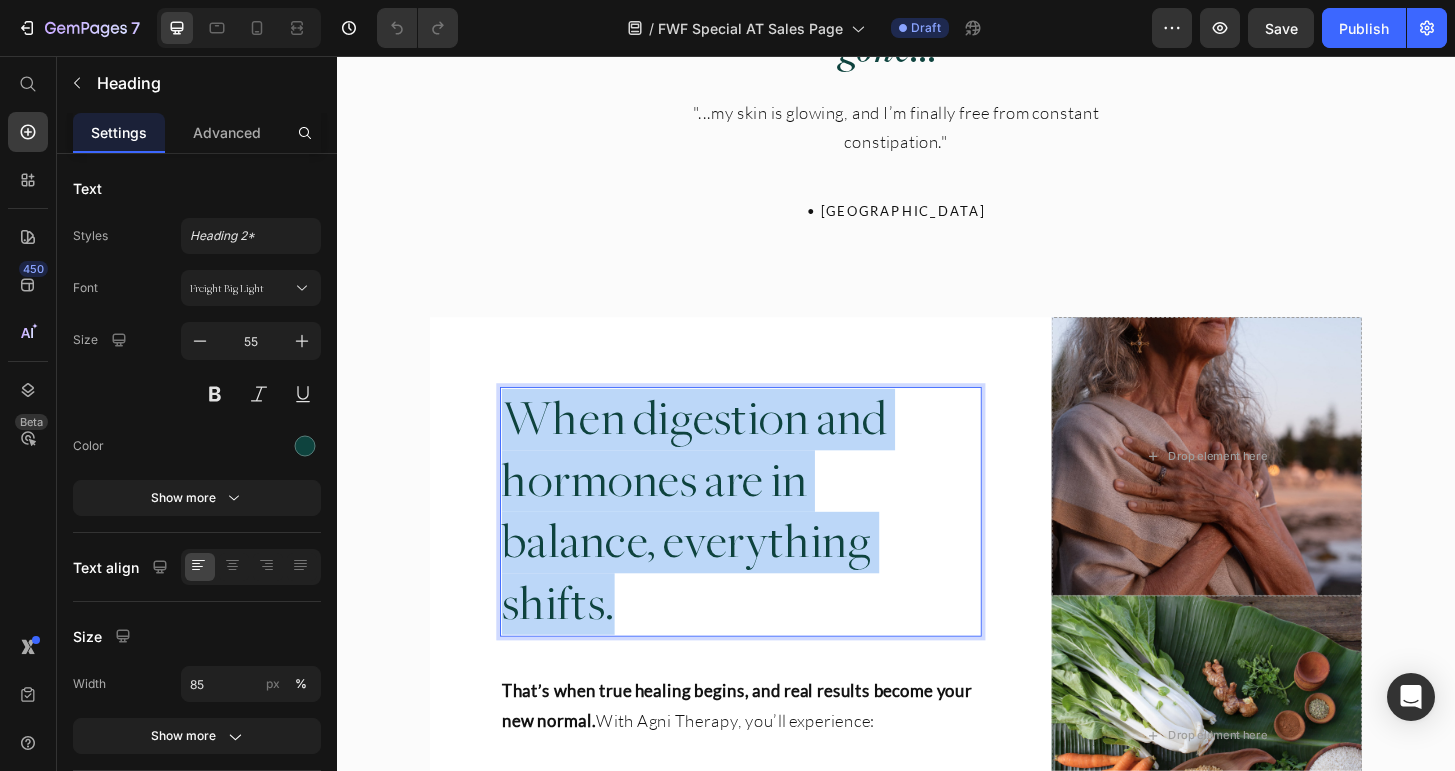 click on "When digestion and hormones are in balance, everything shifts." at bounding box center [731, 545] 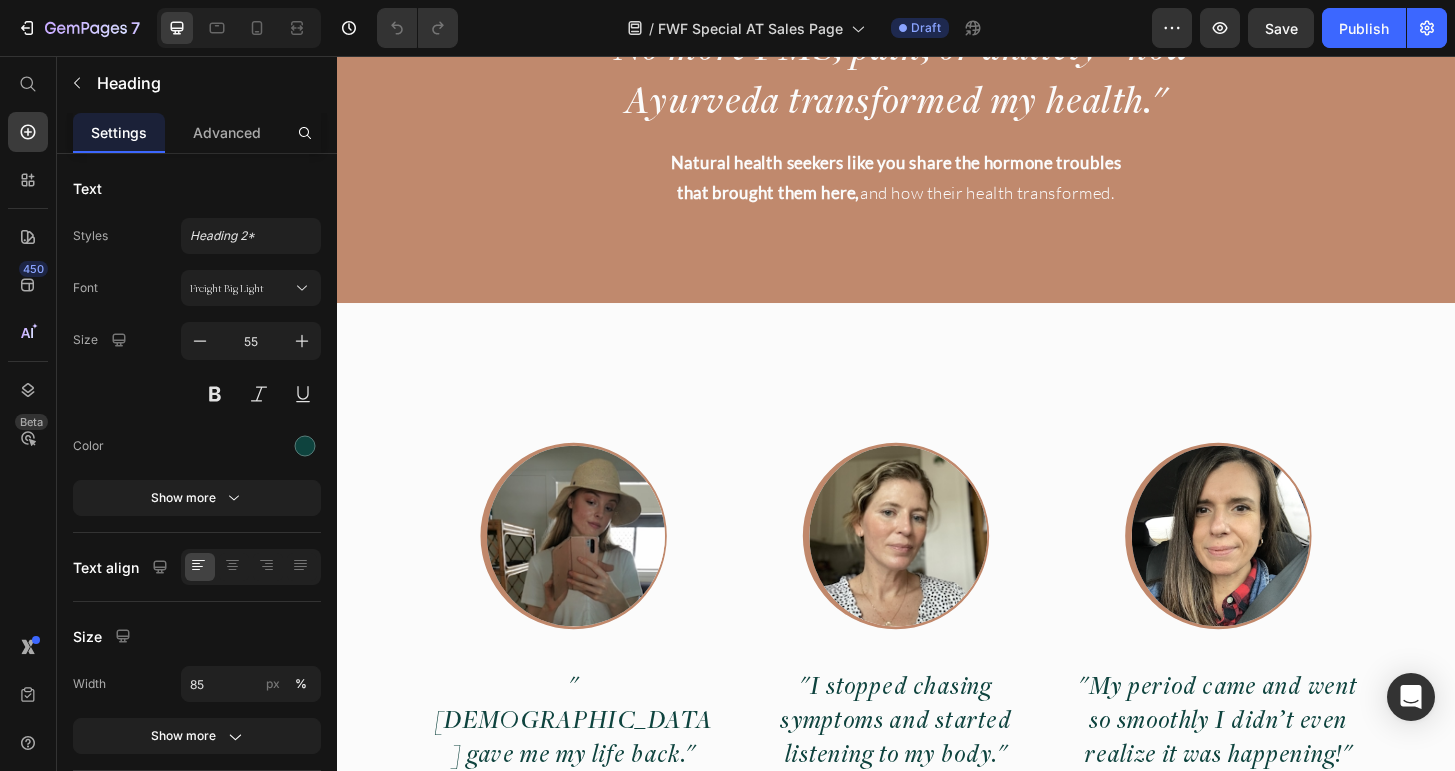 type on "16" 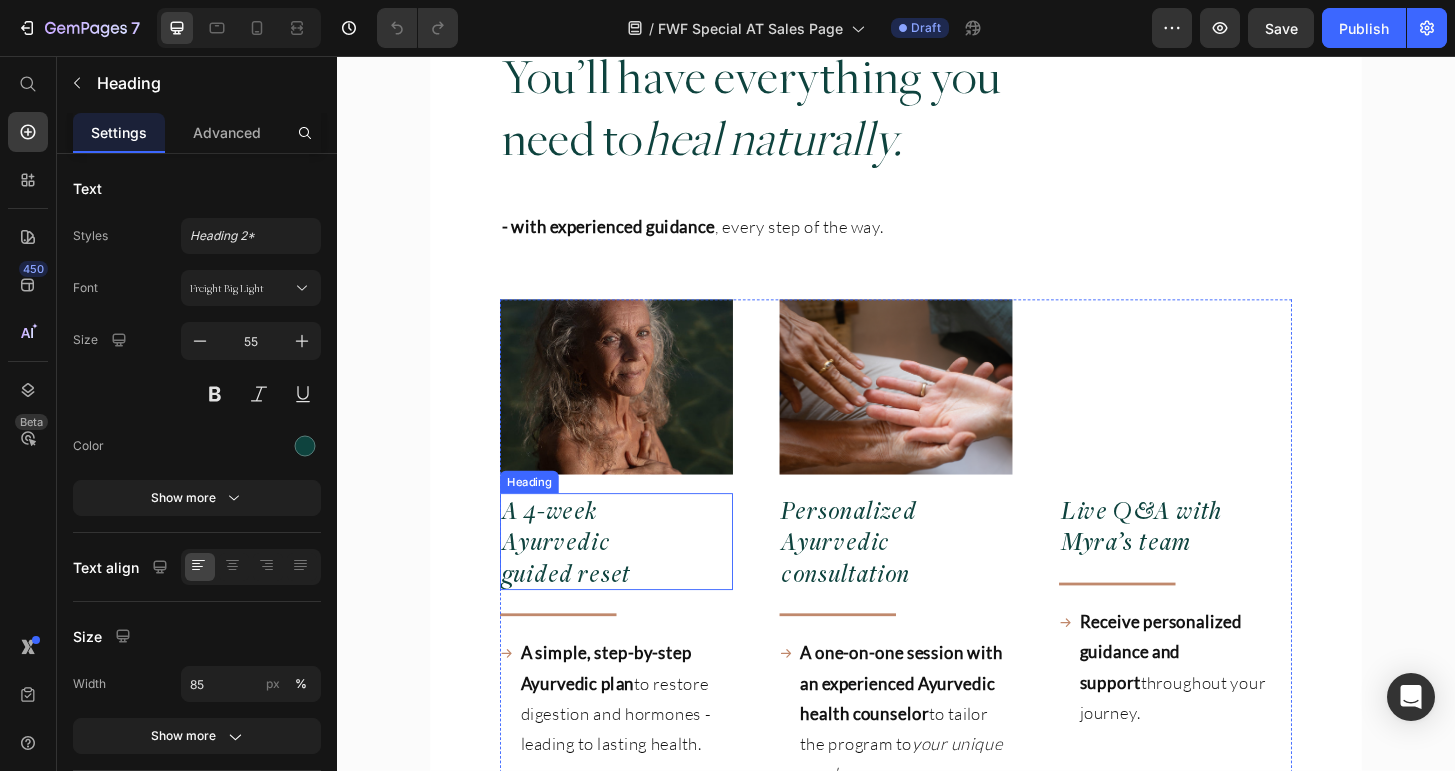 scroll, scrollTop: 14383, scrollLeft: 0, axis: vertical 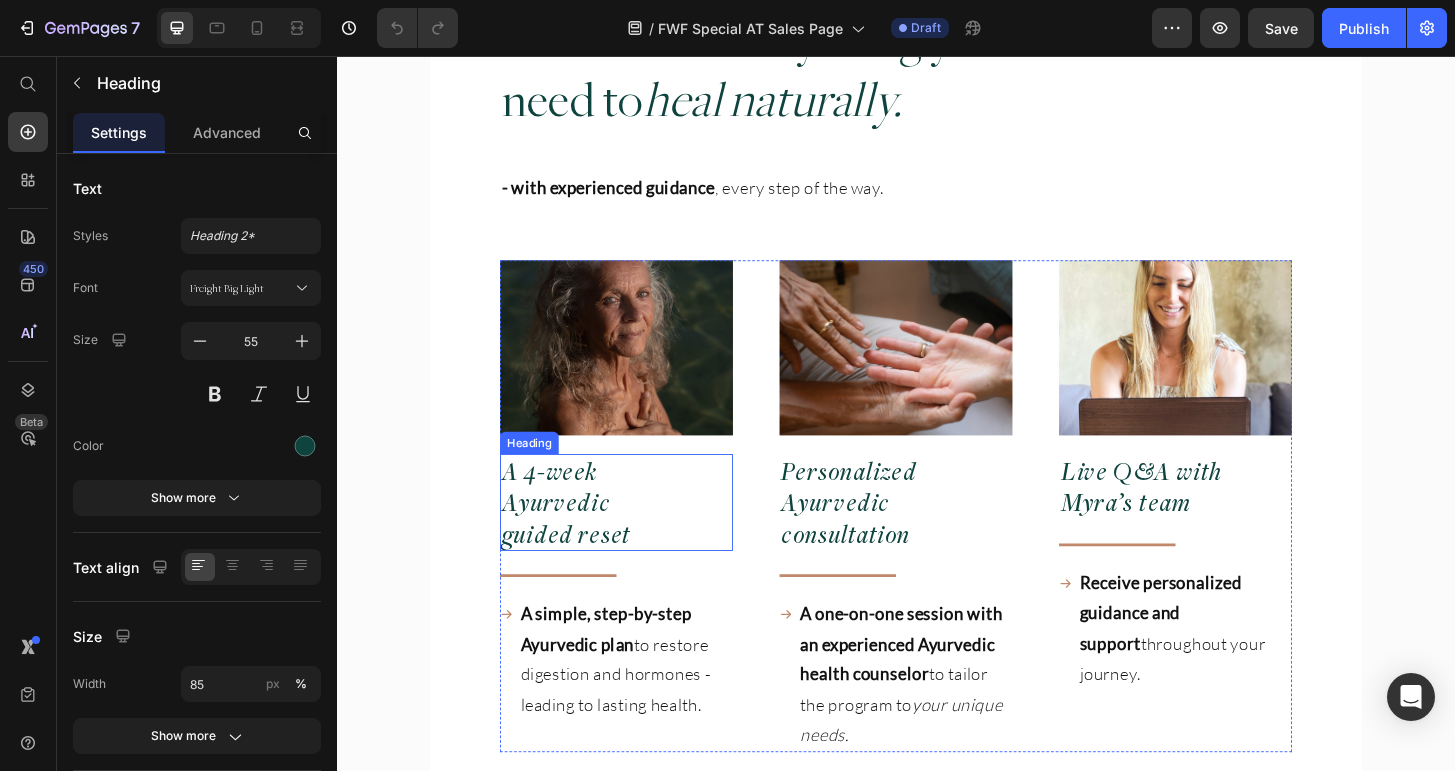 click on "A 4-week Ayurvedic guided reset" at bounding box center (606, 535) 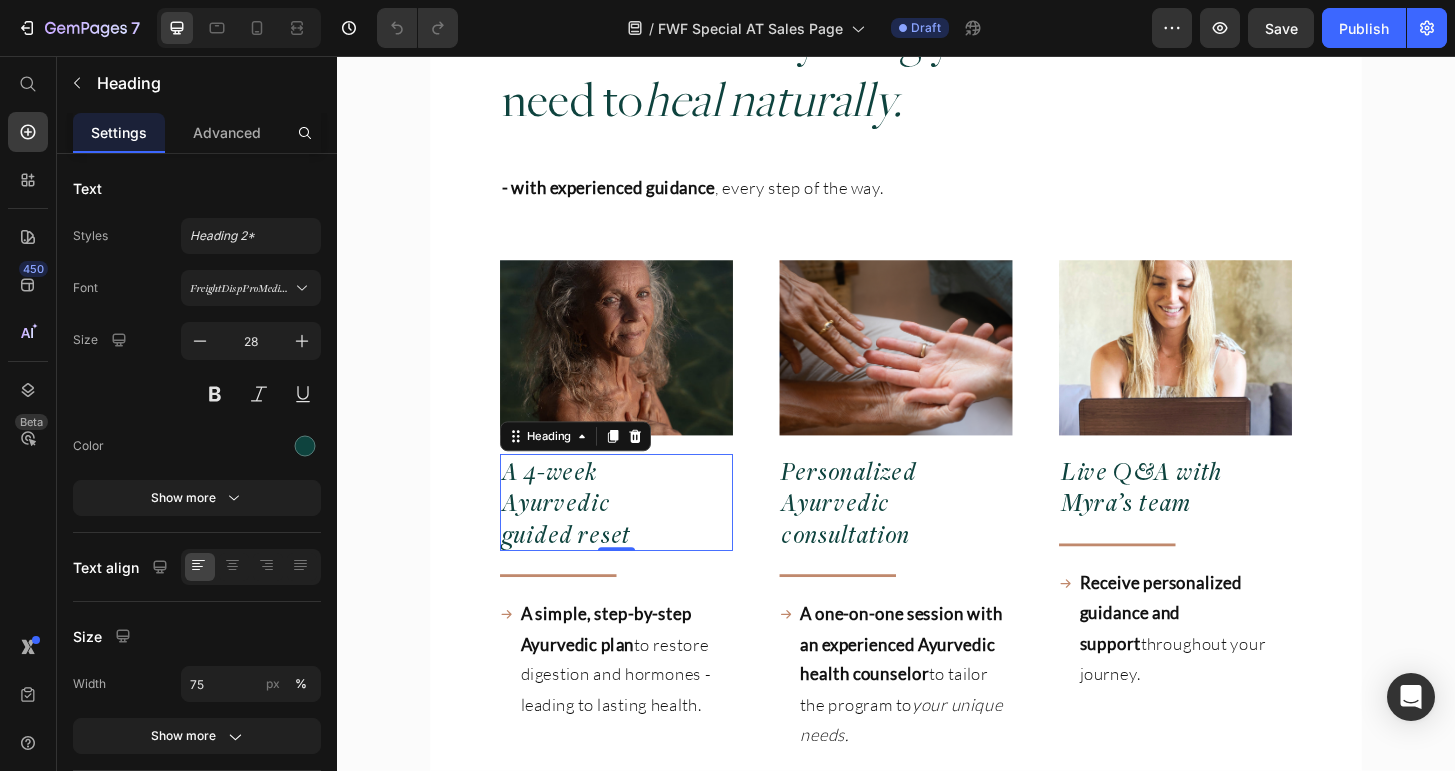 click on "A 4-week Ayurvedic guided reset" at bounding box center (606, 535) 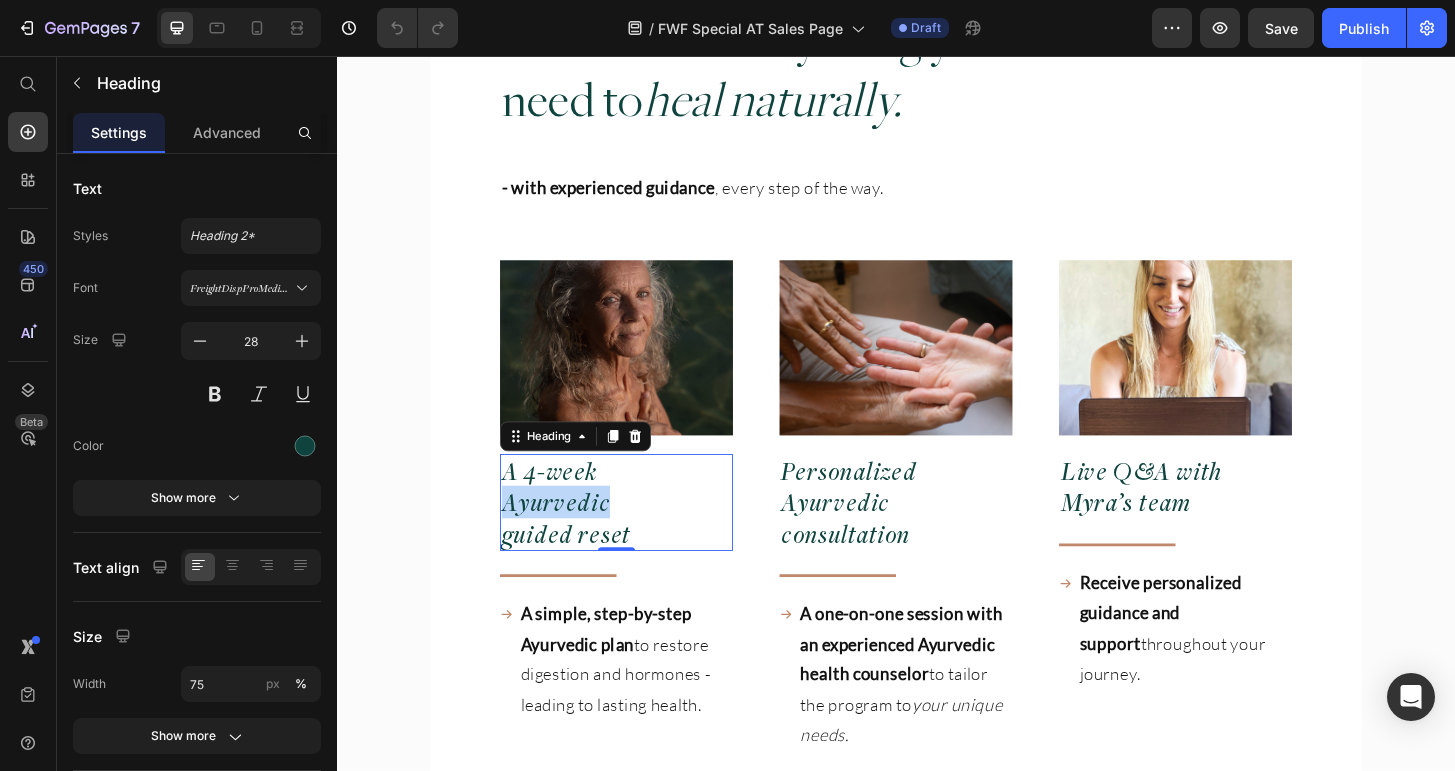 click on "A 4-week Ayurvedic guided reset" at bounding box center [606, 535] 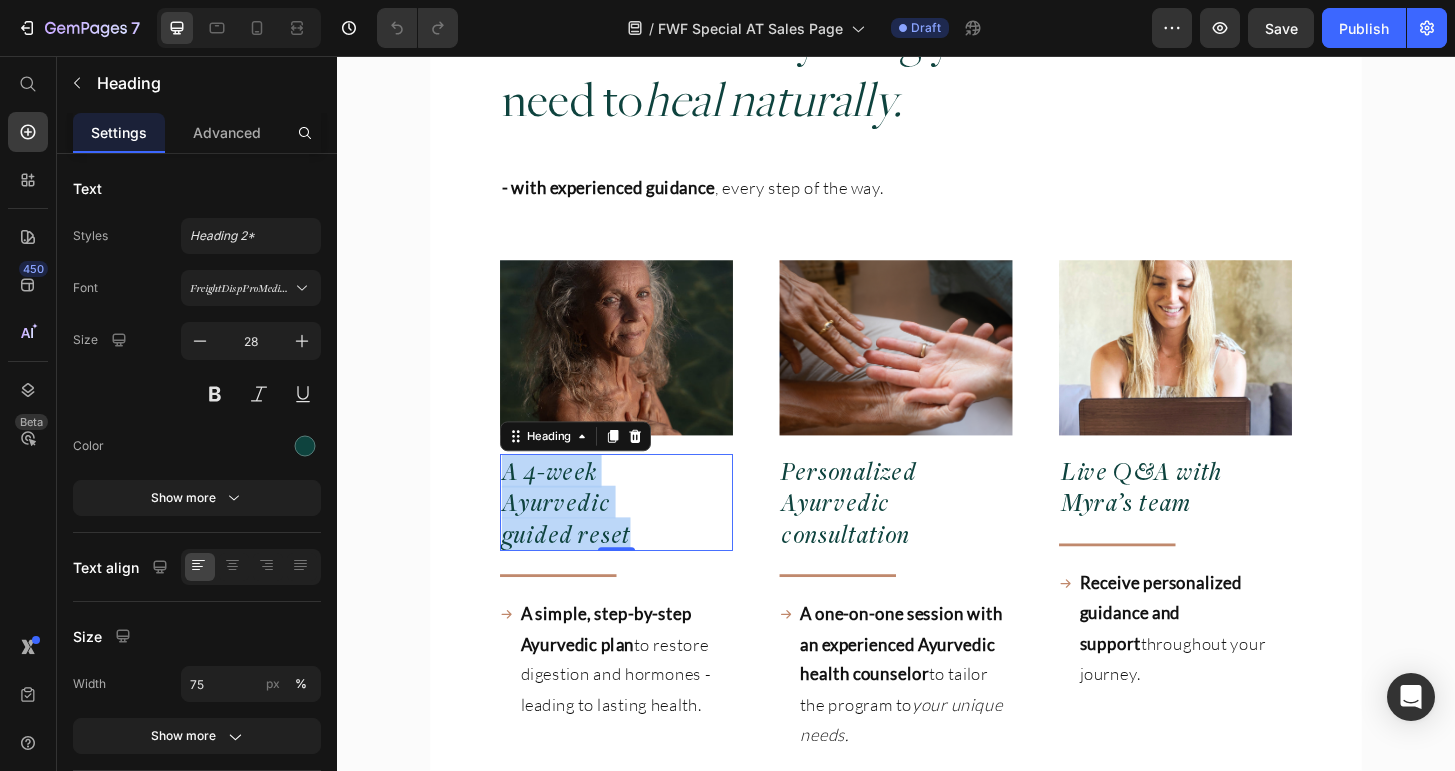 click on "A 4-week Ayurvedic guided reset" at bounding box center [606, 535] 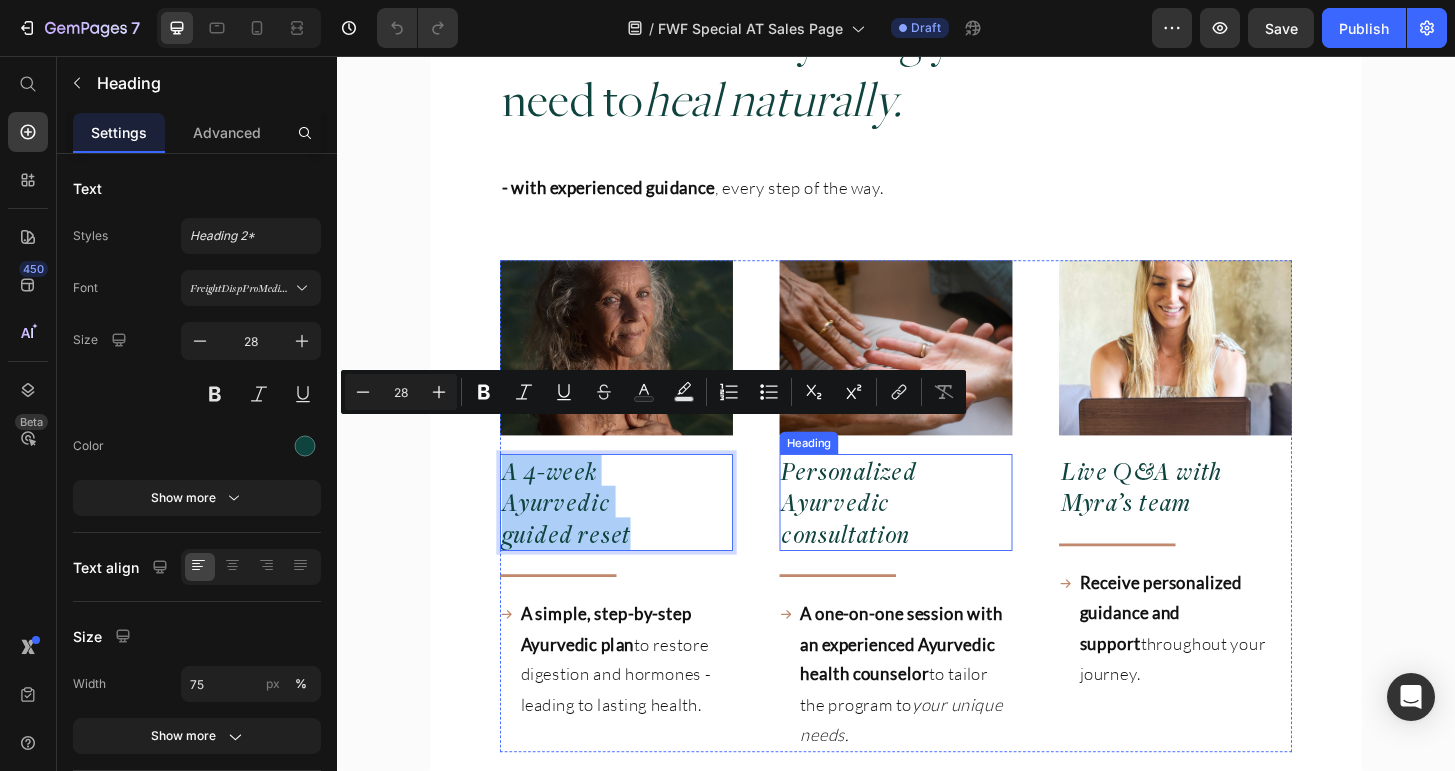 click on "Personalized Ayurvedic consultation" at bounding box center (937, 535) 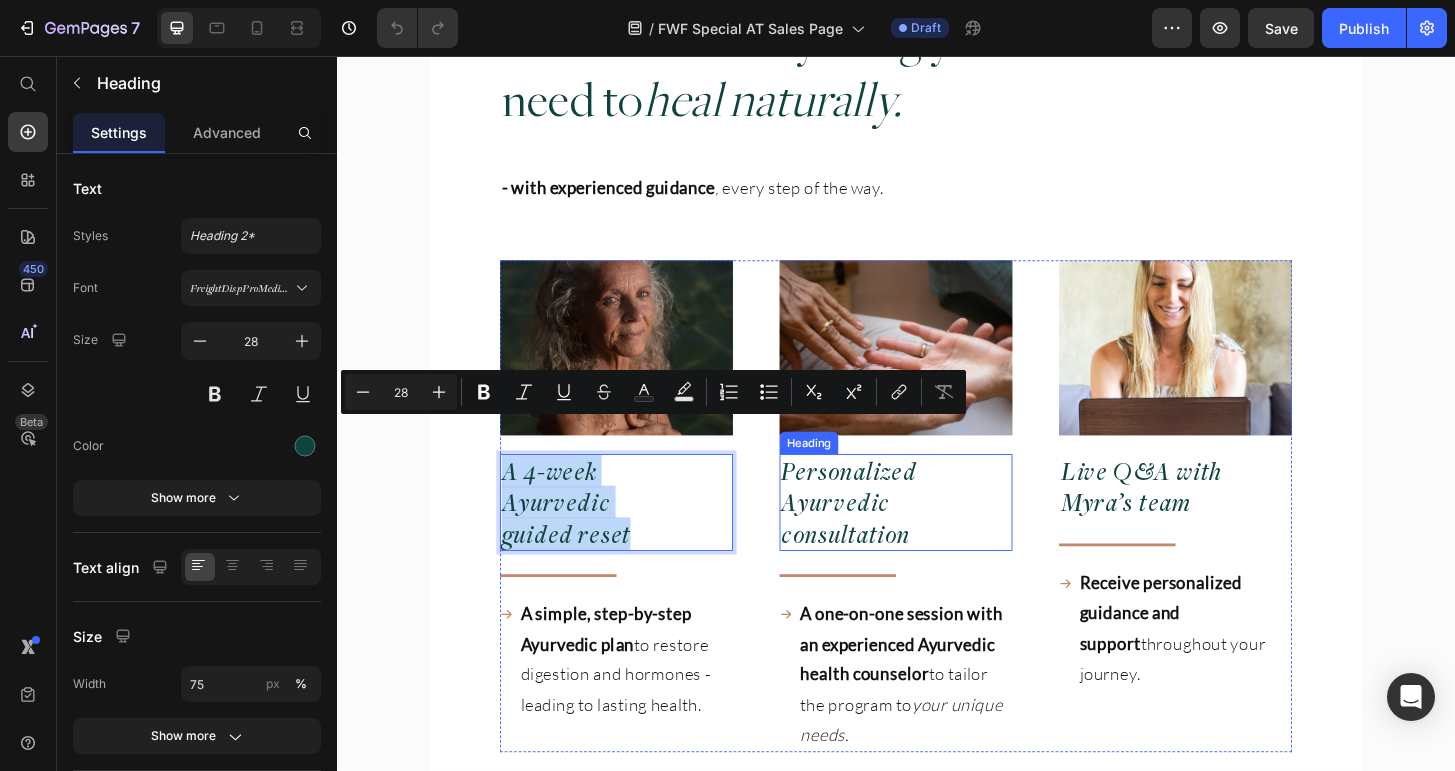 click on "Personalized Ayurvedic consultation" at bounding box center [937, 535] 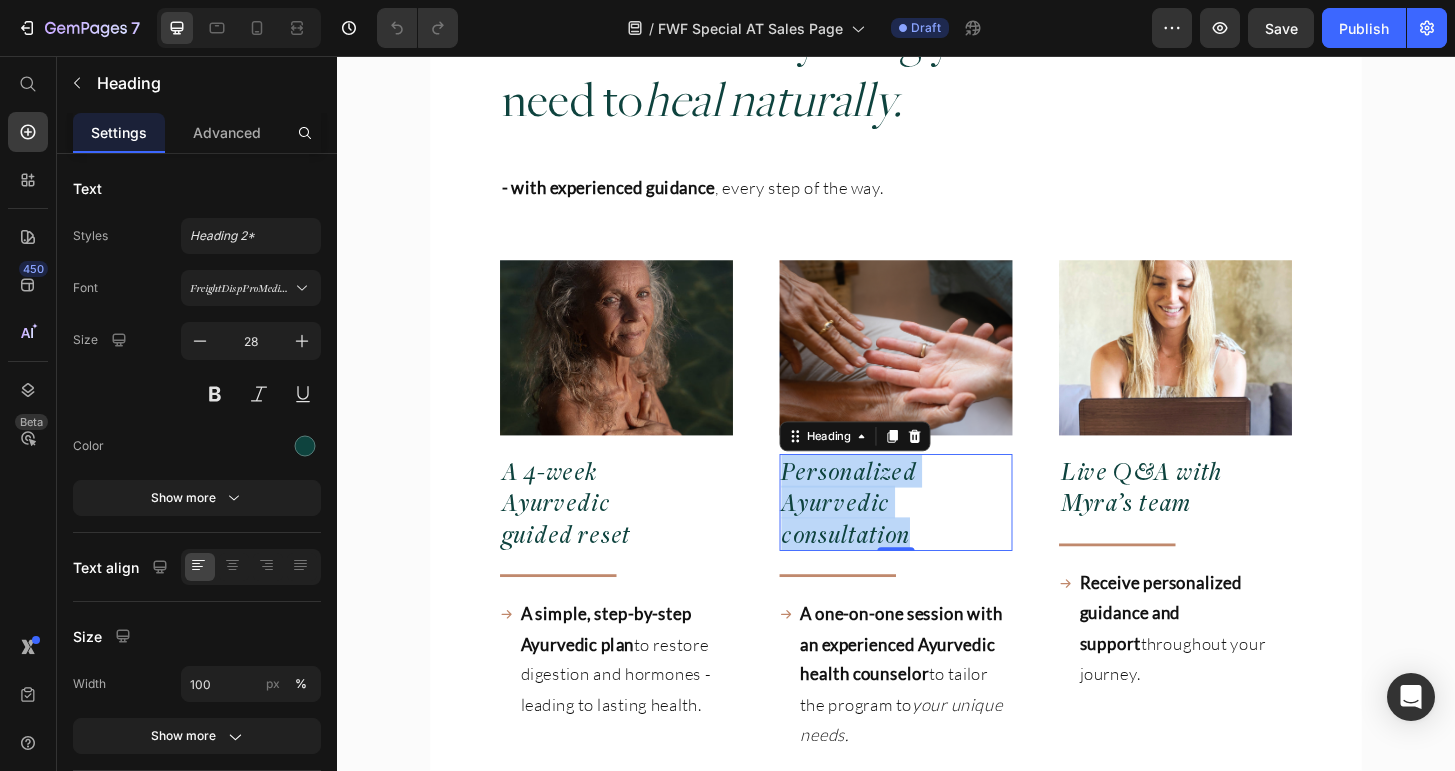 click on "Personalized Ayurvedic consultation" at bounding box center [937, 535] 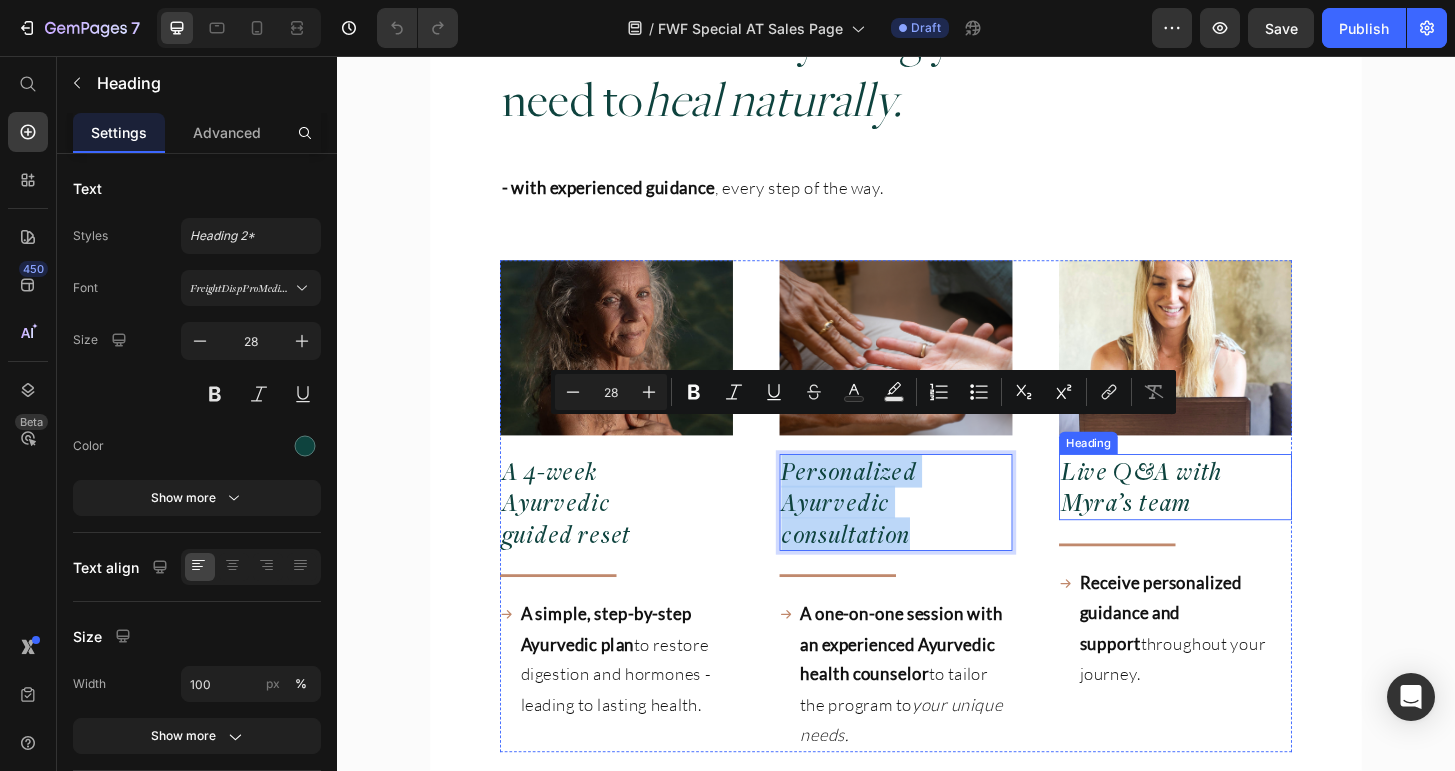 click on "Live Q&A with Myra’s team" at bounding box center [1206, 518] 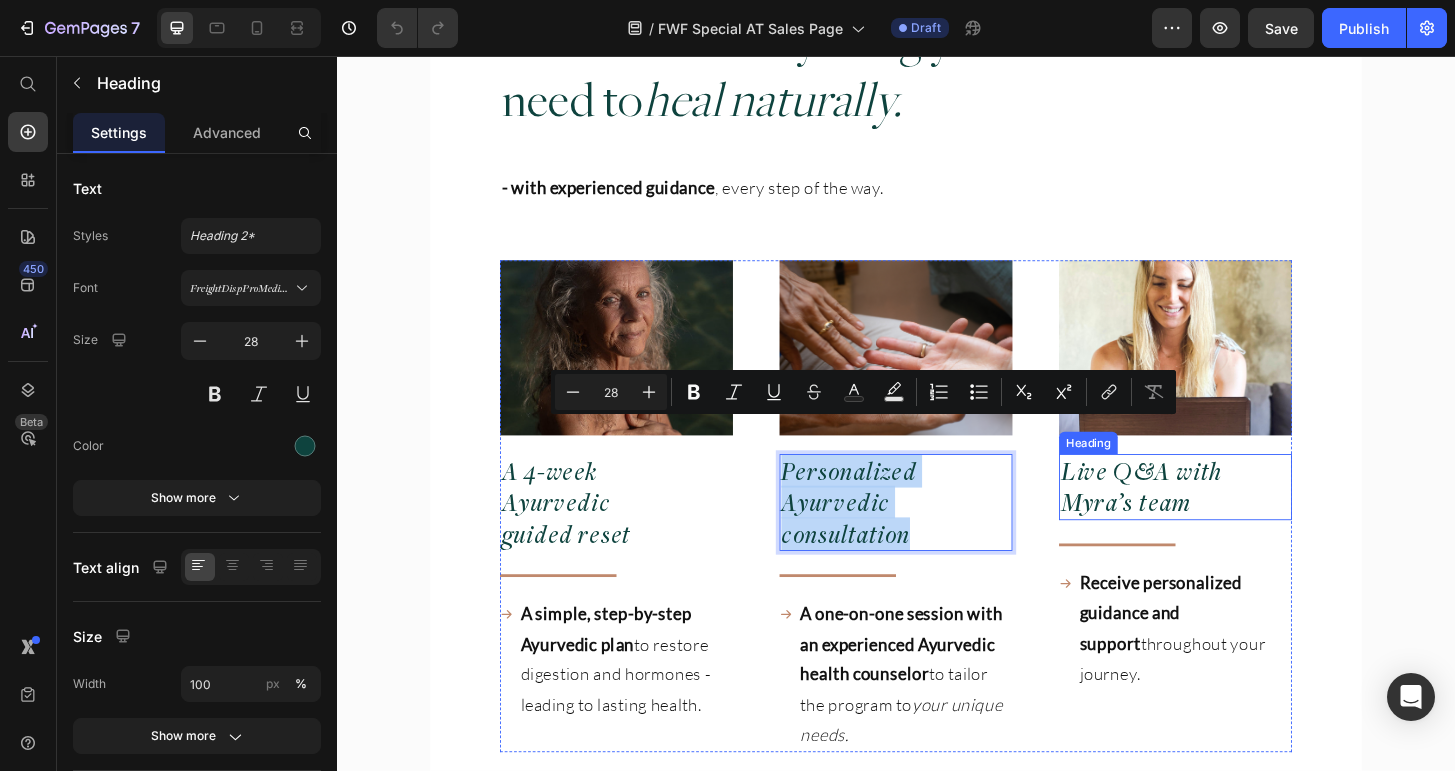 click on "Live Q&A with Myra’s team" at bounding box center (1206, 518) 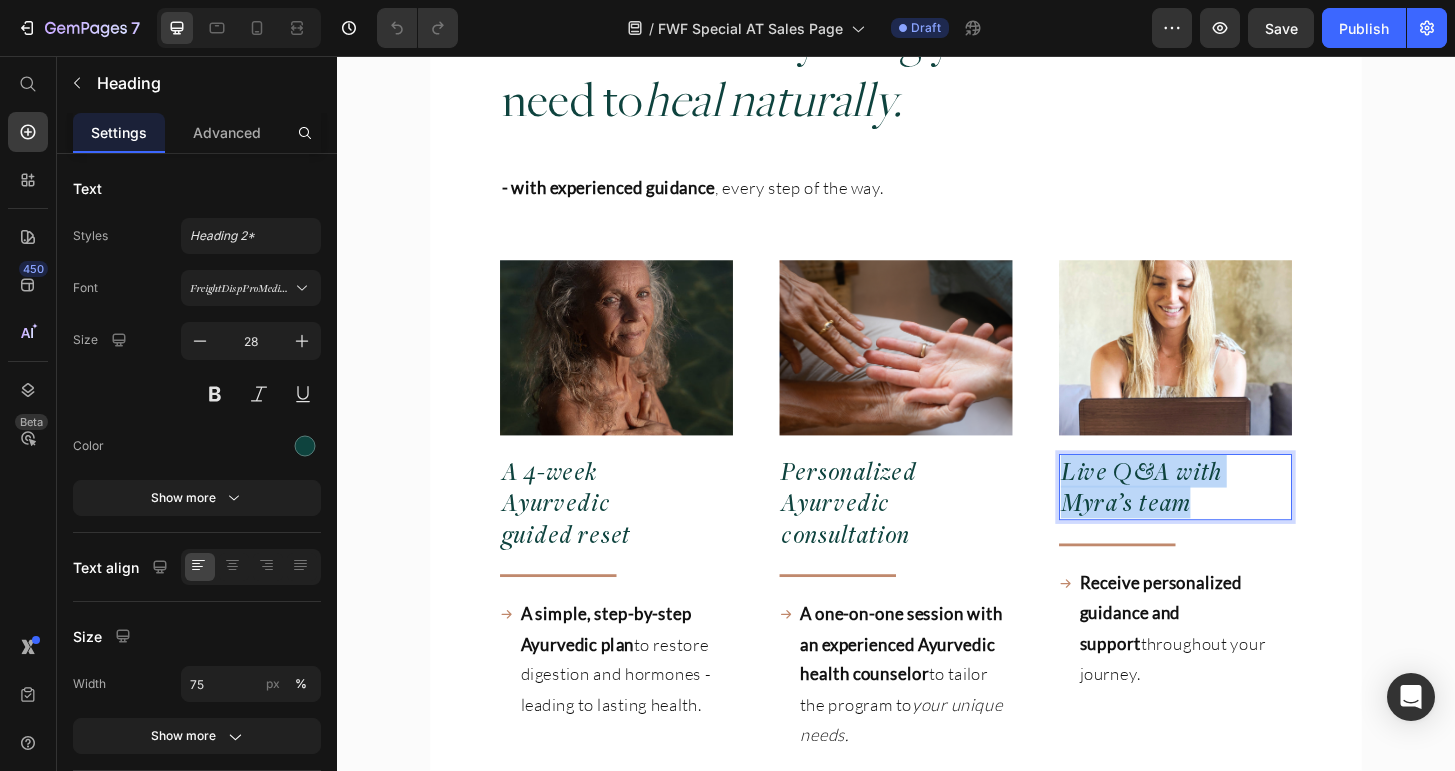 click on "Live Q&A with Myra’s team" at bounding box center (1206, 518) 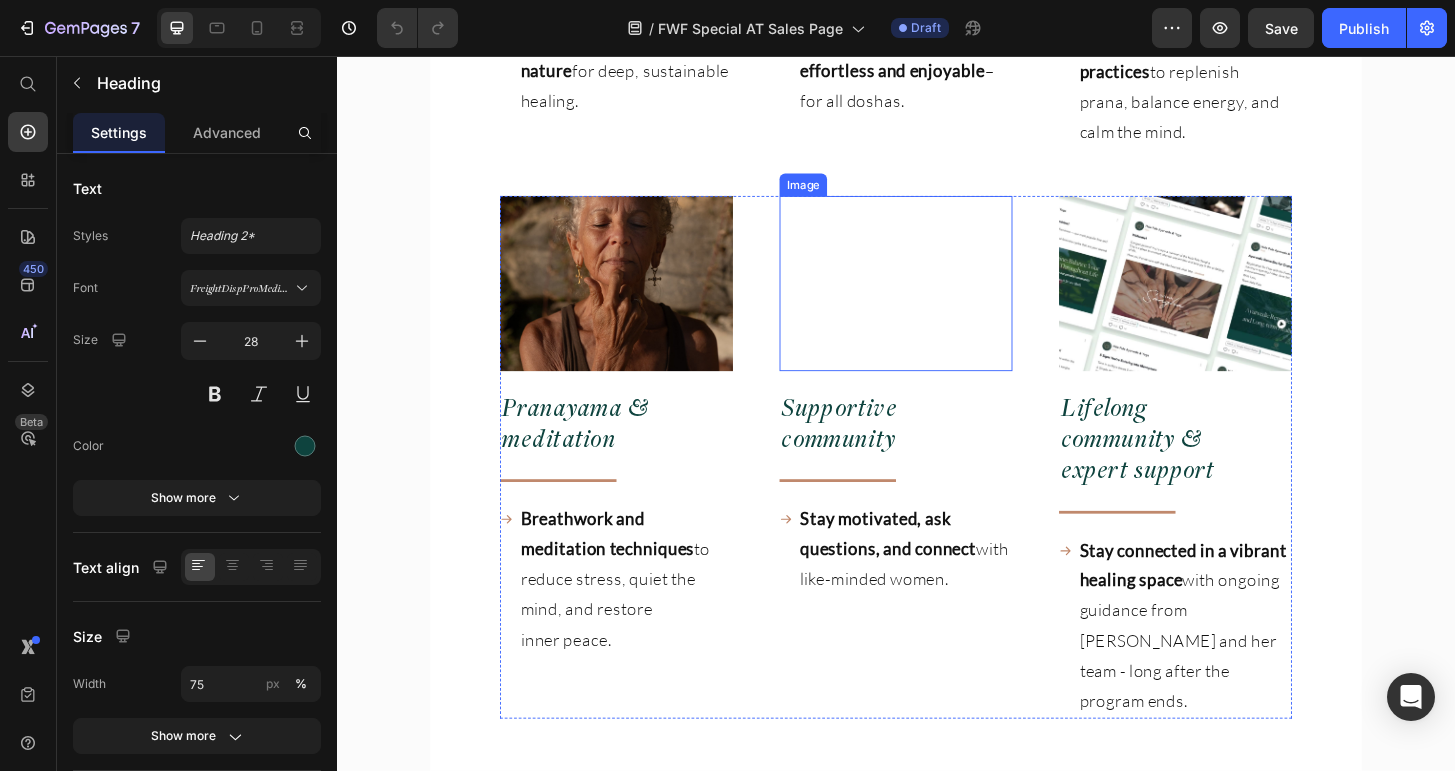 scroll, scrollTop: 15577, scrollLeft: 0, axis: vertical 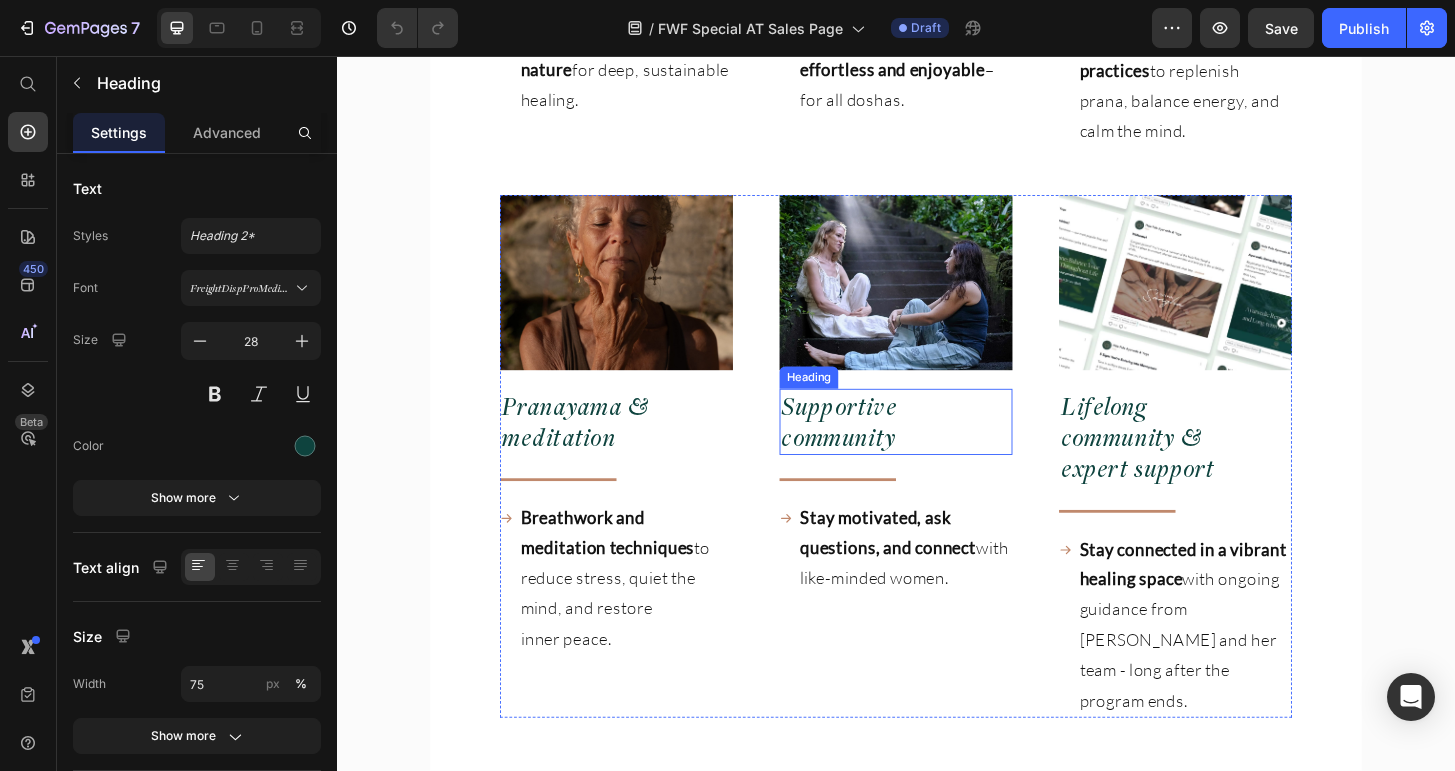 click on "Supportive community" at bounding box center [937, 448] 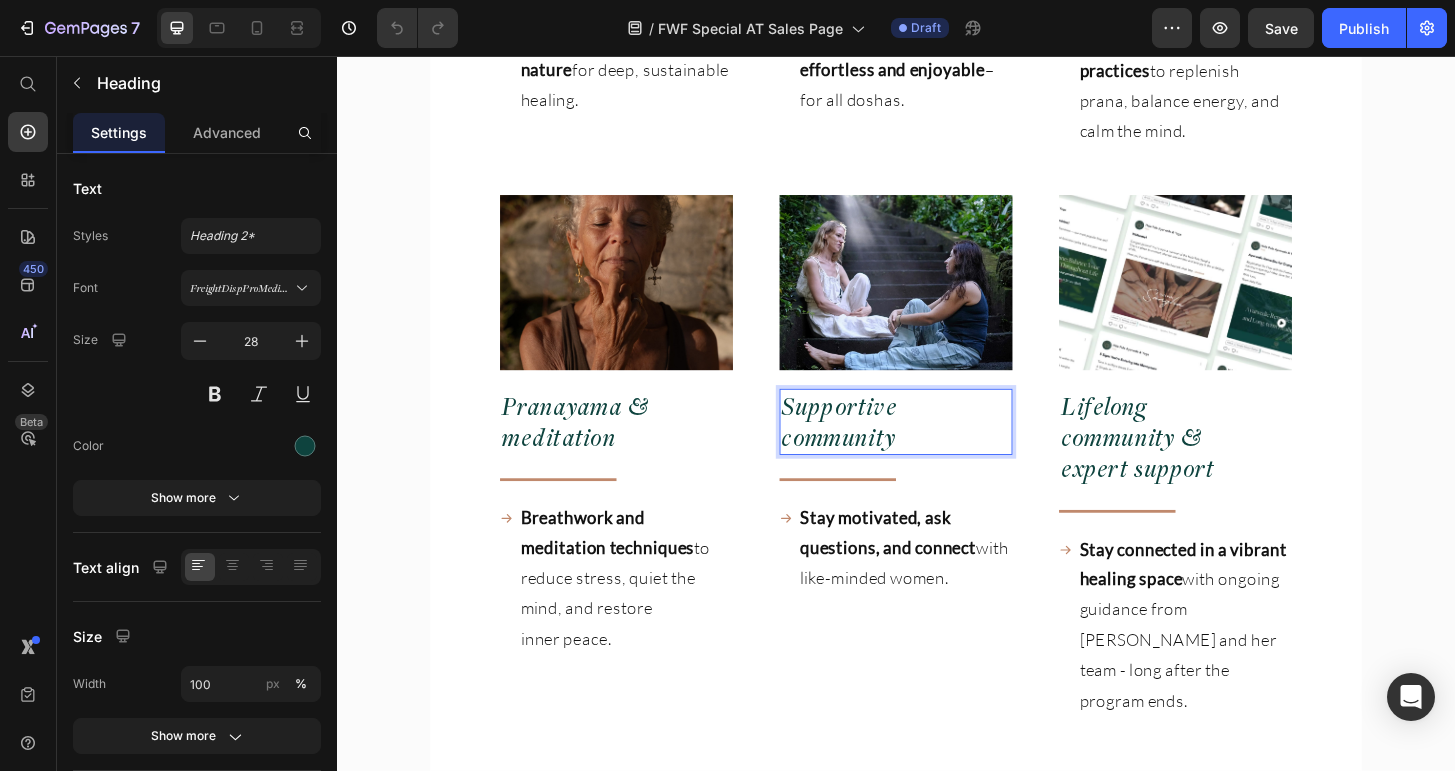 click on "Supportive community" at bounding box center (937, 448) 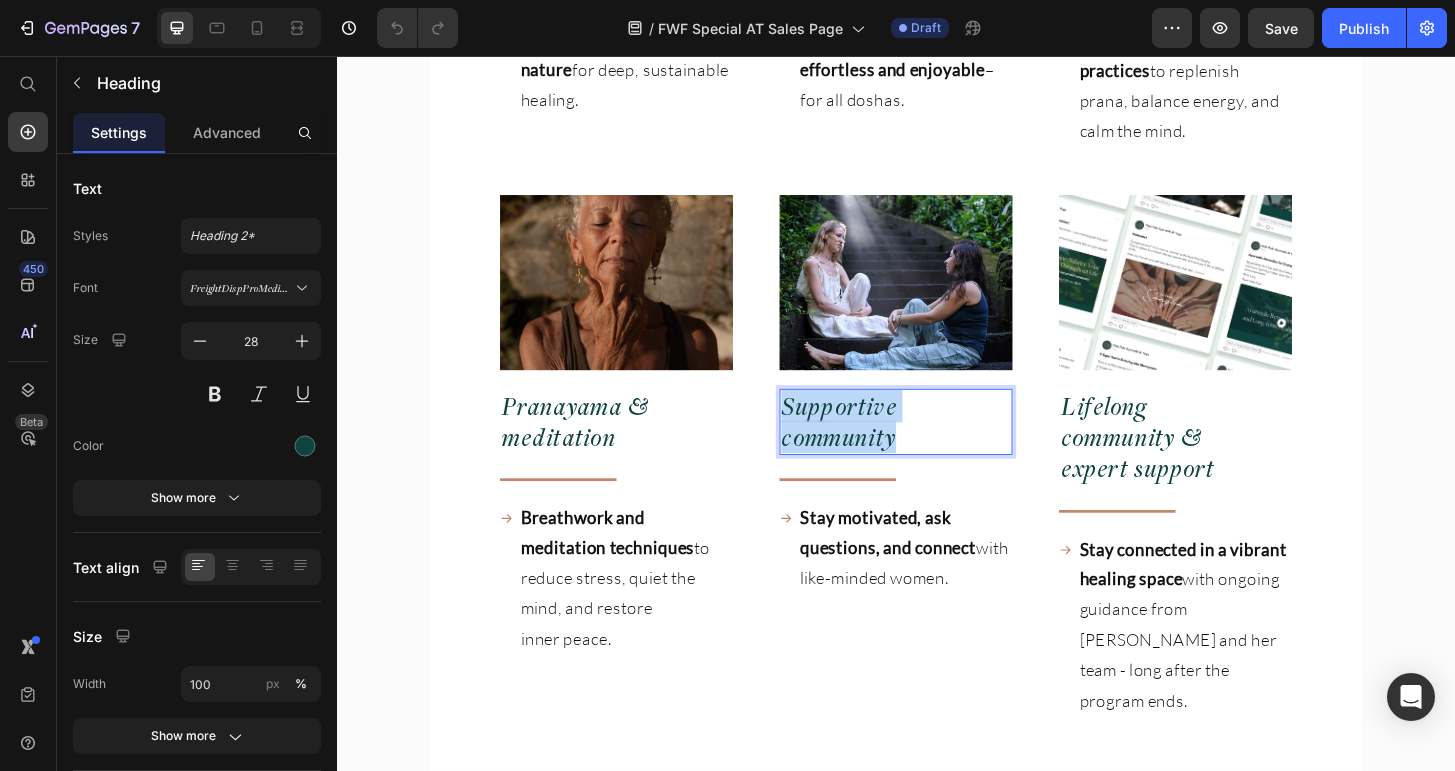 click on "Supportive community" at bounding box center (937, 448) 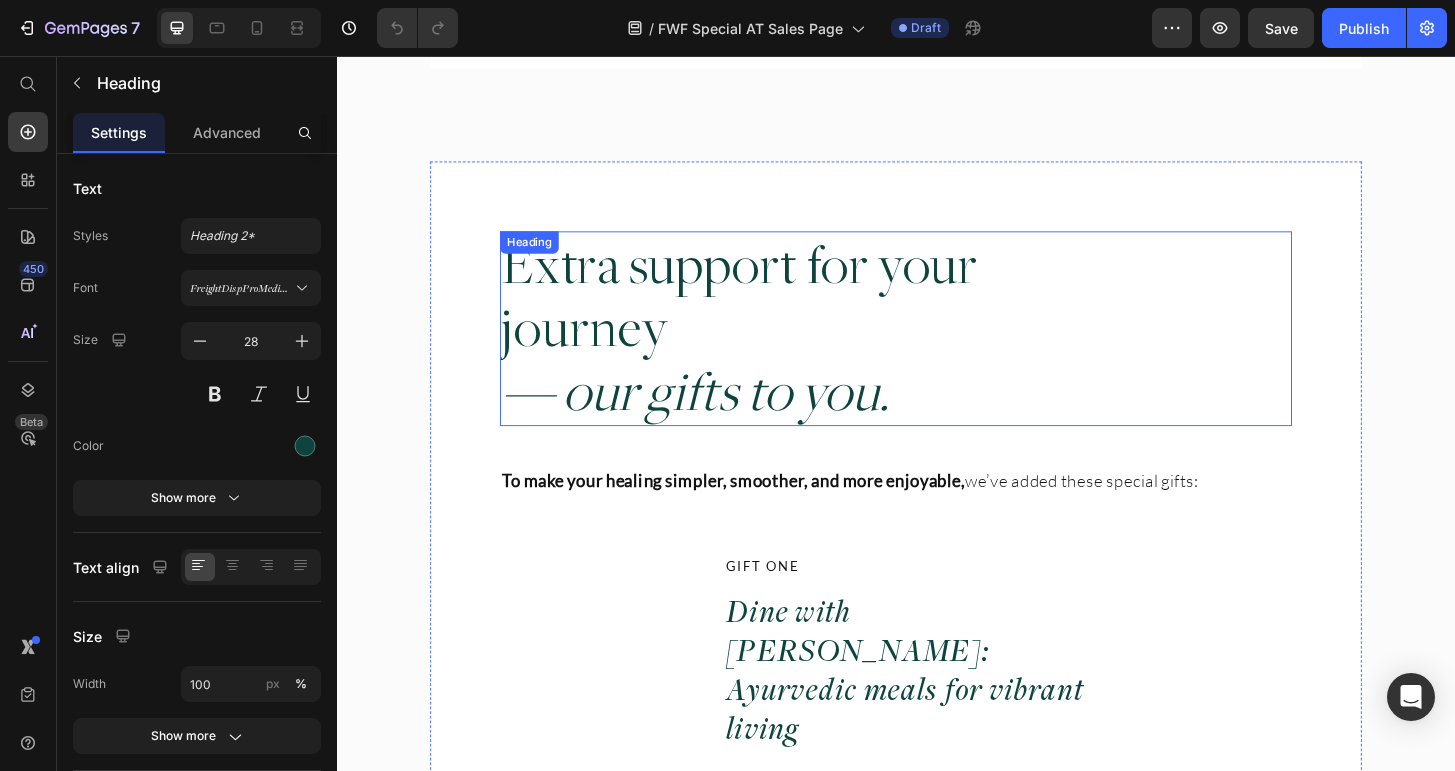 scroll, scrollTop: 16310, scrollLeft: 0, axis: vertical 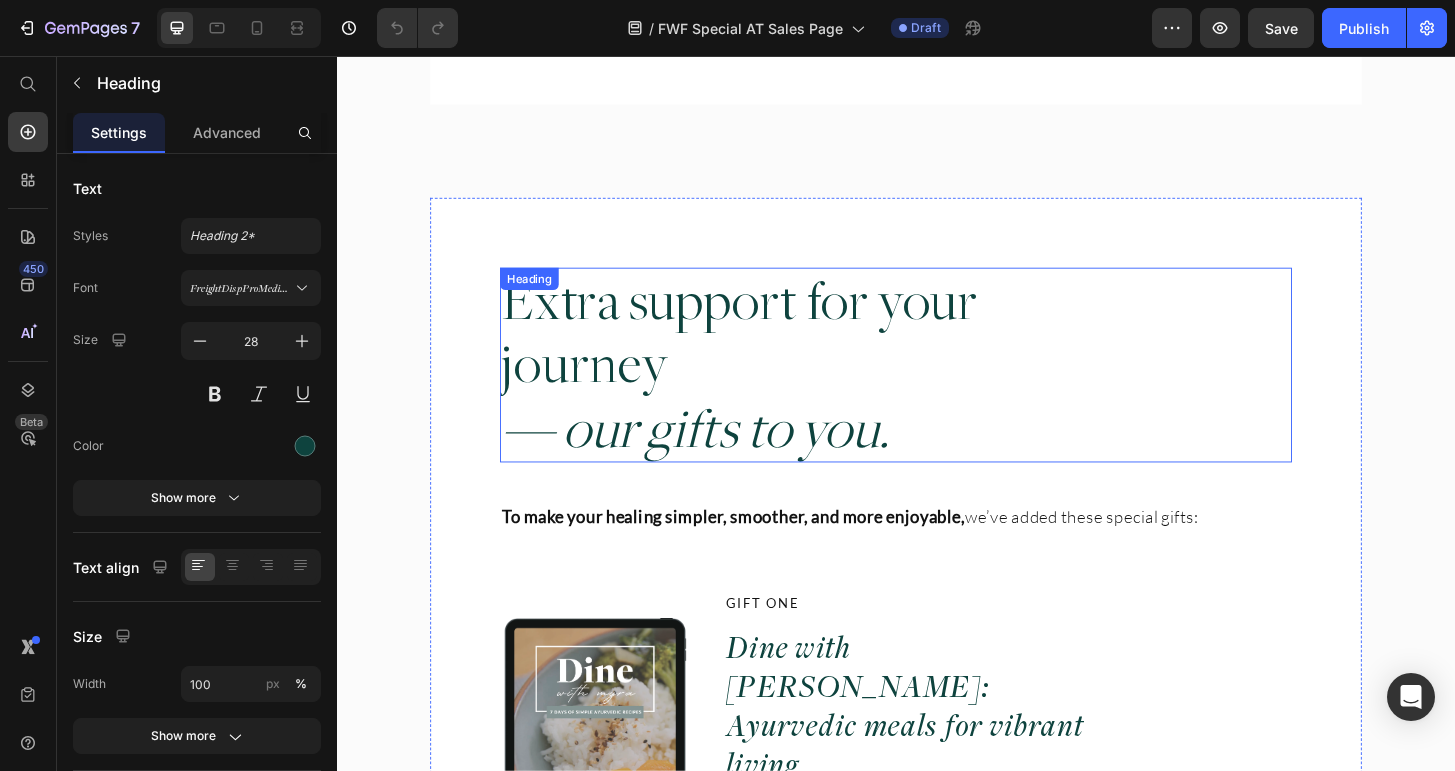 click on "Extra support for your journey  — our gifts to you." at bounding box center (831, 387) 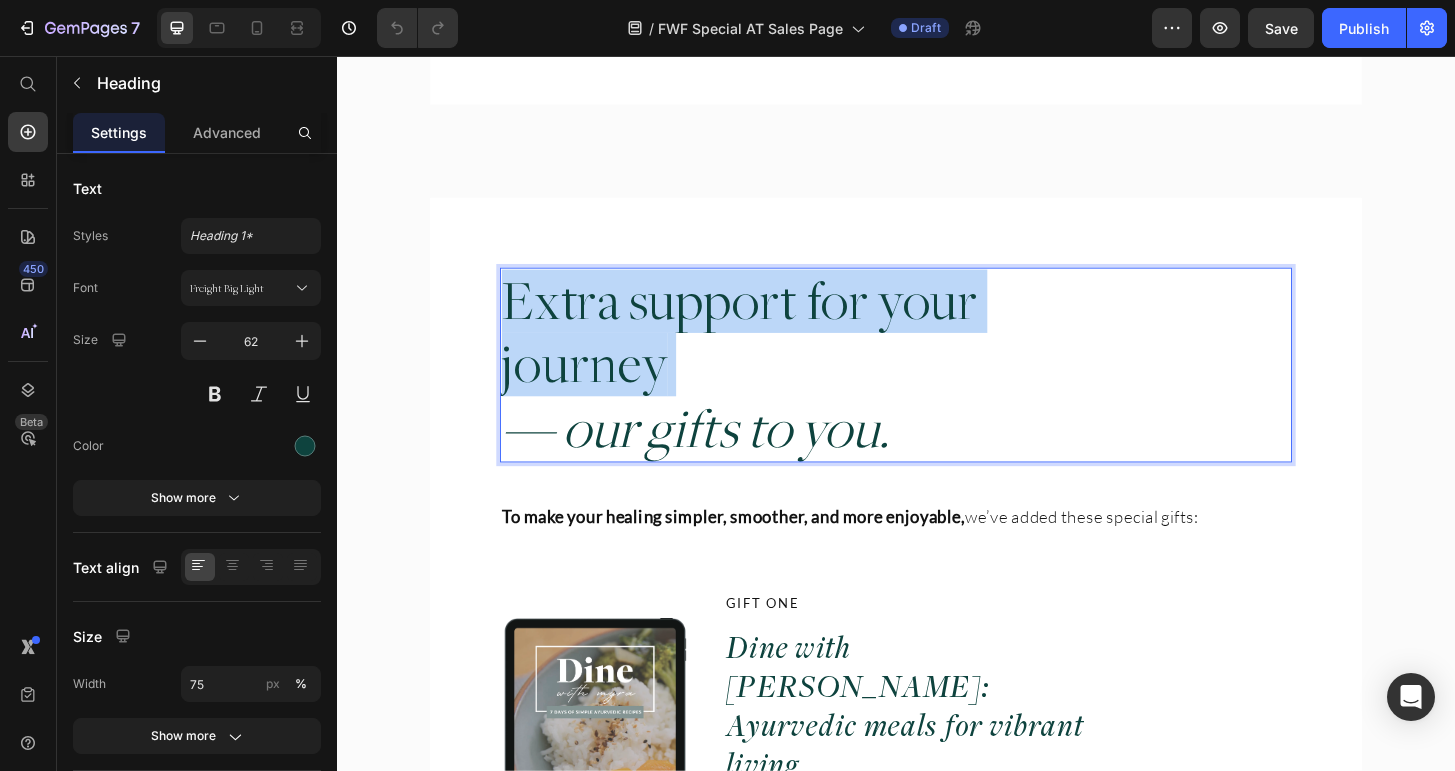 click on "Extra support for your journey  — our gifts to you." at bounding box center (831, 387) 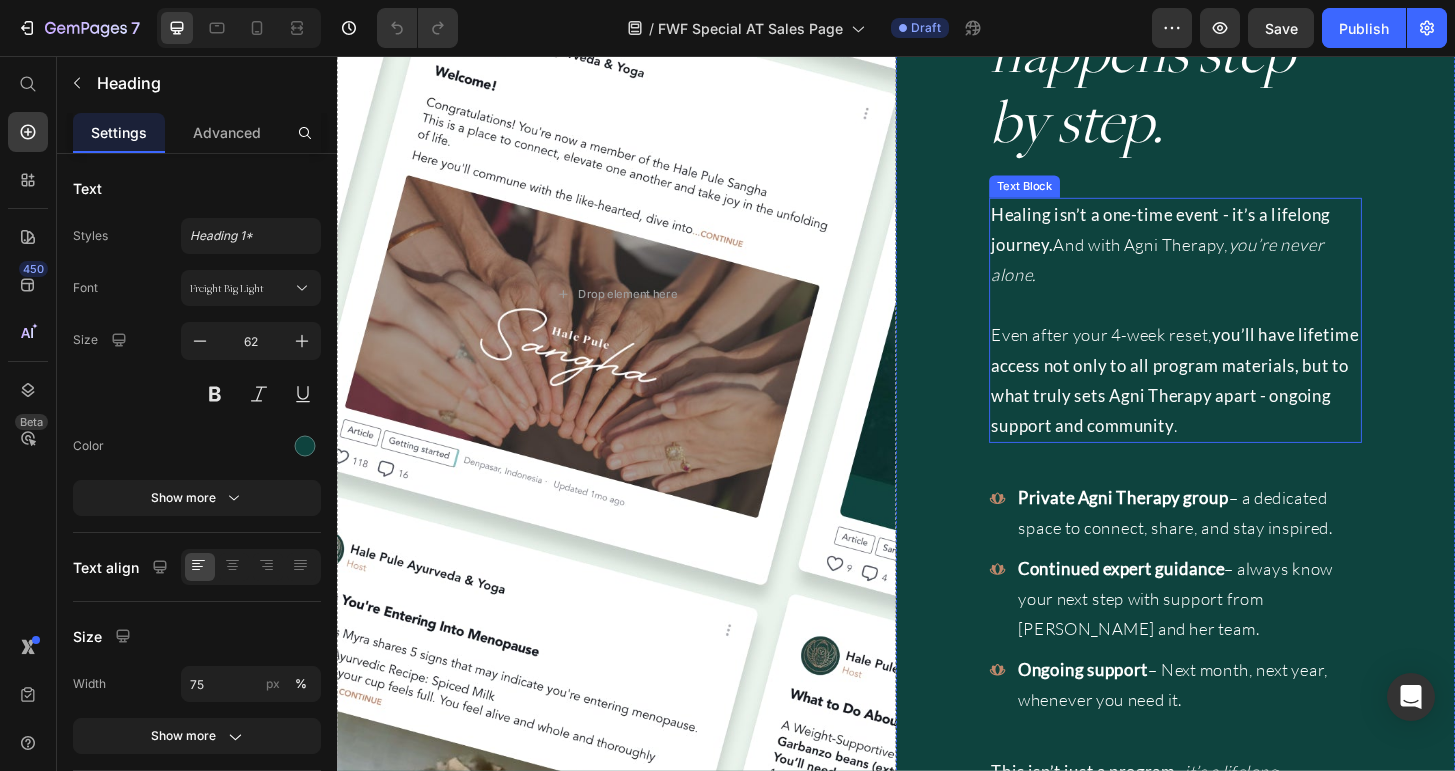 type on "16" 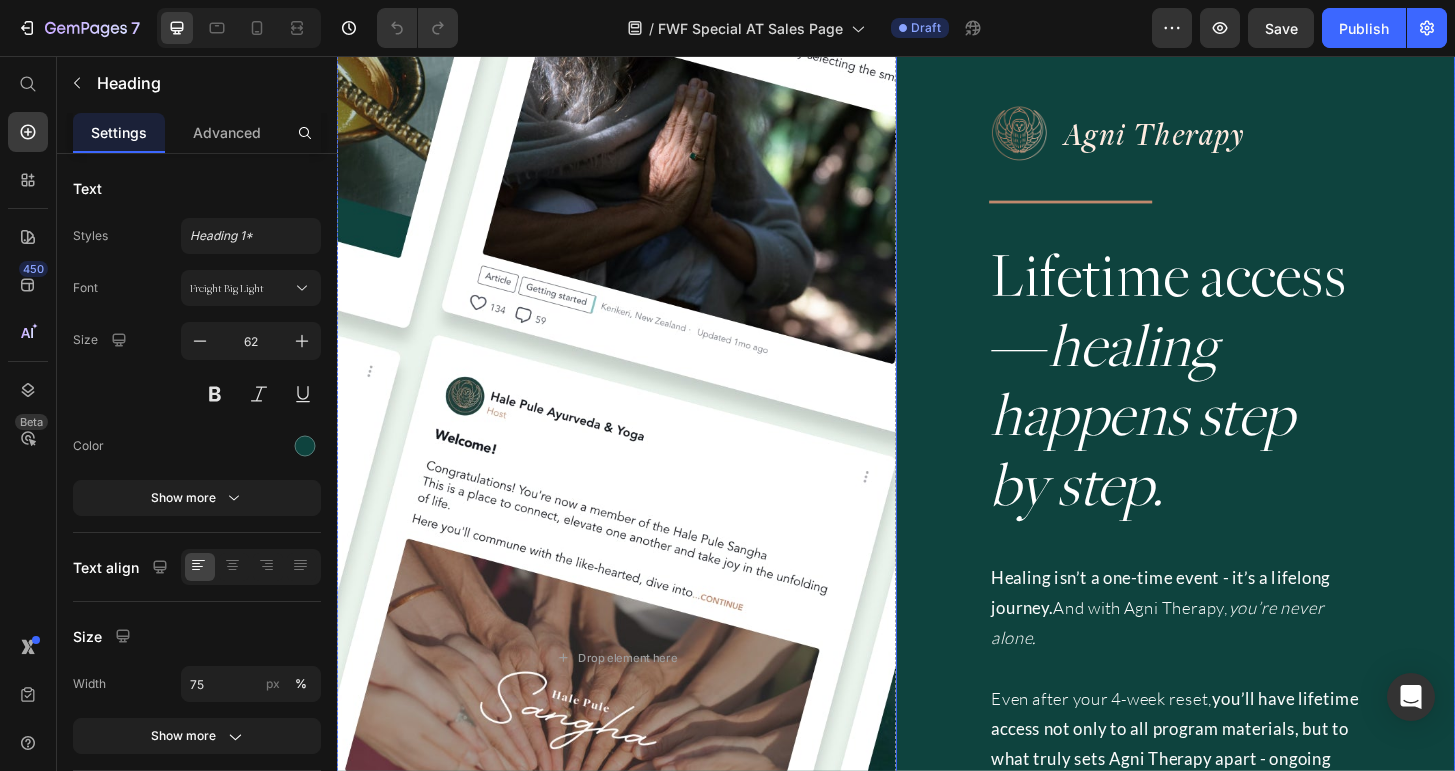 scroll, scrollTop: 18092, scrollLeft: 0, axis: vertical 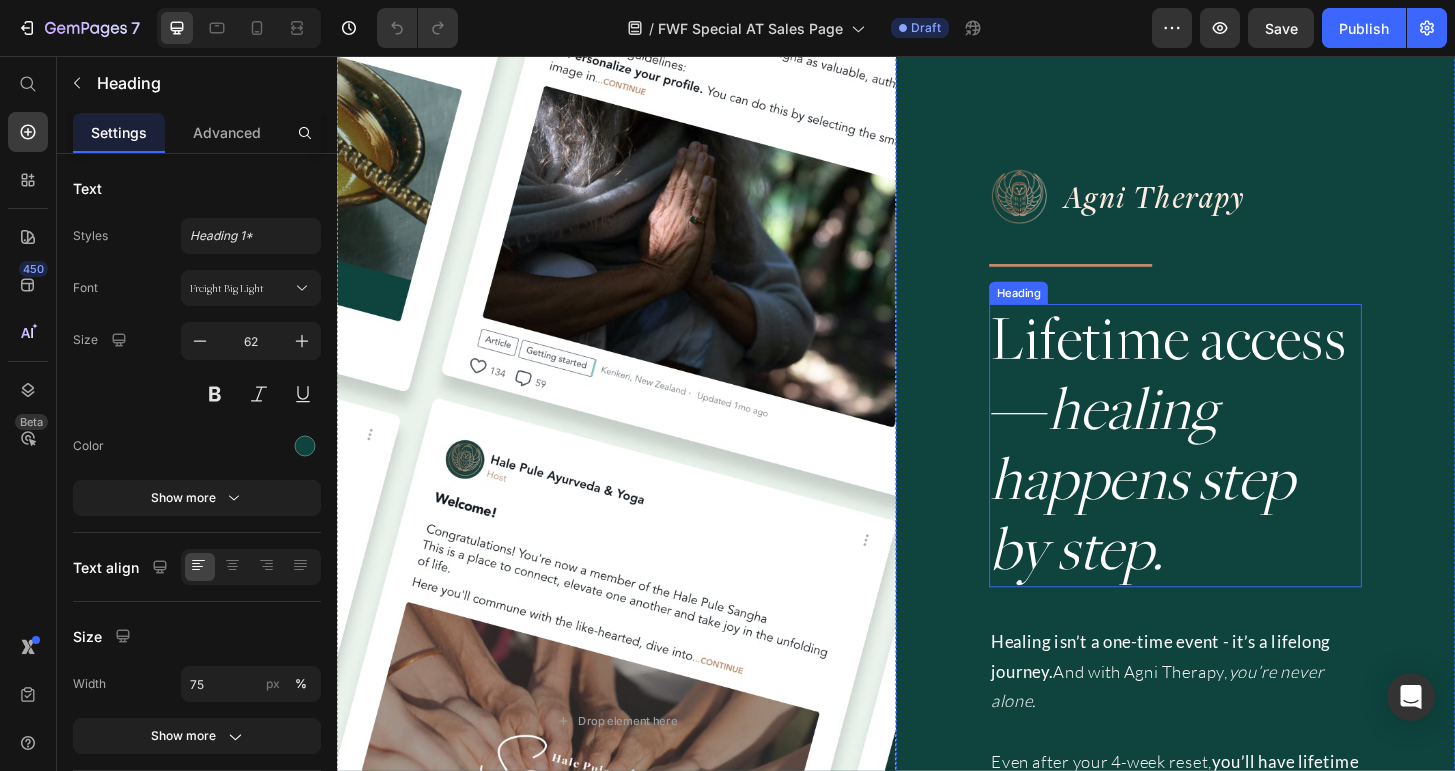 click on "healing happens step by step." at bounding box center [1202, 511] 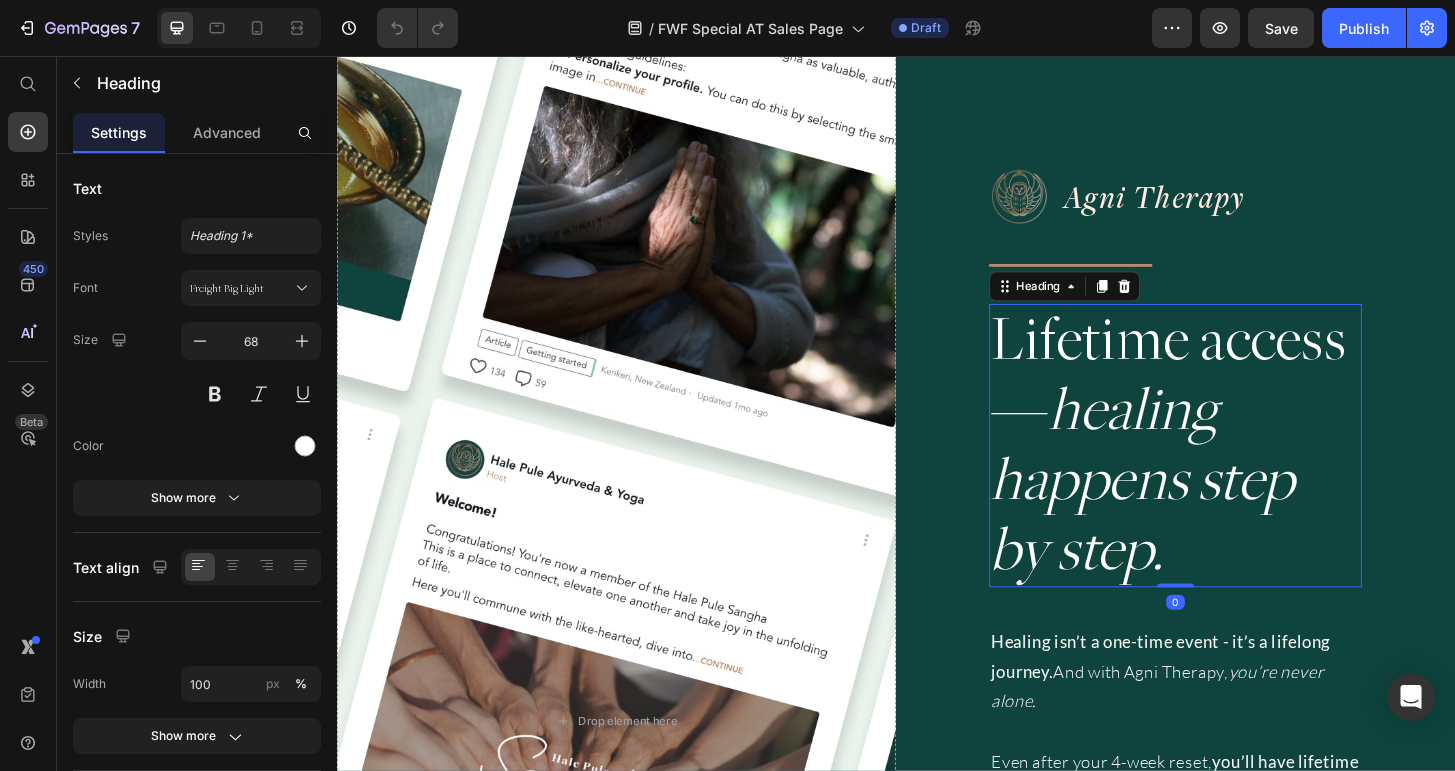 click on "healing happens step by step." at bounding box center (1202, 511) 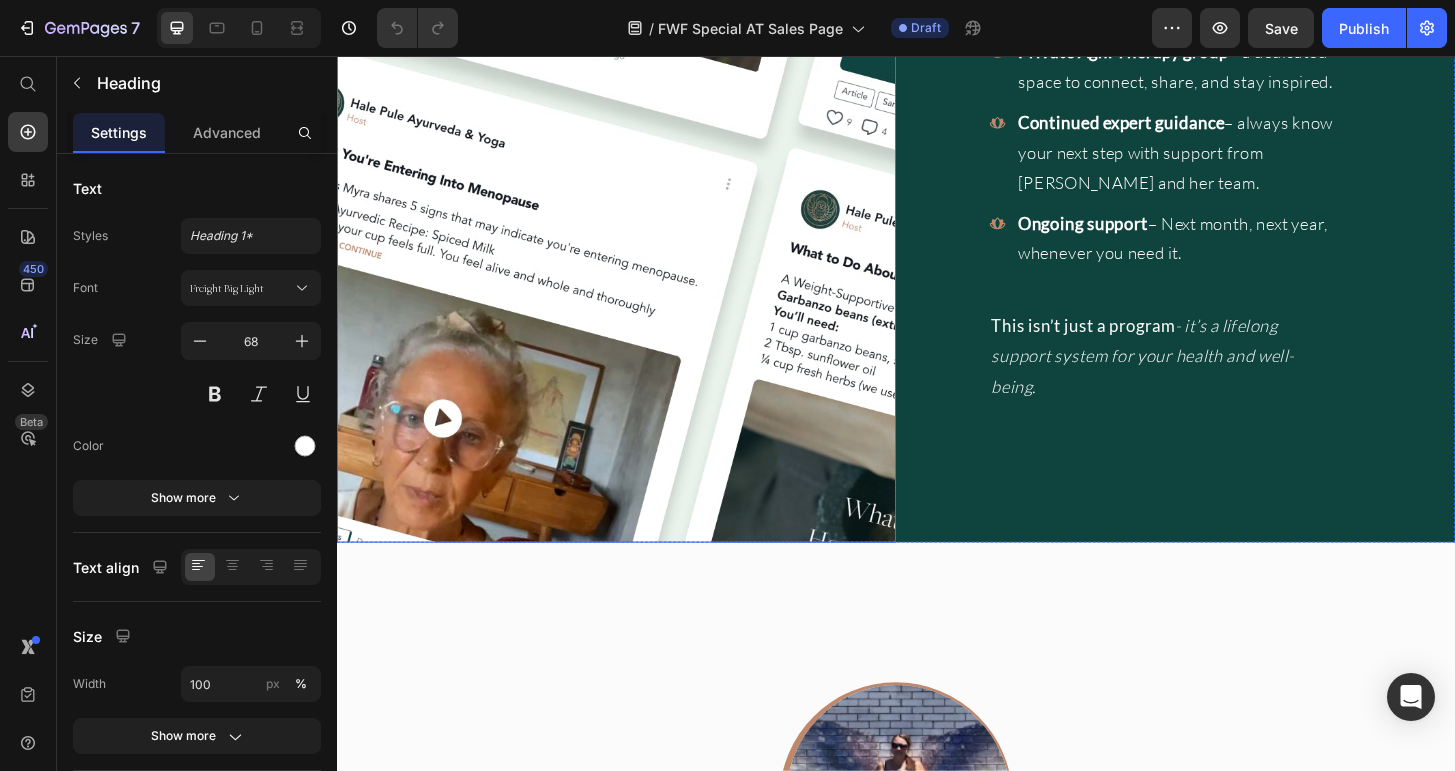 scroll, scrollTop: 18887, scrollLeft: 0, axis: vertical 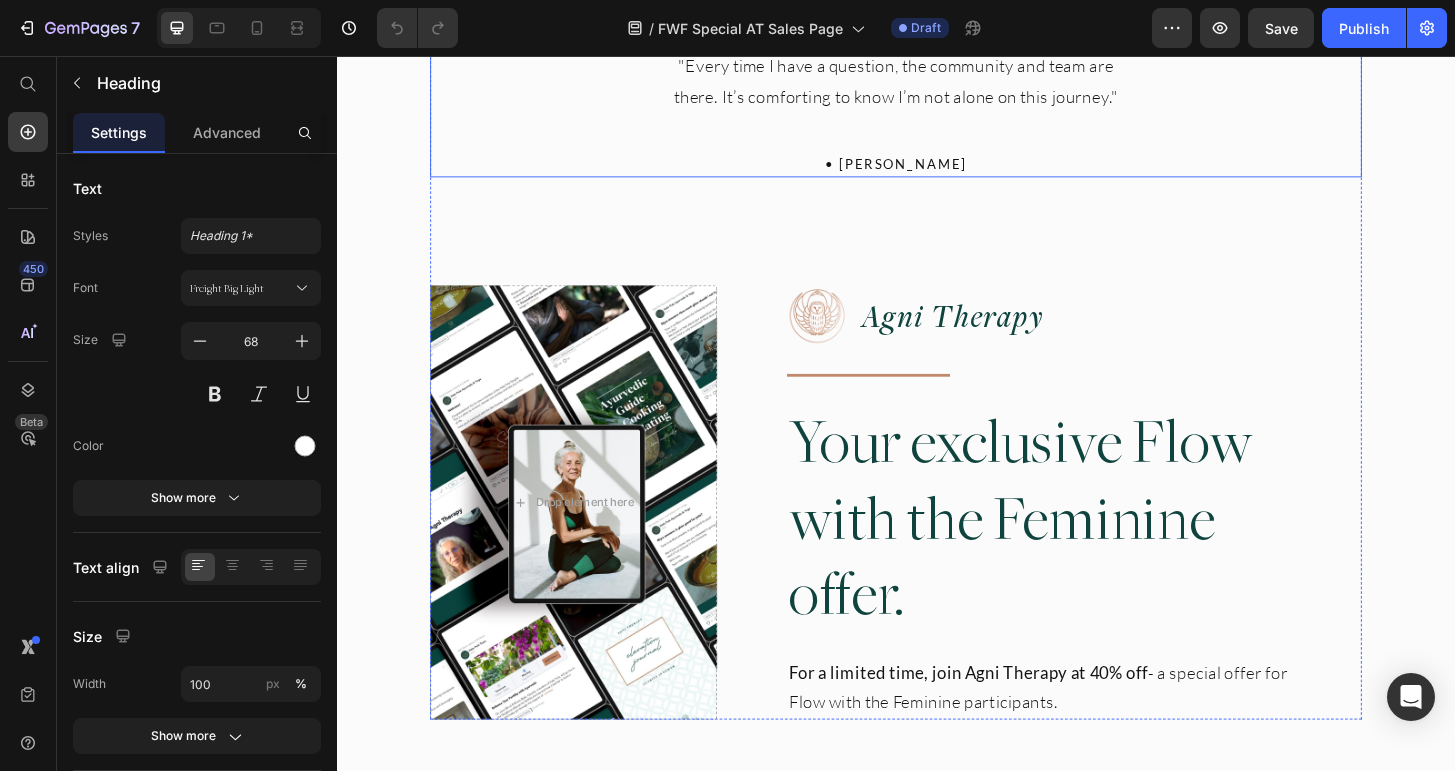 type on "16" 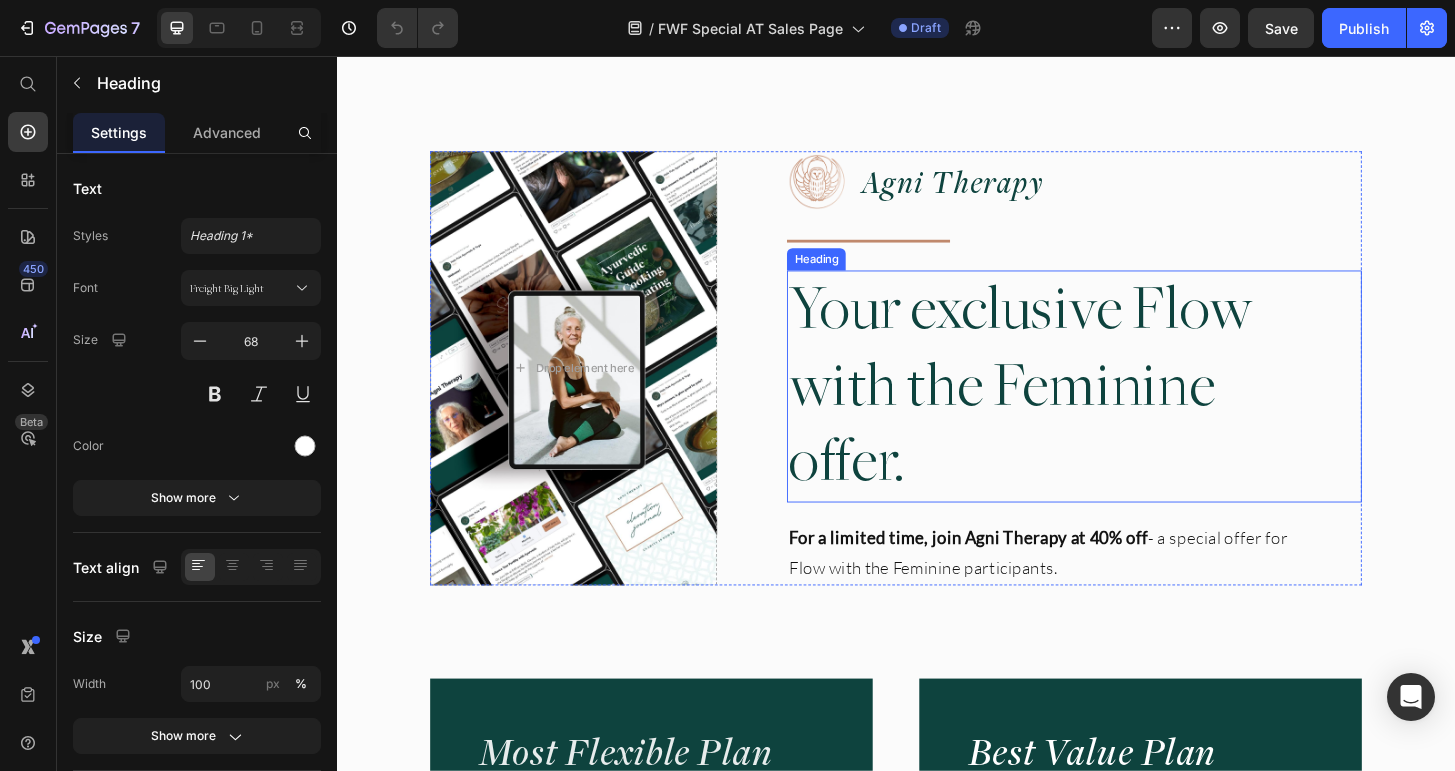 scroll, scrollTop: 20010, scrollLeft: 0, axis: vertical 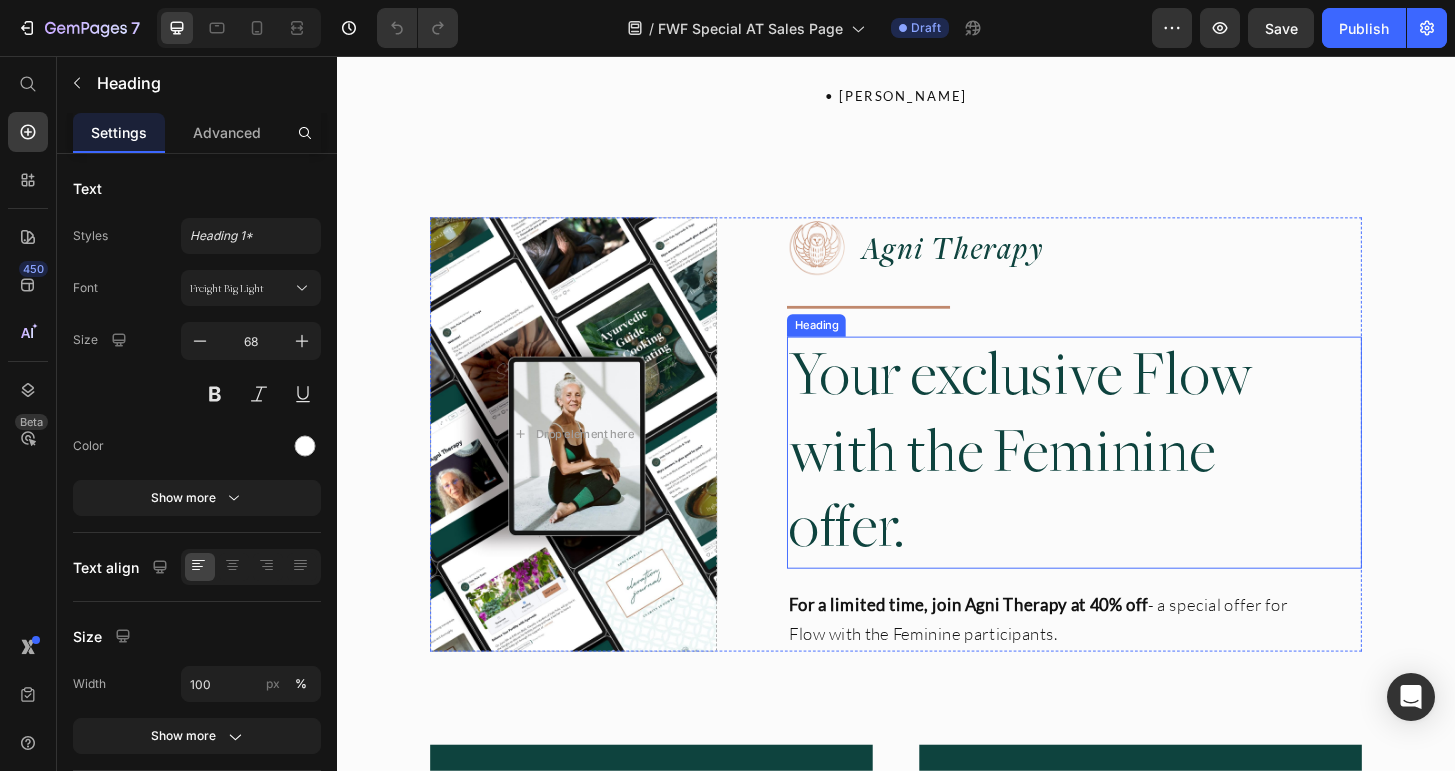 click on "Your exclusive Flow with the Feminine offer." at bounding box center (1082, 481) 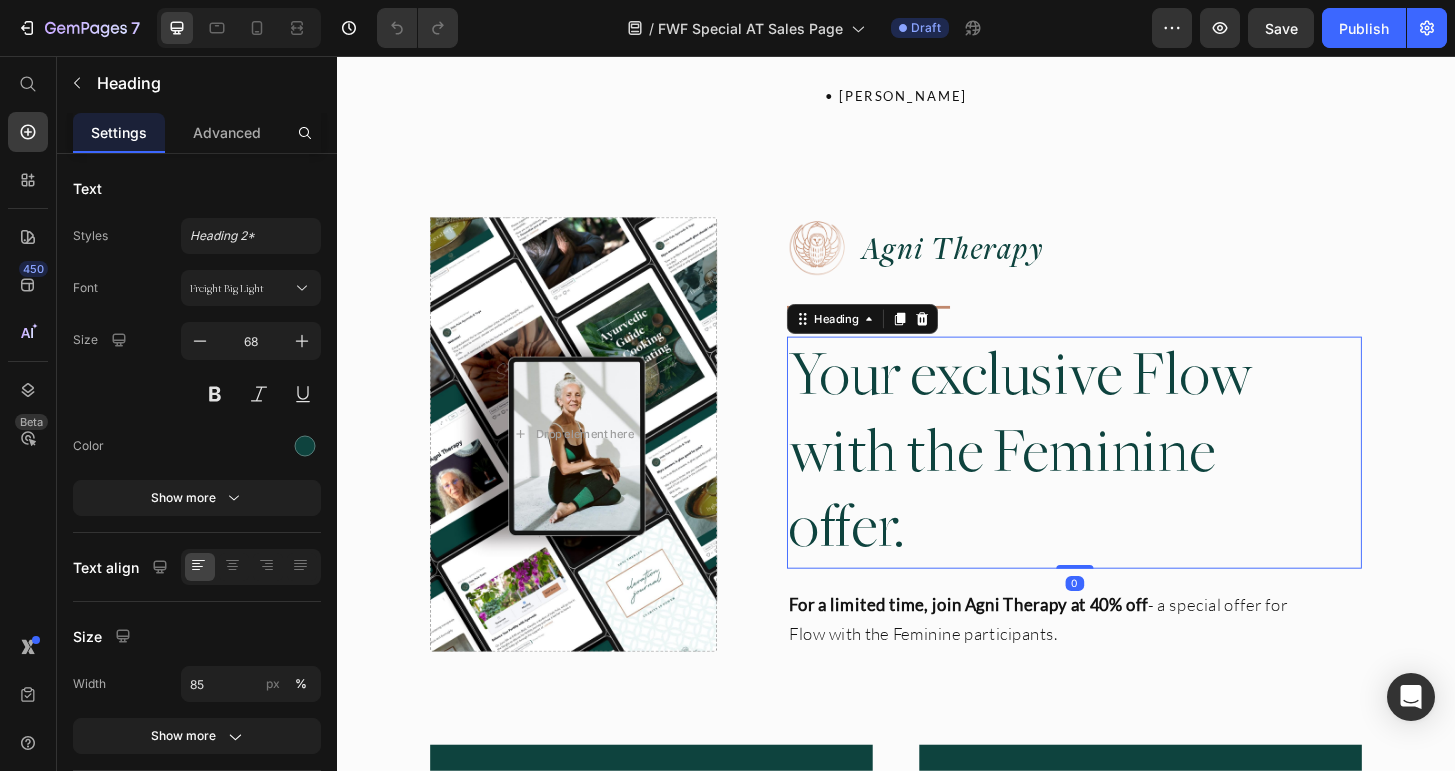 click on "Your exclusive Flow with the Feminine offer." at bounding box center (1082, 481) 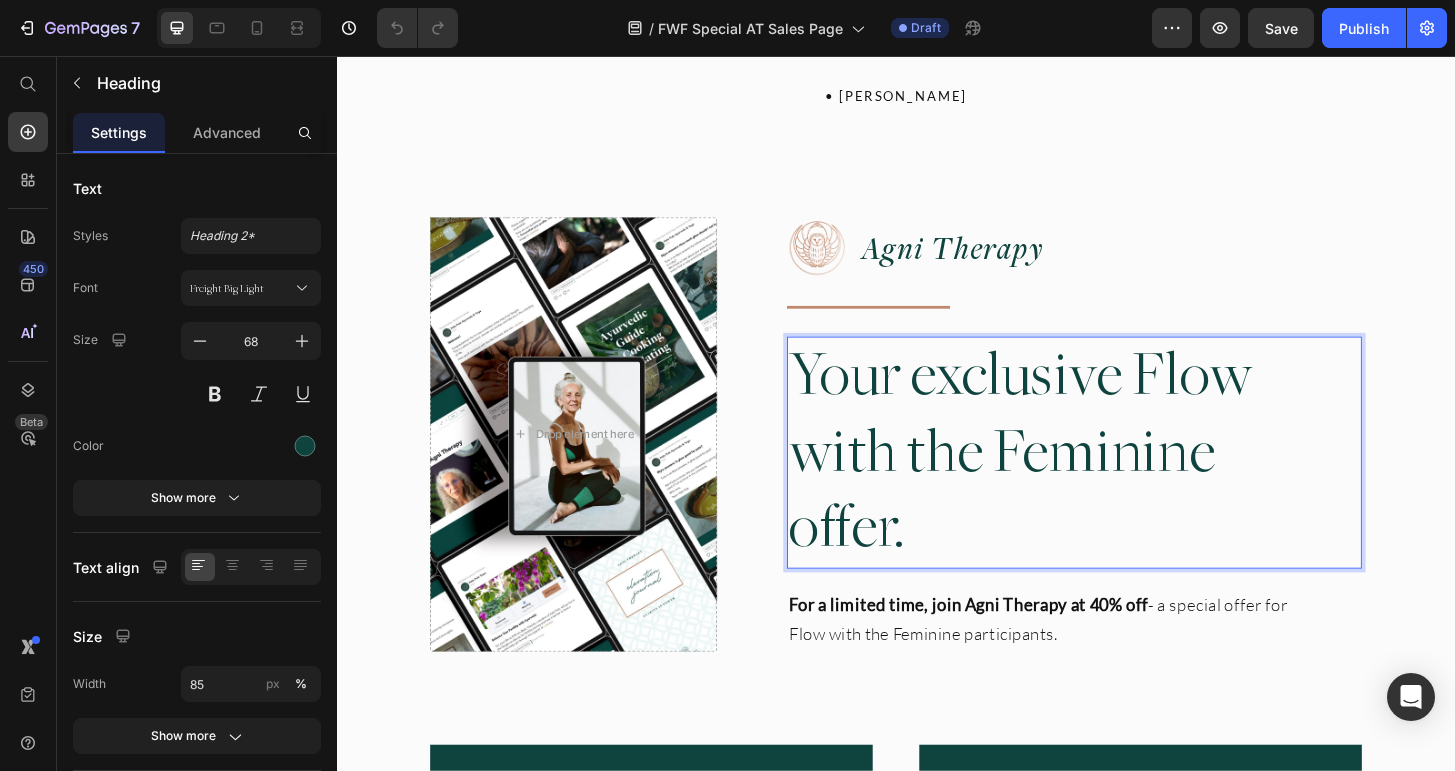 click on "Your exclusive Flow with the Feminine offer." at bounding box center [1082, 481] 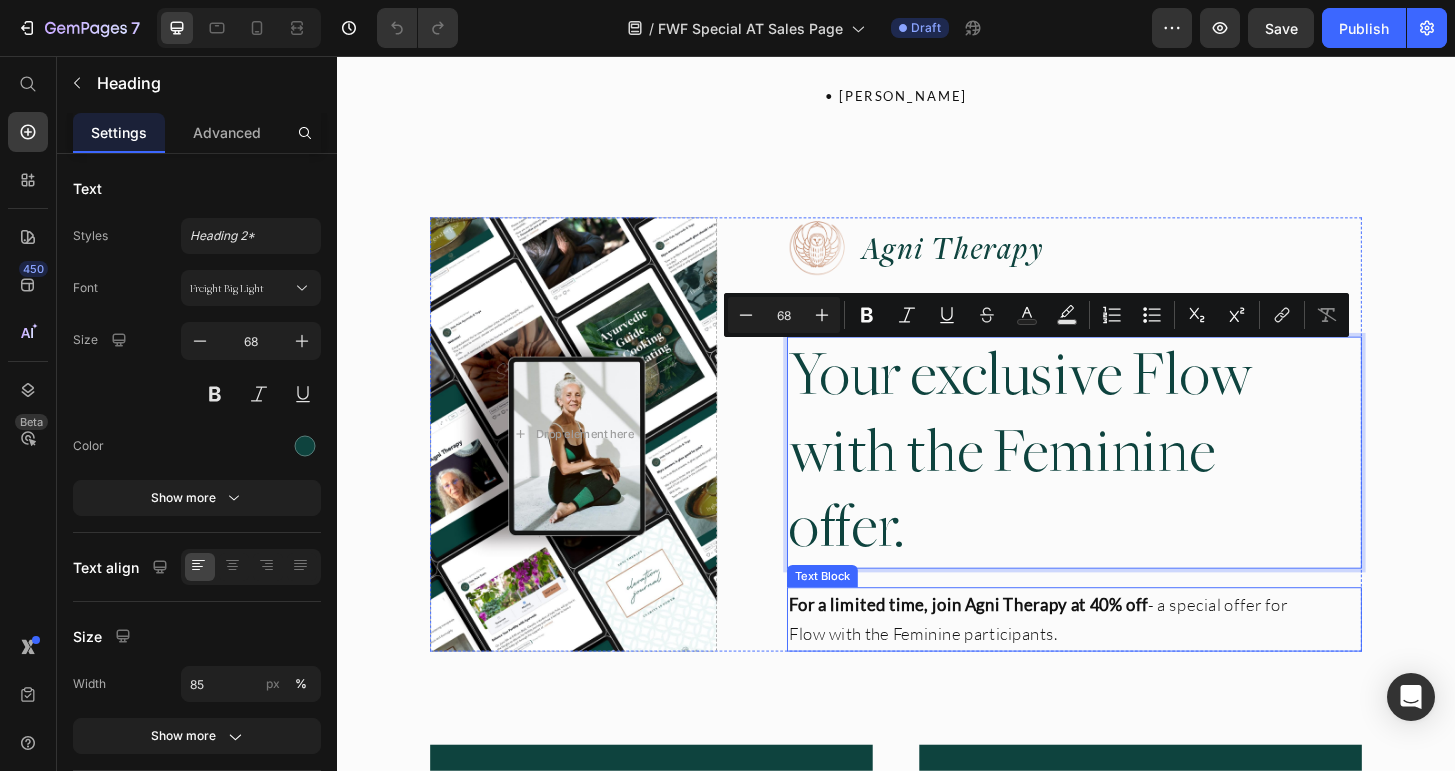 click on "For a limited time, join Agni Therapy at 40% off  - a special offer for Flow with the Feminine participants." at bounding box center [1097, 660] 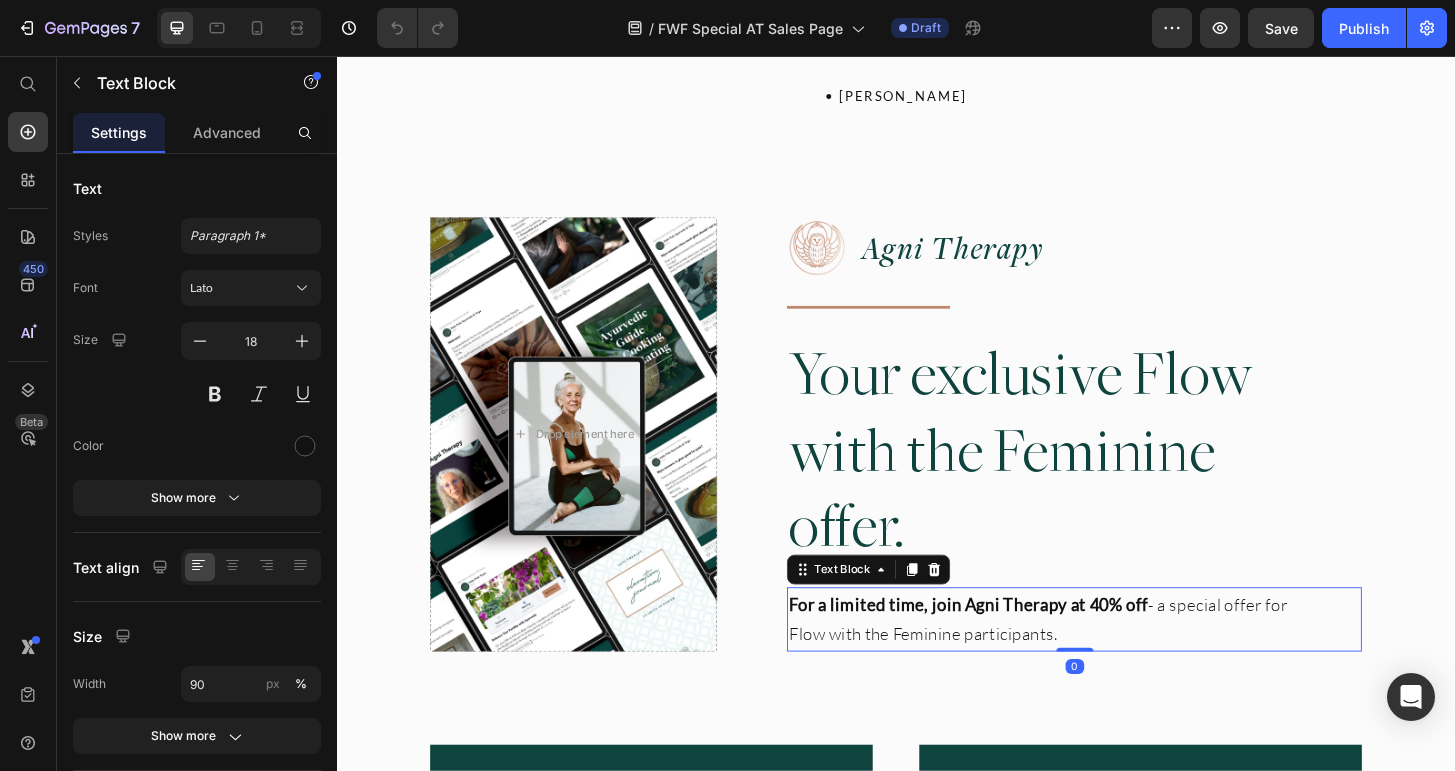 click on "For a limited time, join Agni Therapy at 40% off  - a special offer for Flow with the Feminine participants." at bounding box center [1097, 660] 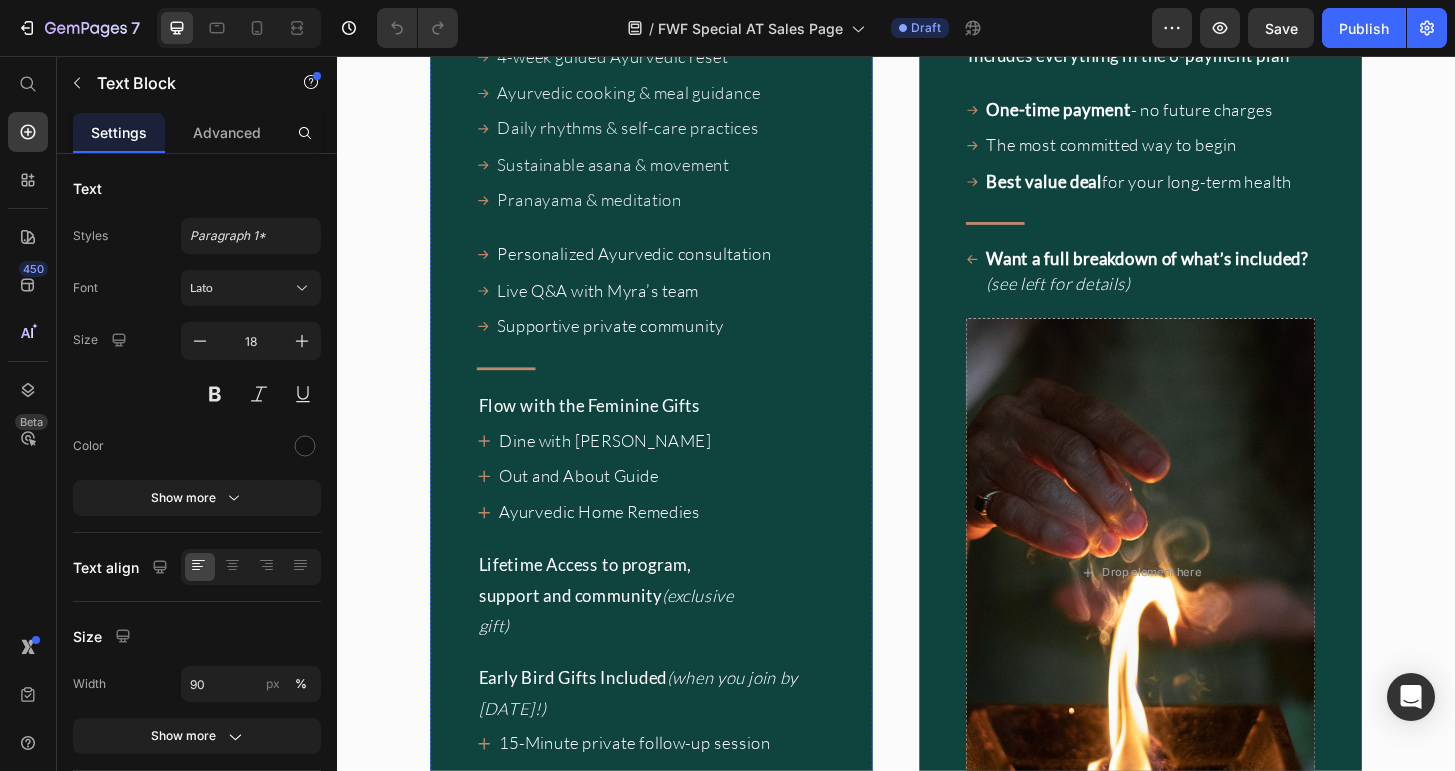 scroll, scrollTop: 21003, scrollLeft: 0, axis: vertical 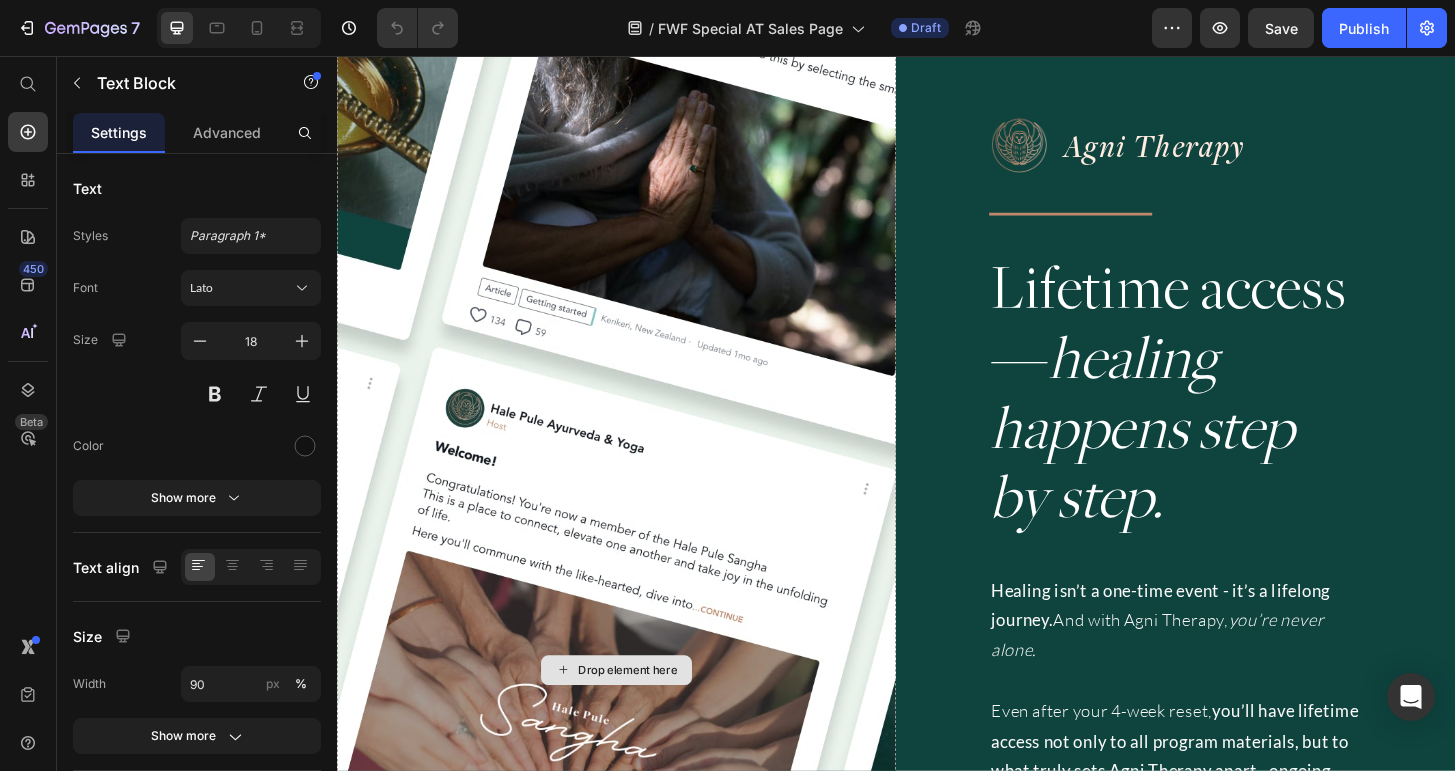 type on "16" 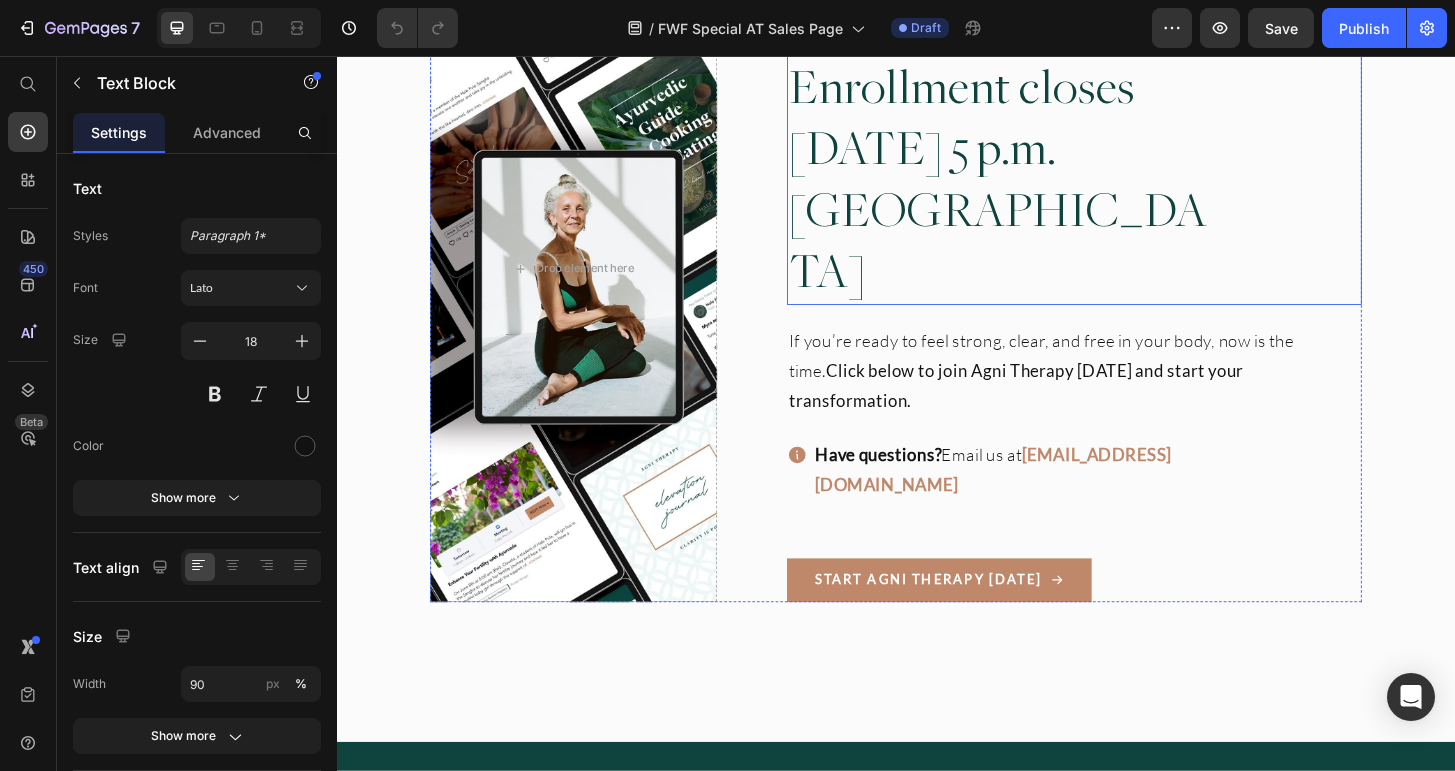 scroll, scrollTop: 29028, scrollLeft: 0, axis: vertical 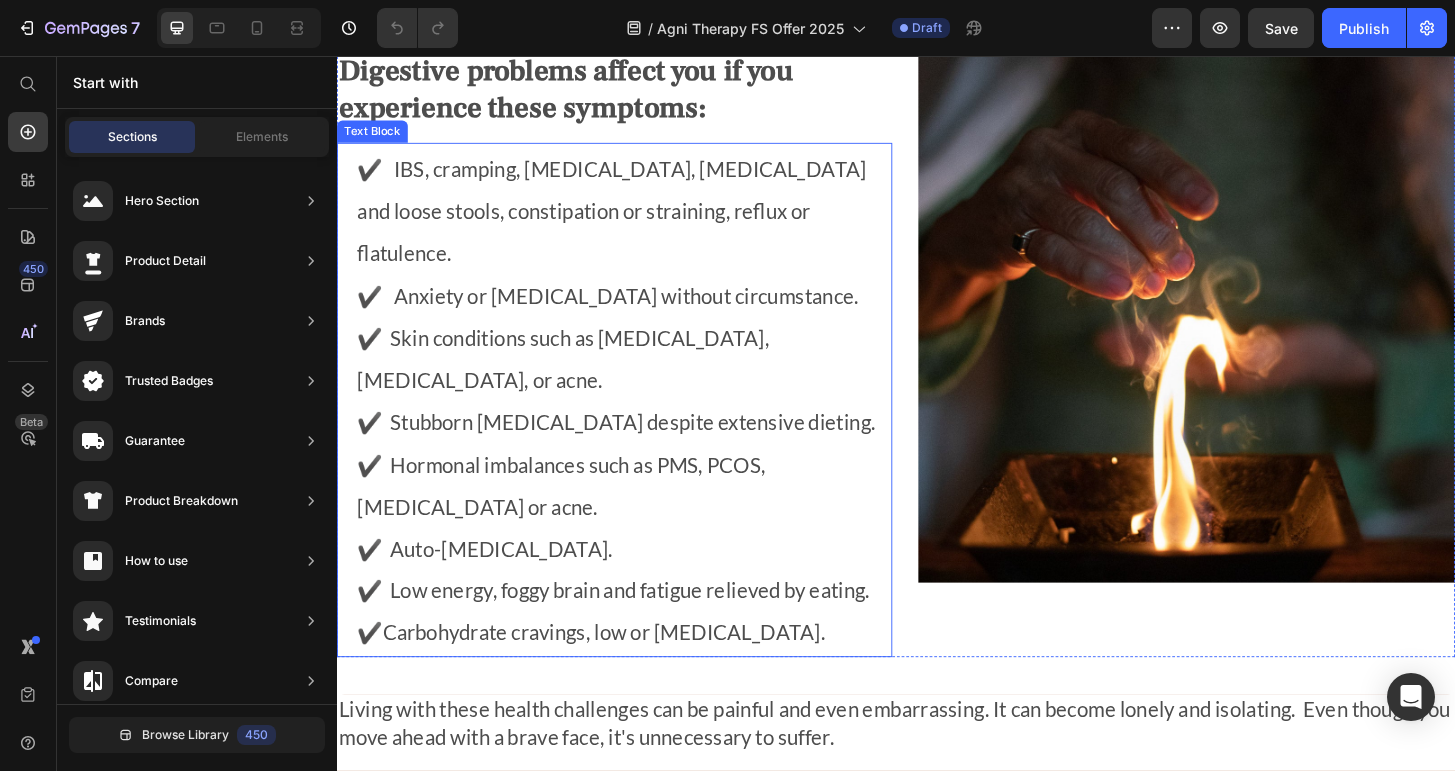click on "✔️   IBS, cramping, bloating, diarrhea and loose stools, constipation or straining, reflux or flatulence." at bounding box center [632, 222] 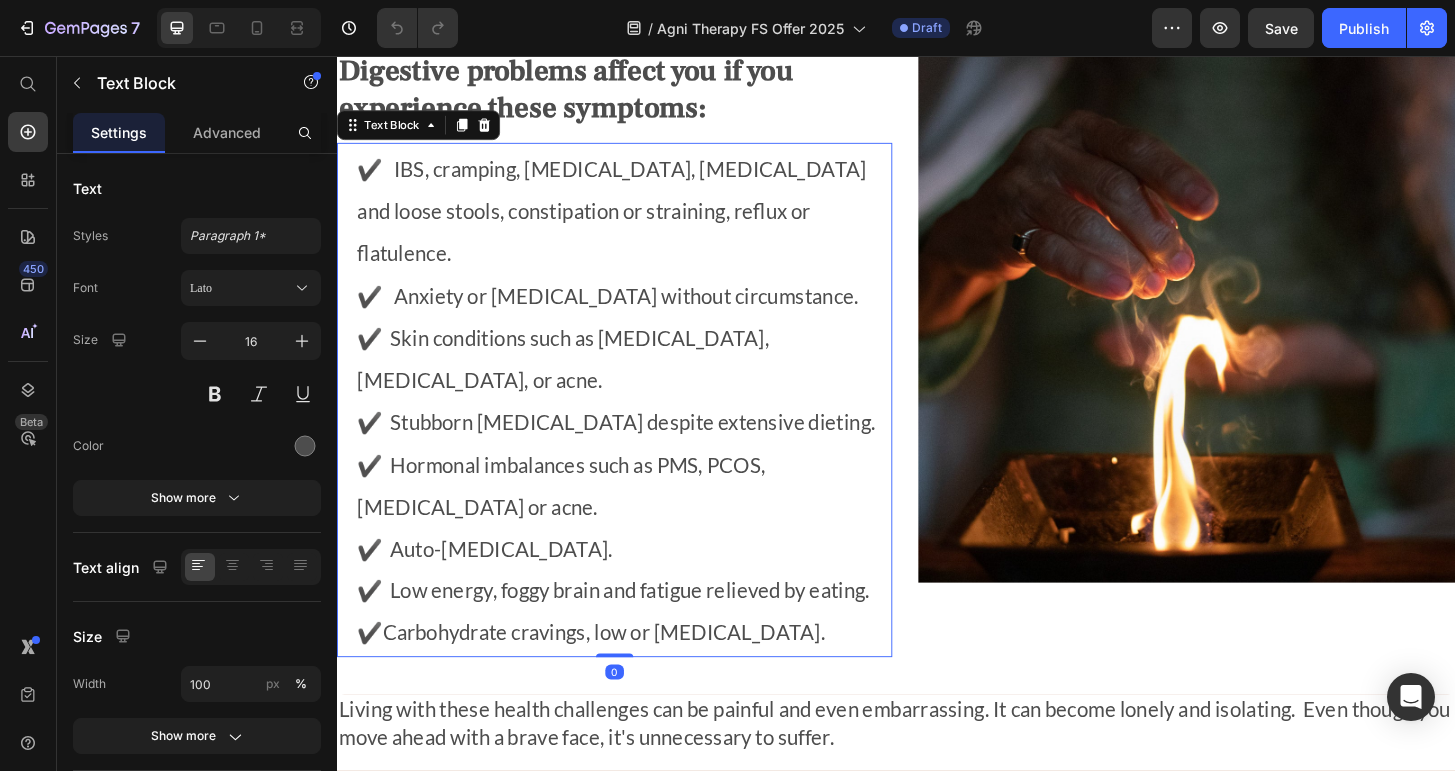 click on "✔️   IBS, cramping, bloating, diarrhea and loose stools, constipation or straining, reflux or flatulence." at bounding box center [632, 222] 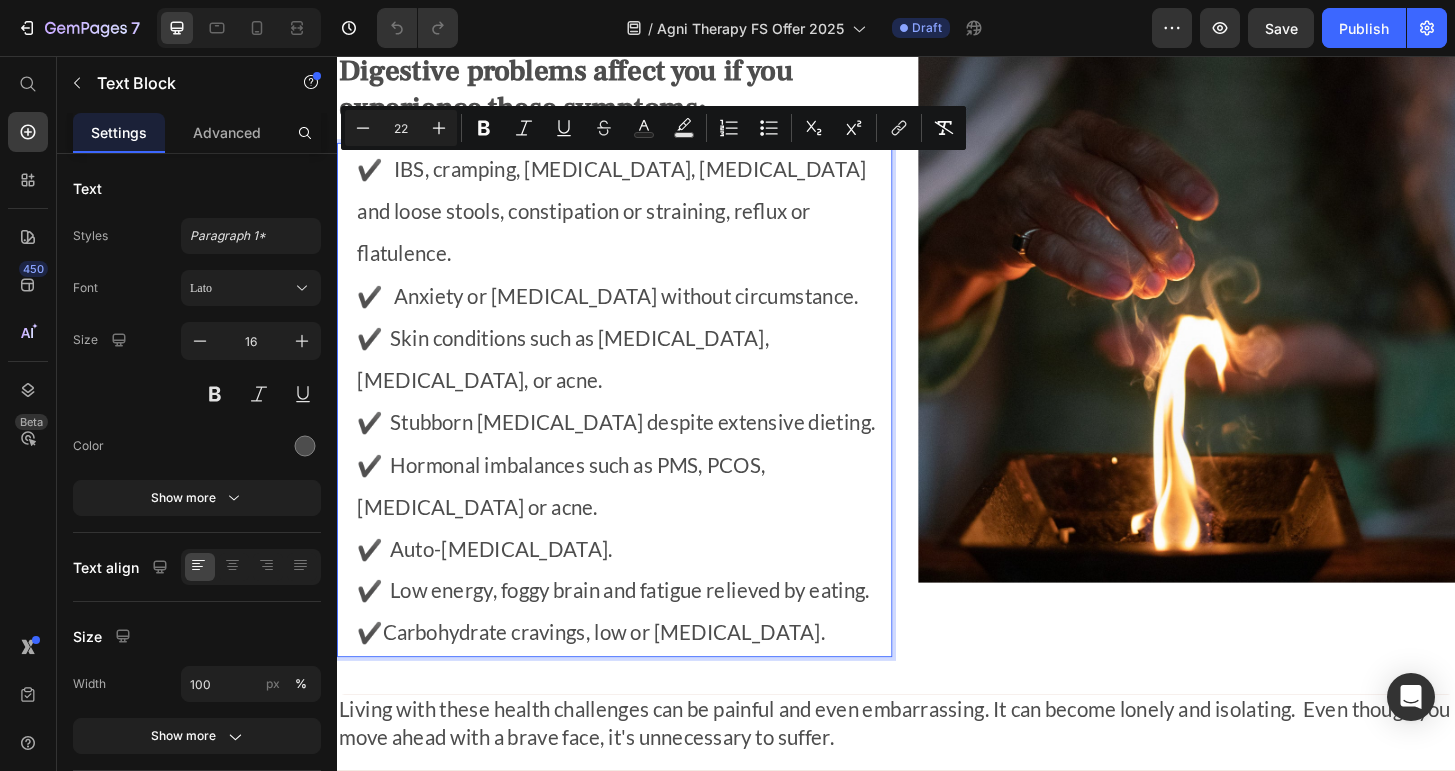 drag, startPoint x: 393, startPoint y: 175, endPoint x: 868, endPoint y: 570, distance: 617.77826 